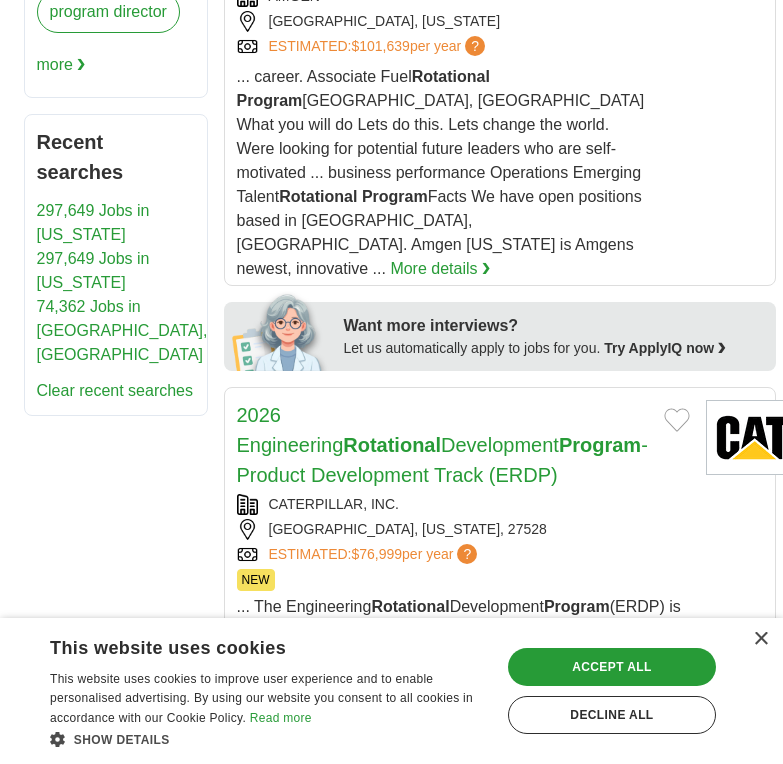 scroll, scrollTop: 0, scrollLeft: 0, axis: both 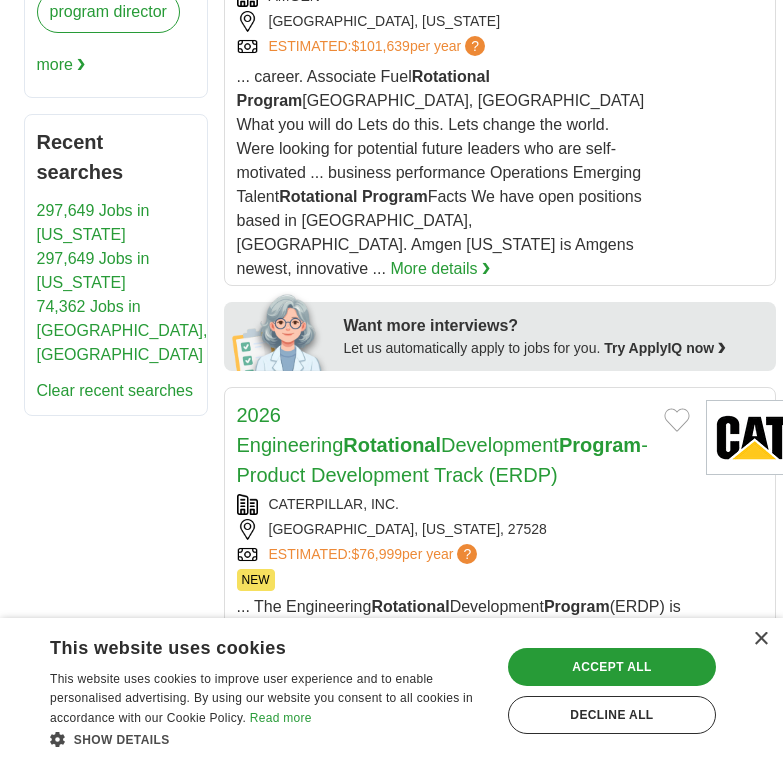 click on "Login
Register
Advertise
179
Rotational program Jobs in [US_STATE]
[GEOGRAPHIC_DATA]
[GEOGRAPHIC_DATA]
Select a salary range
Salary from
from $10,000
from $20,000
from $40,000
from $60,000
from $80,000
from $100,000
per year" at bounding box center [392, 1588] 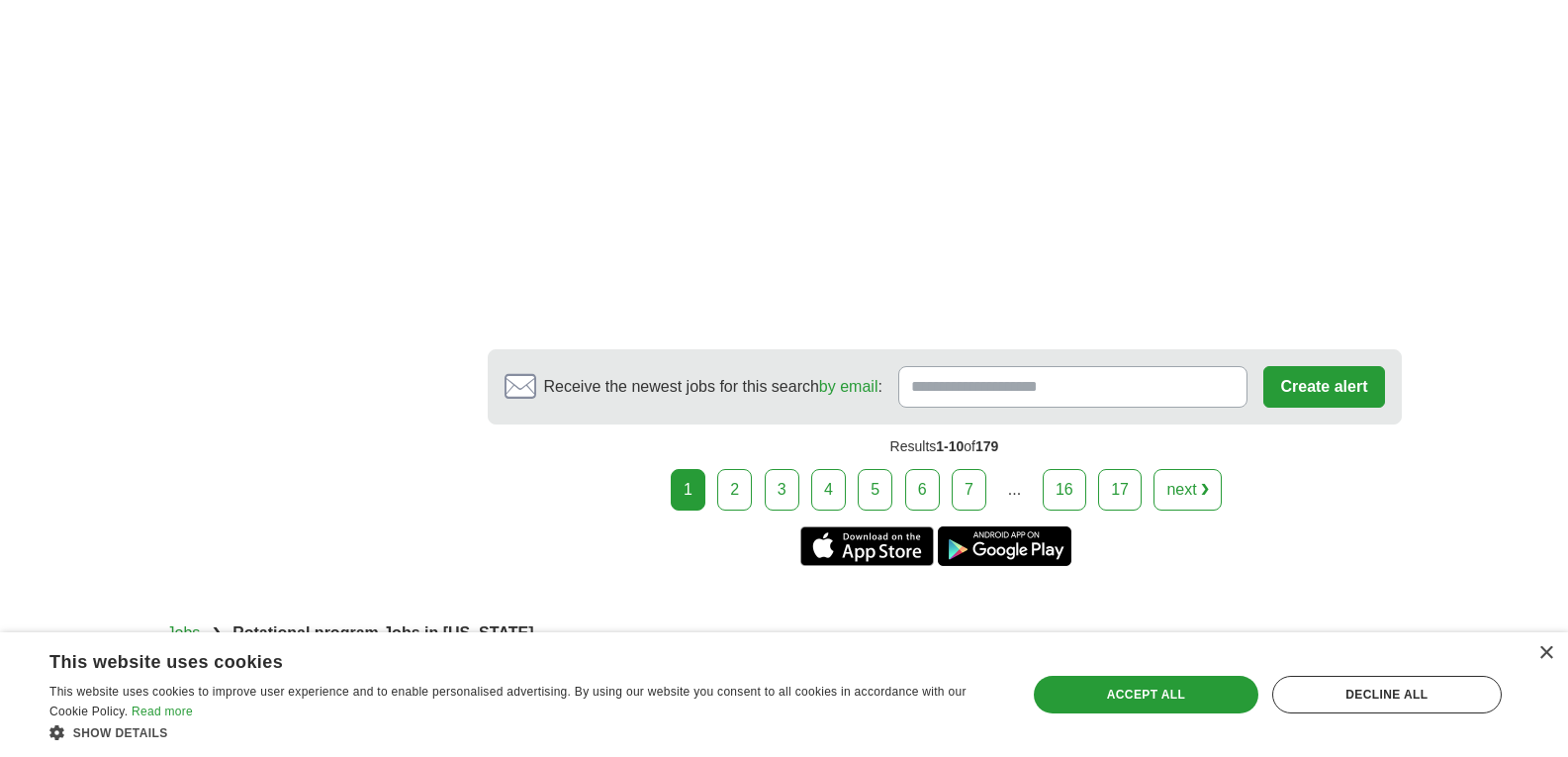 scroll, scrollTop: 3620, scrollLeft: 0, axis: vertical 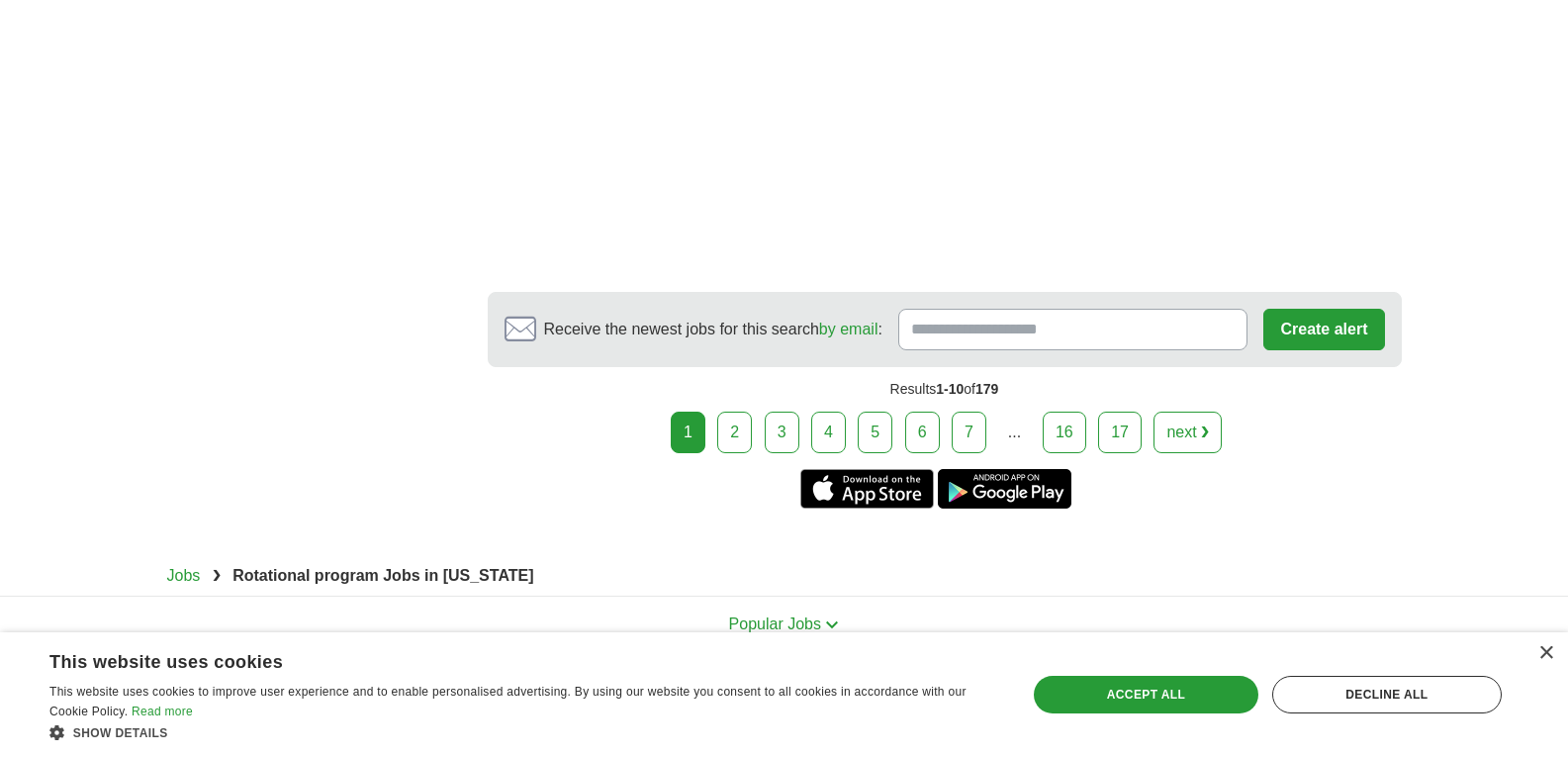 click on "2" at bounding box center [734, 432] 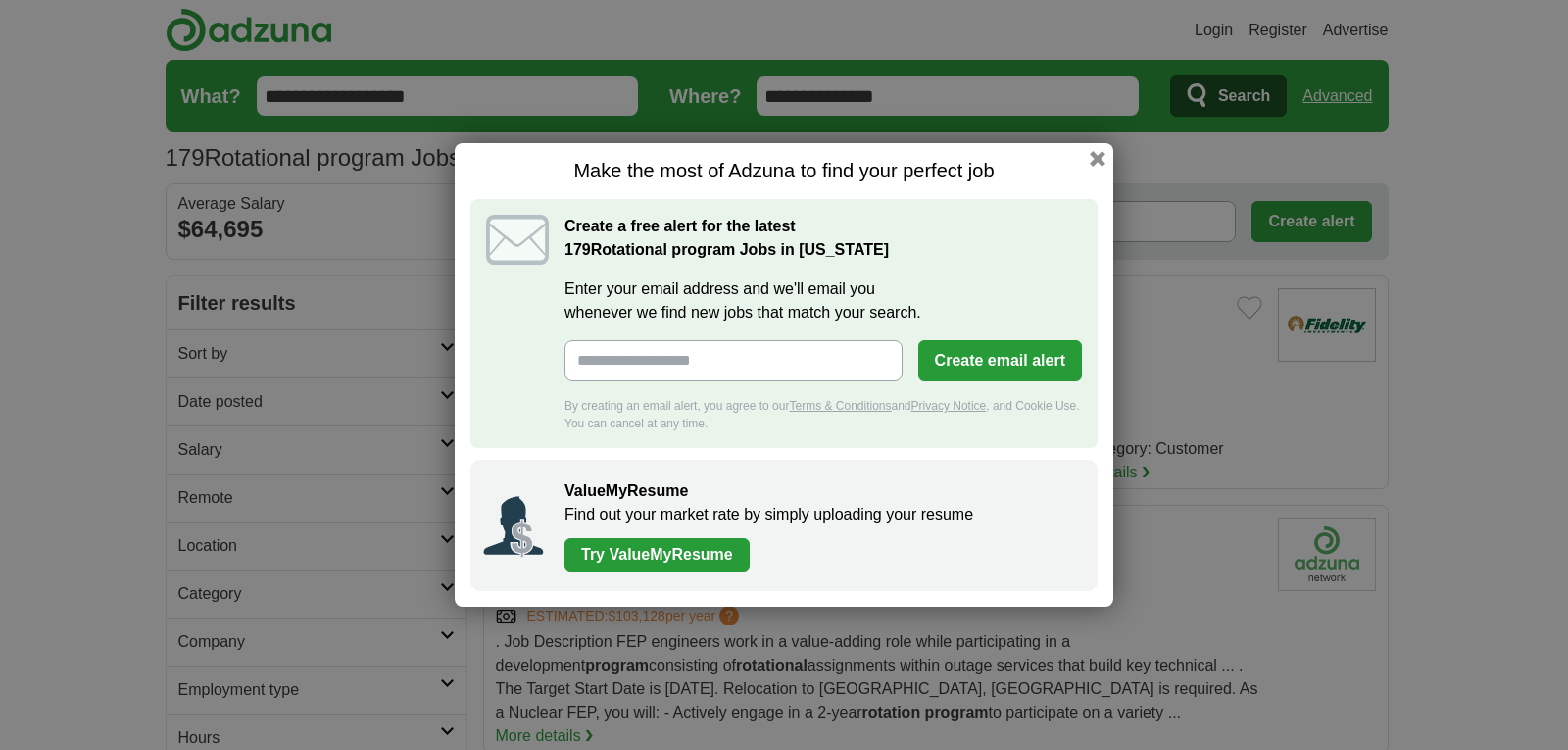 scroll, scrollTop: 0, scrollLeft: 0, axis: both 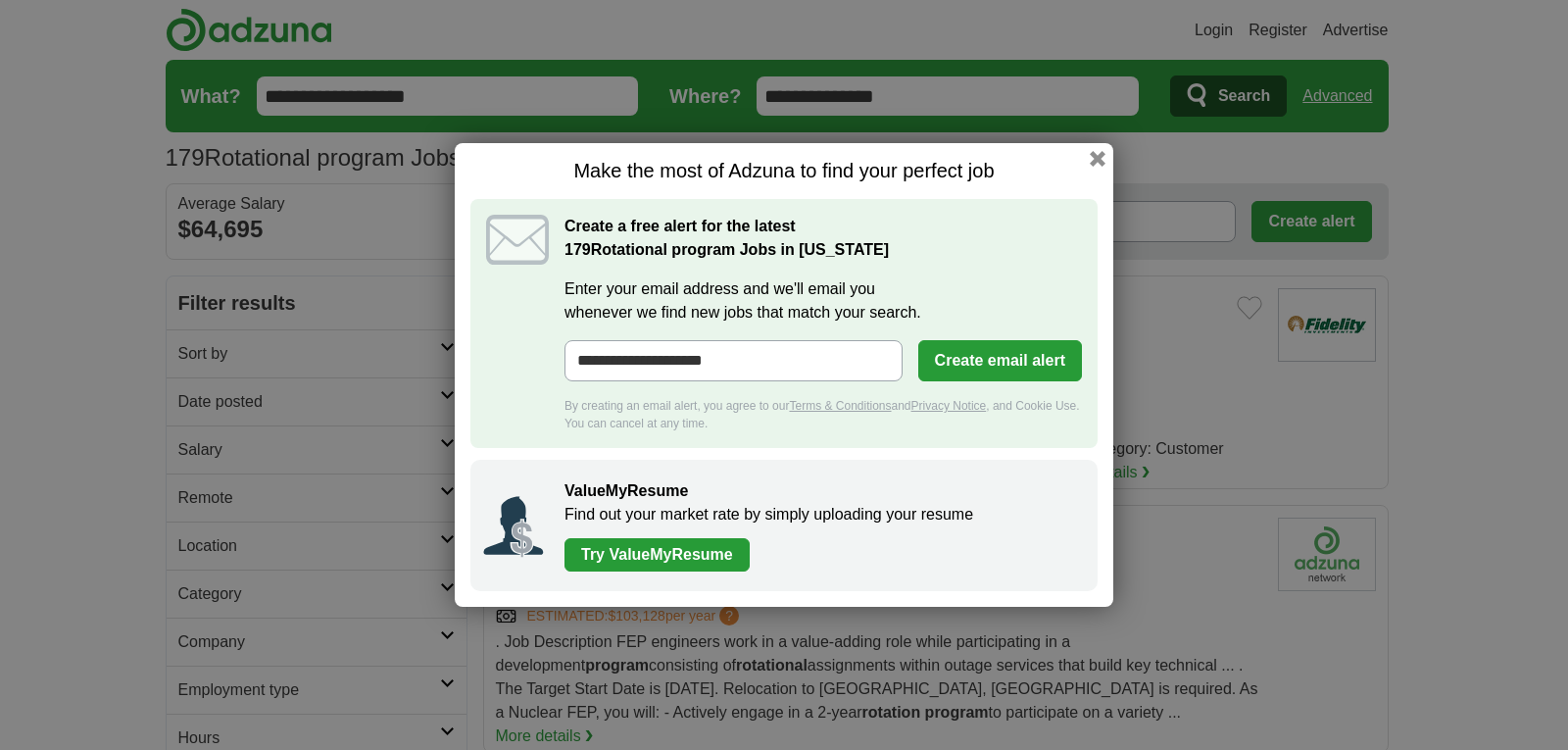 click on "Create email alert" at bounding box center (1000, 361) 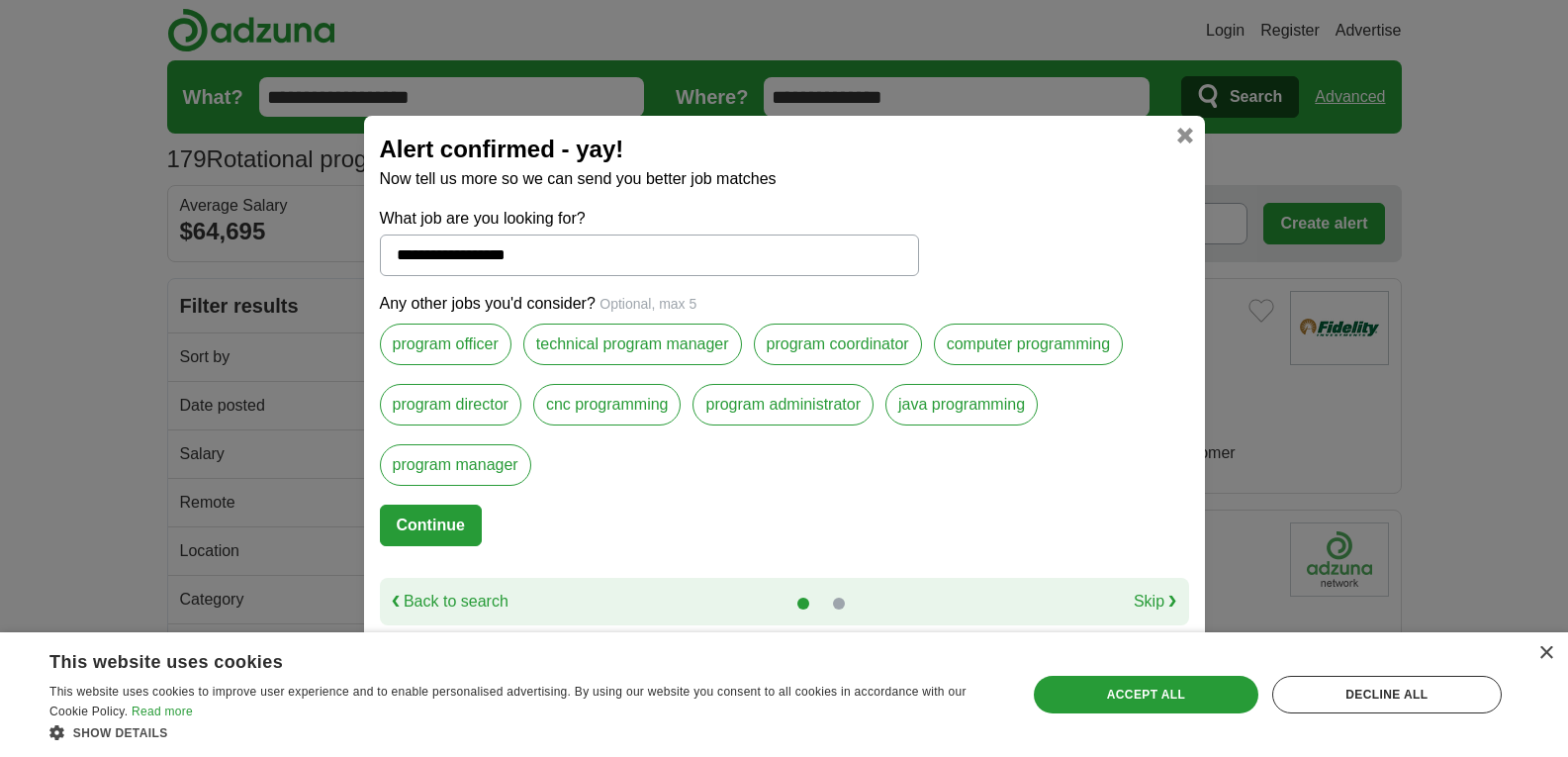 click on "Continue" at bounding box center [430, 525] 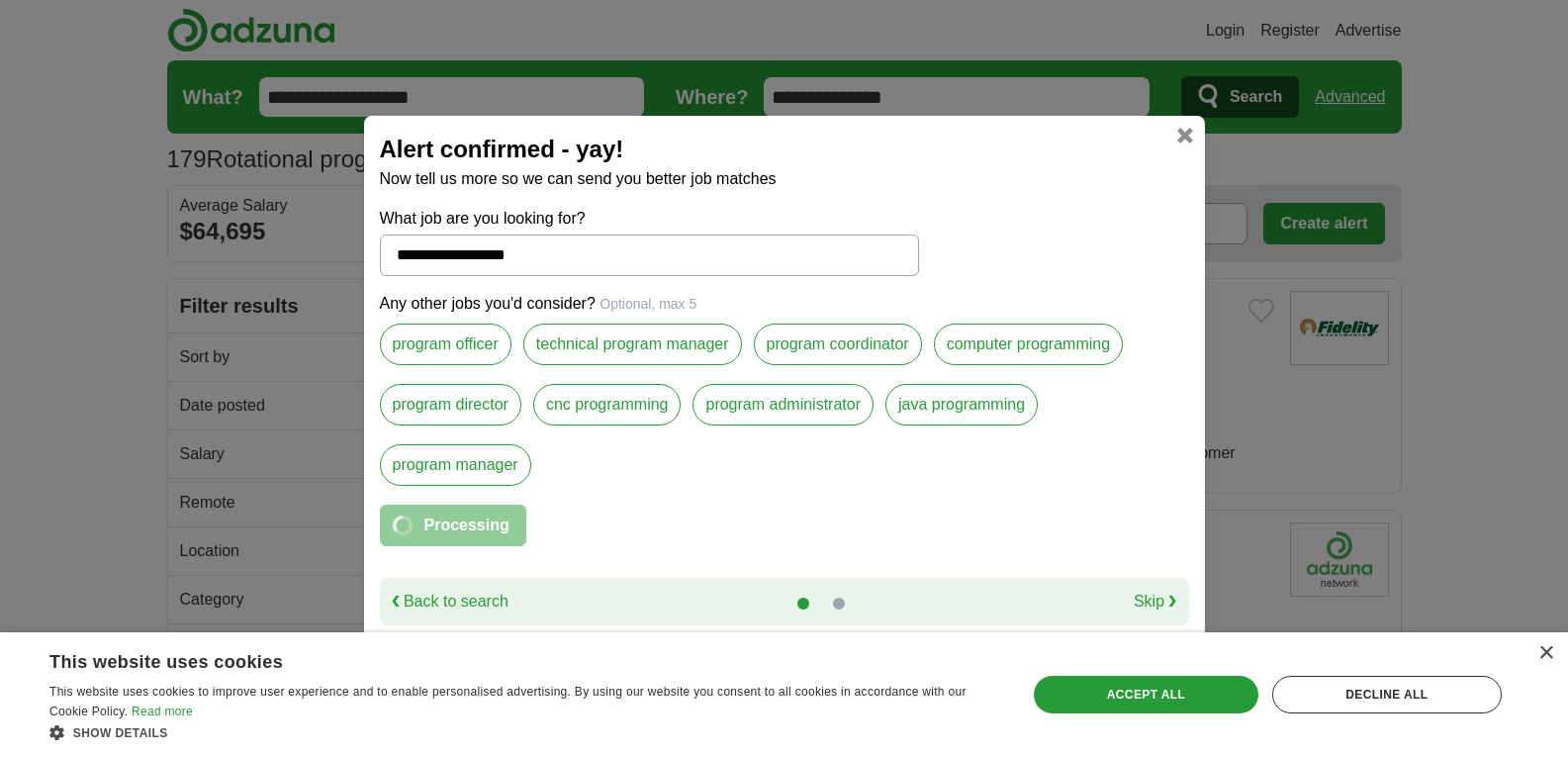 select on "*" 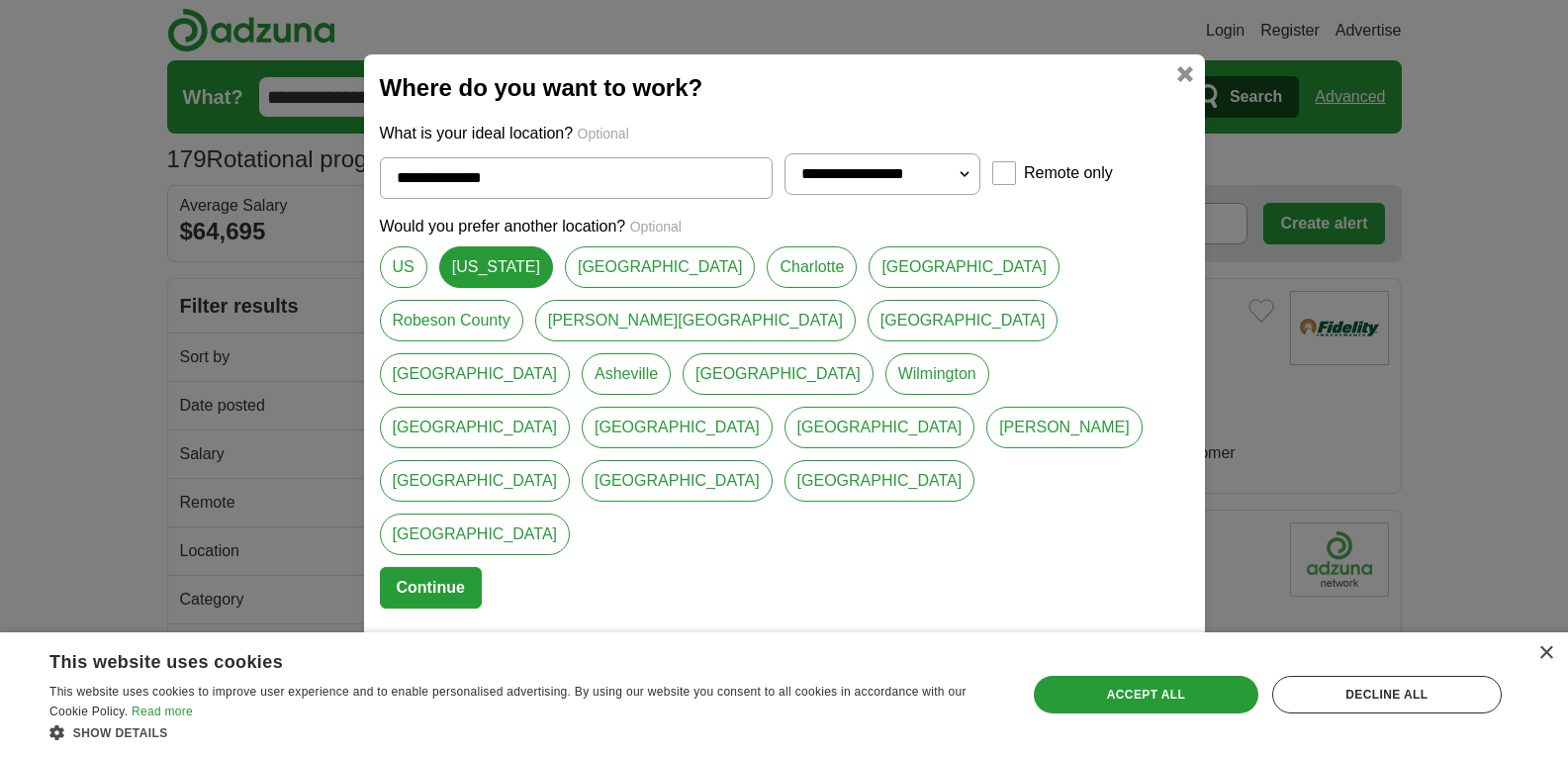 click on "Continue" at bounding box center [430, 588] 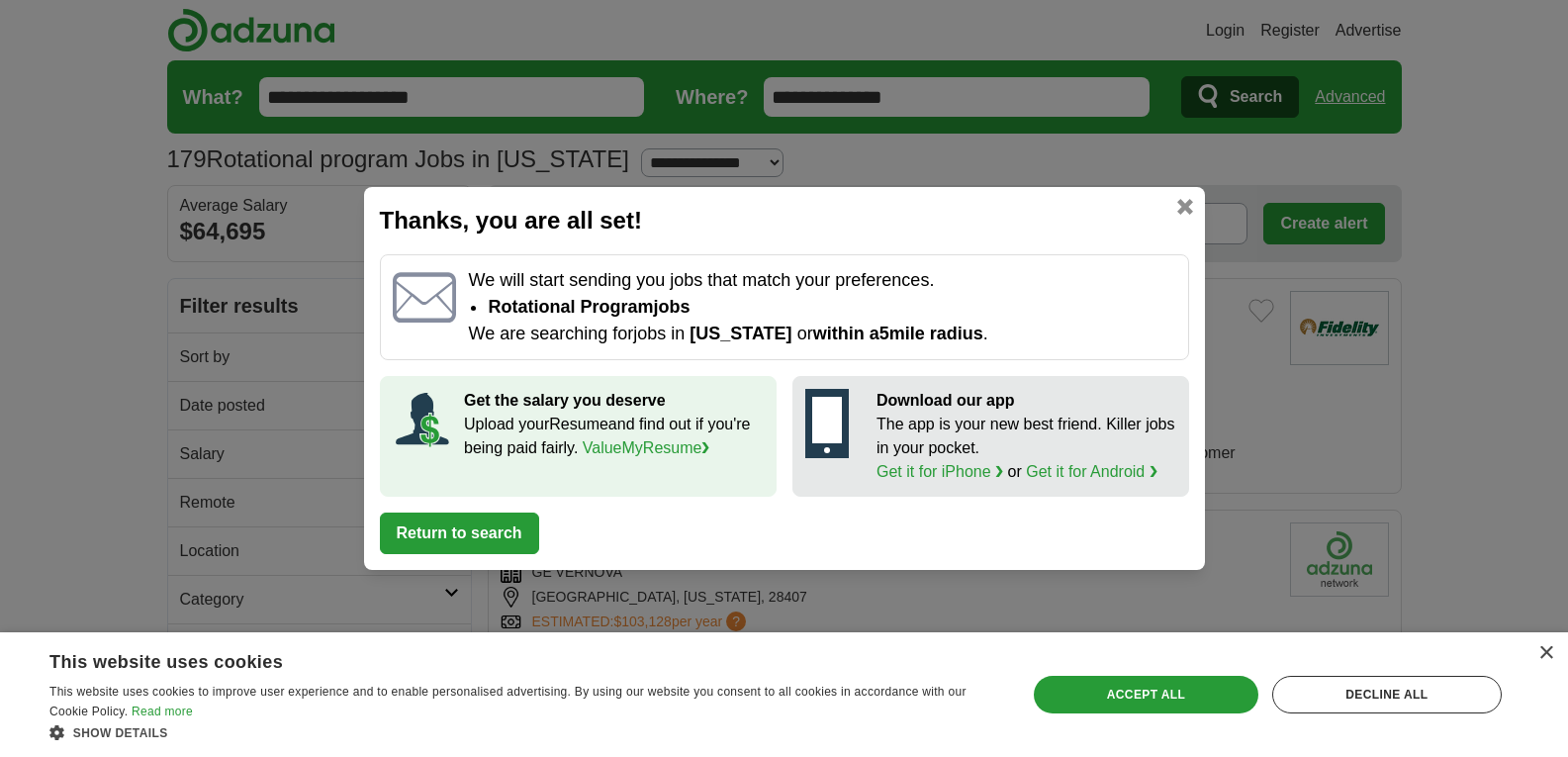 click on "Return to search" at bounding box center (459, 533) 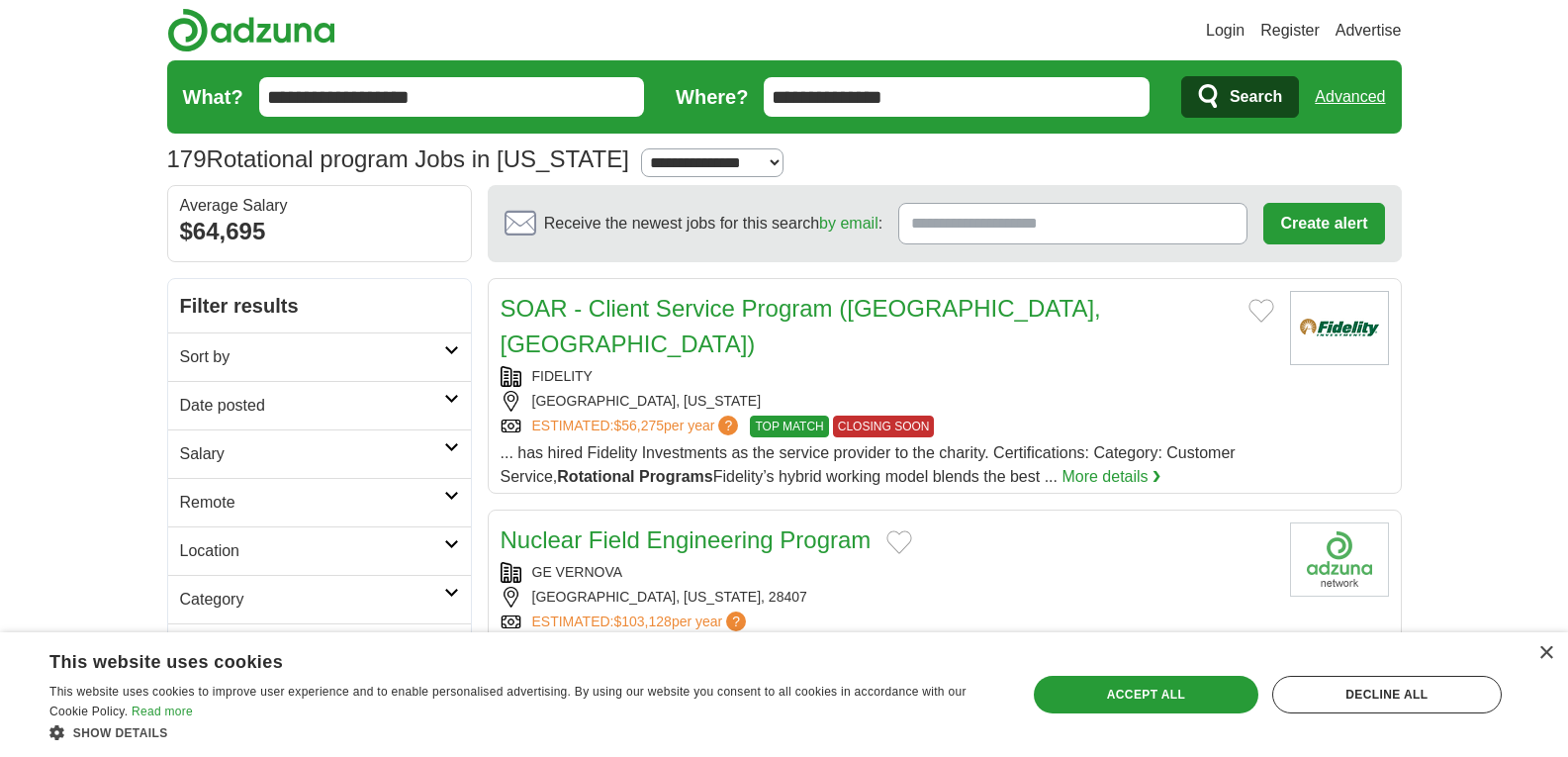 click on "Login
Register
Advertise
179
Rotational program Jobs in North Carolina
Salary
Salary
Select a salary range
Salary from
from $10,000
from $20,000
from $40,000
from $60,000
from $80,000
from $100,000
per year" at bounding box center [784, 1620] 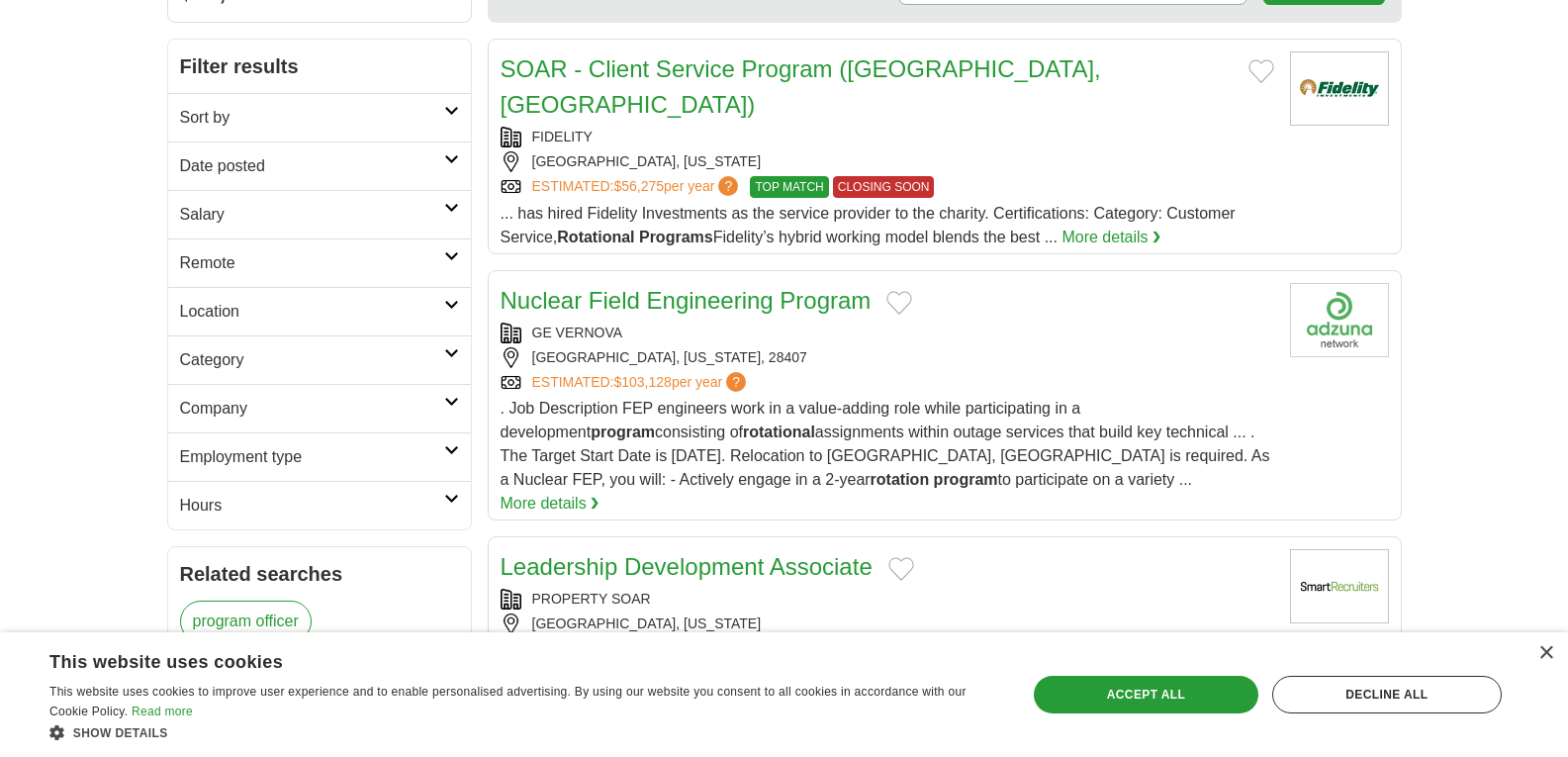 scroll, scrollTop: 237, scrollLeft: 0, axis: vertical 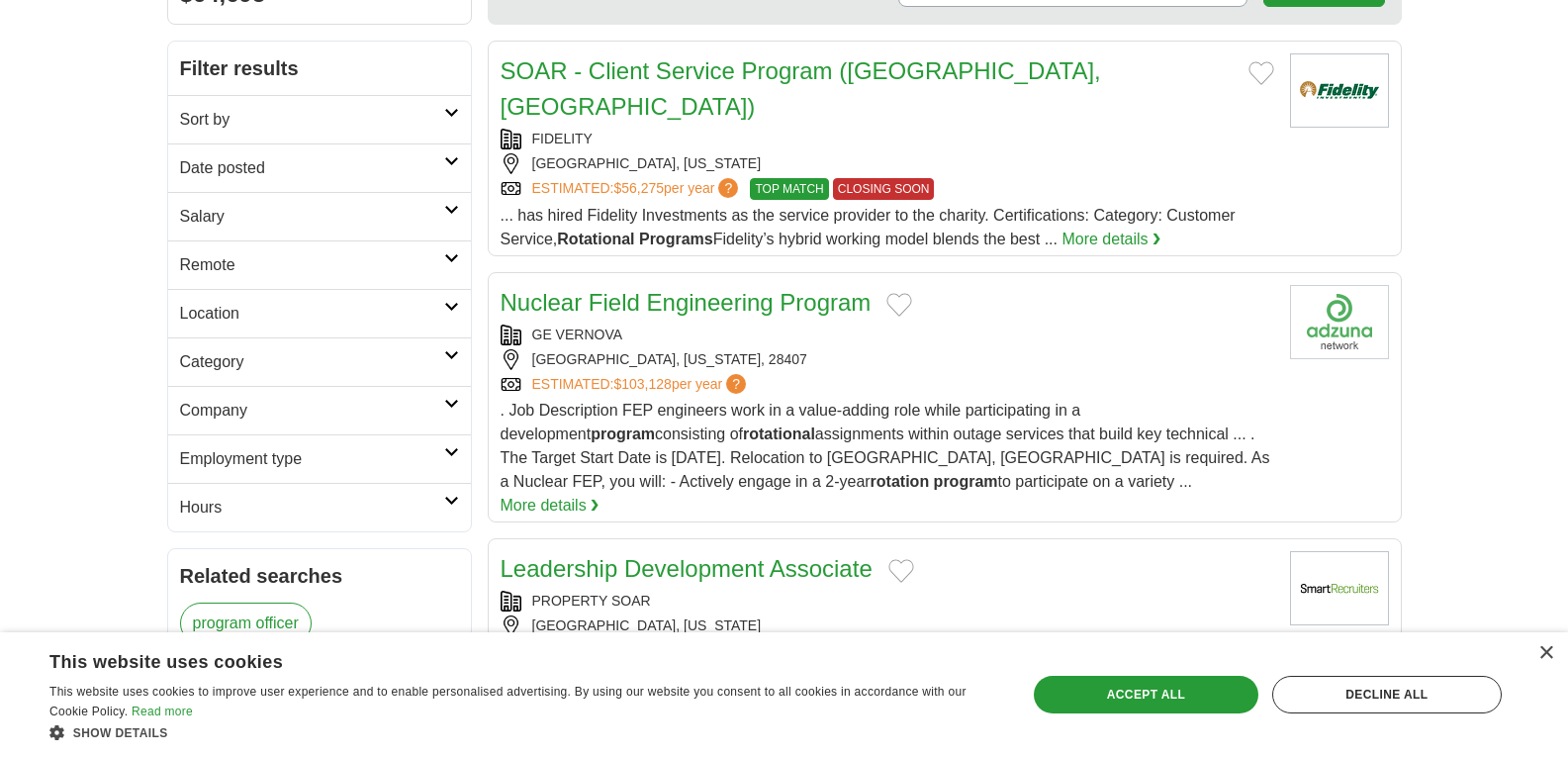 click on "More details ❯" at bounding box center (1111, 239) 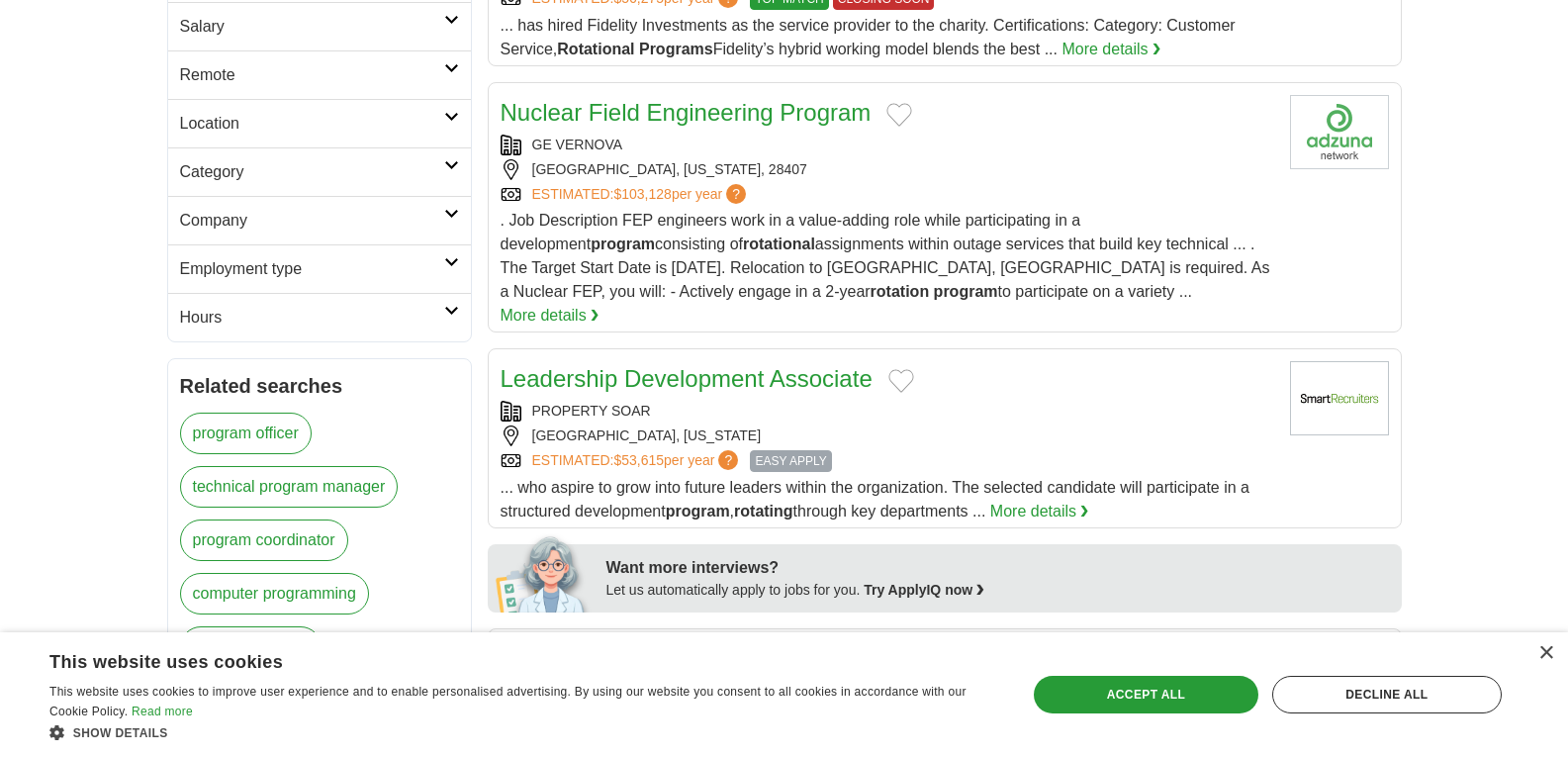 scroll, scrollTop: 475, scrollLeft: 0, axis: vertical 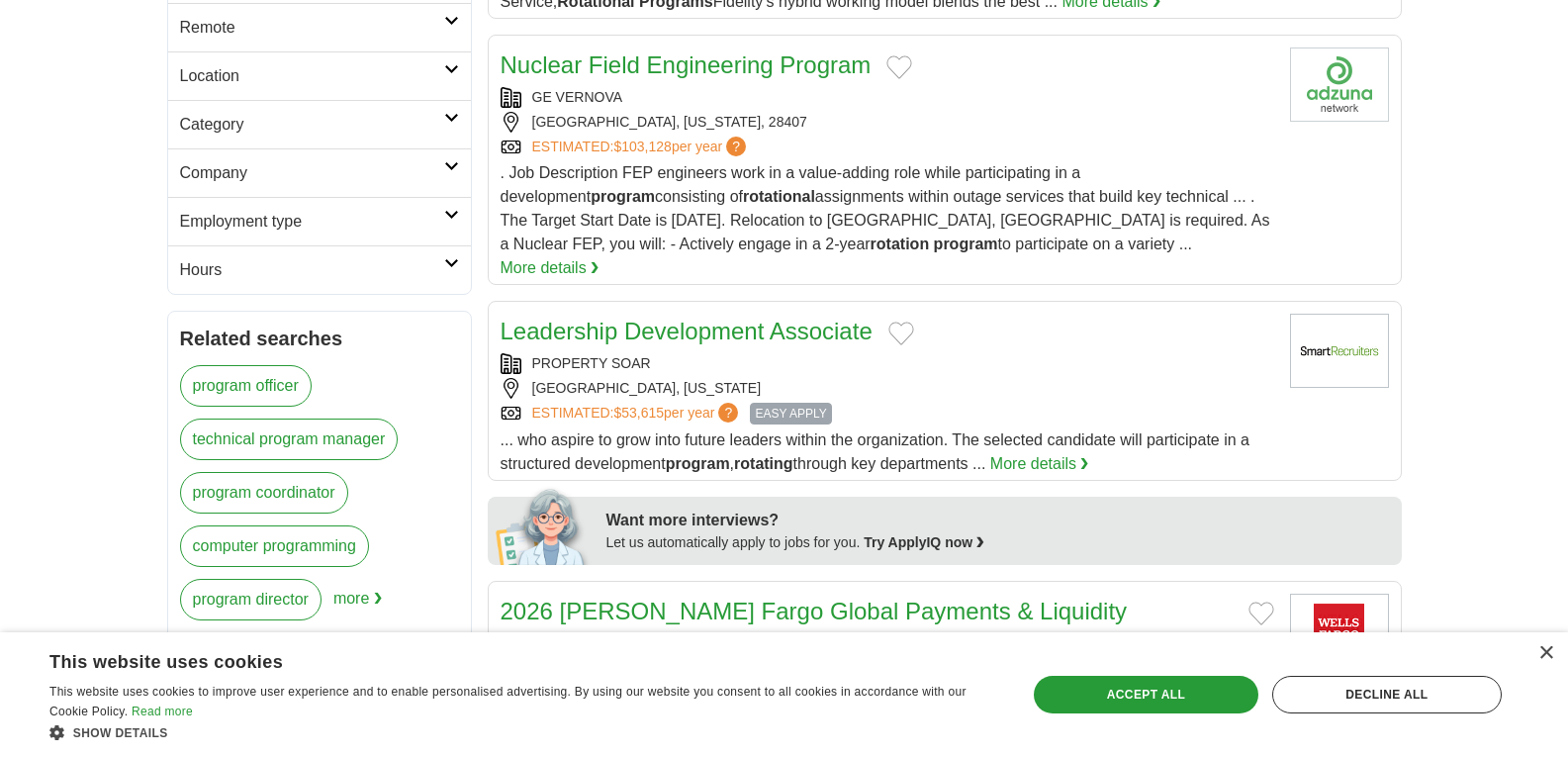 click on "Login
Register
Advertise
179
Rotational program Jobs in North Carolina
Salary
Salary
Select a salary range
Salary from
from $10,000
from $20,000
from $40,000
from $60,000
from $80,000
from $100,000
per year" at bounding box center [784, 1145] 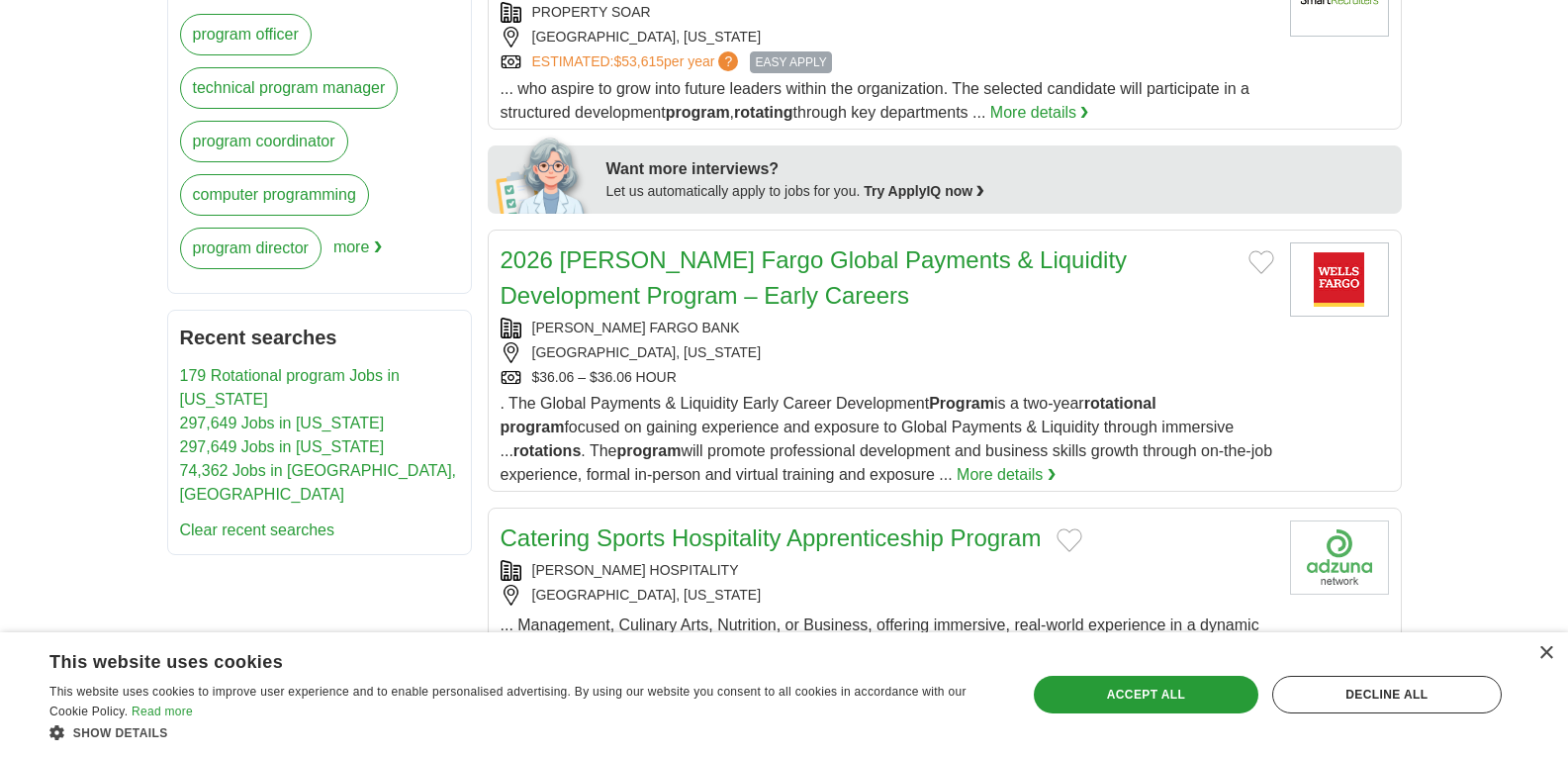 scroll, scrollTop: 831, scrollLeft: 0, axis: vertical 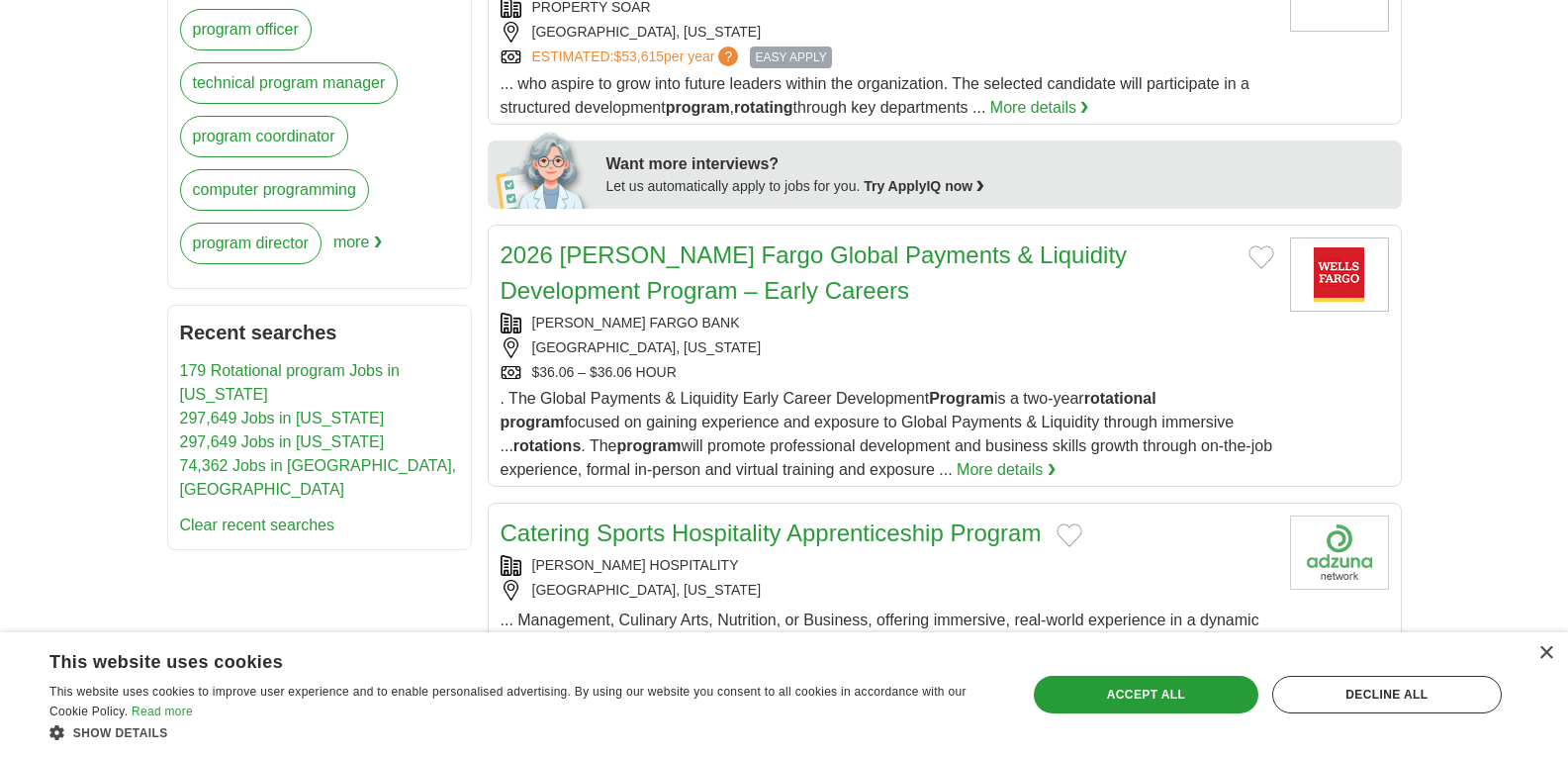 click on "2026 Wells Fargo Global Payments & Liquidity Development Program – Early Careers" at bounding box center [814, 272] 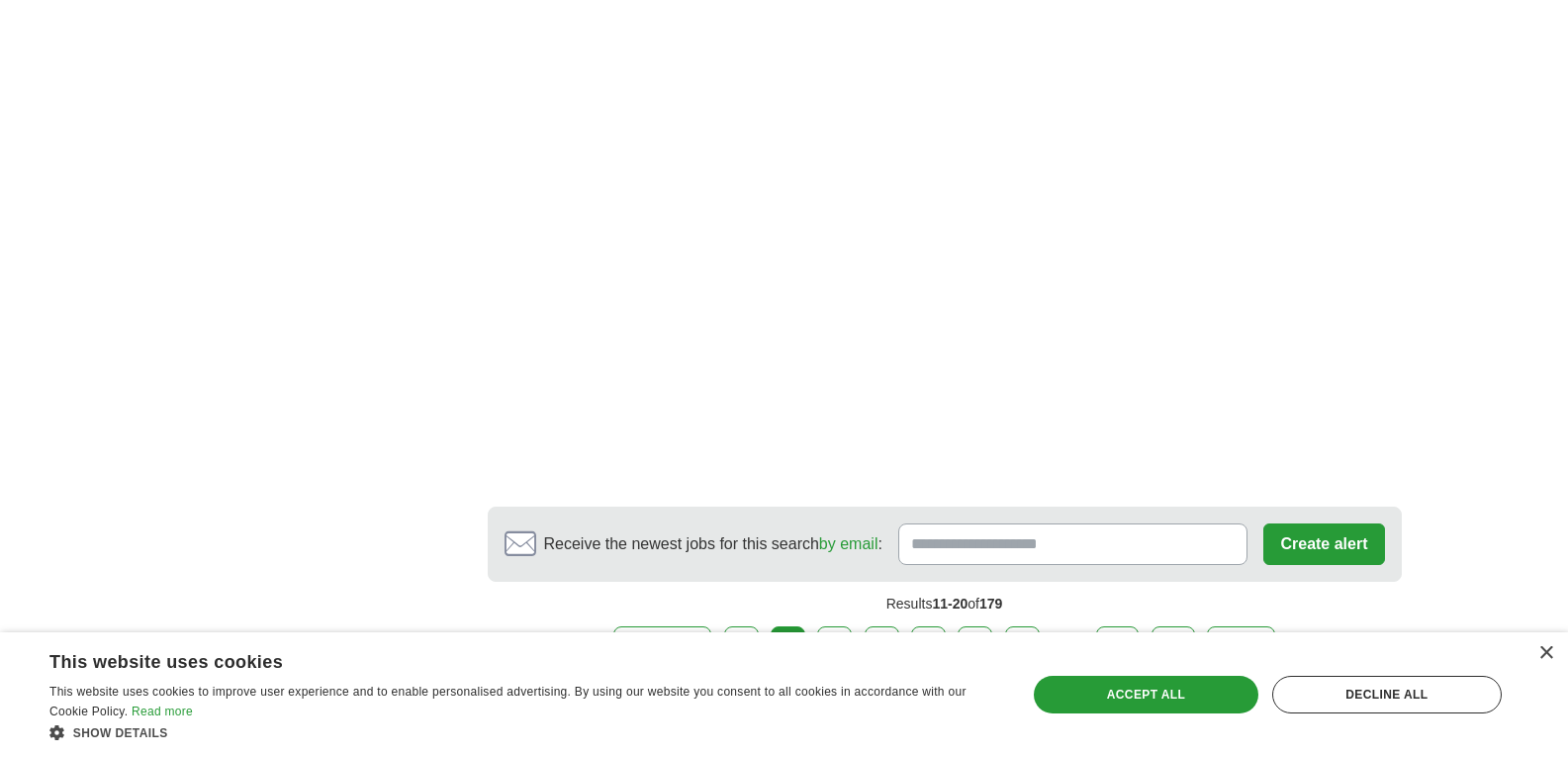 scroll, scrollTop: 3087, scrollLeft: 0, axis: vertical 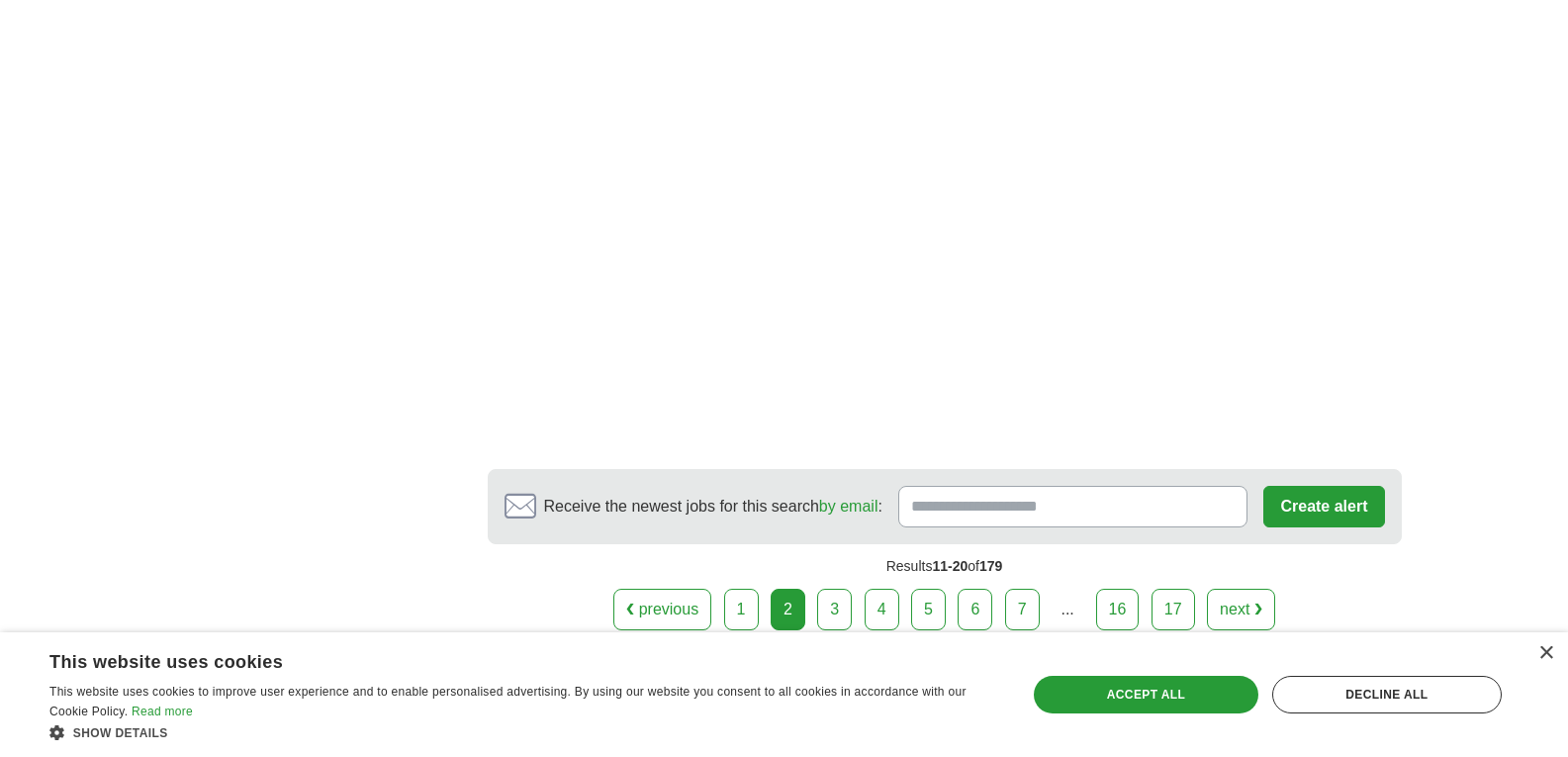 click on "3" at bounding box center [834, 610] 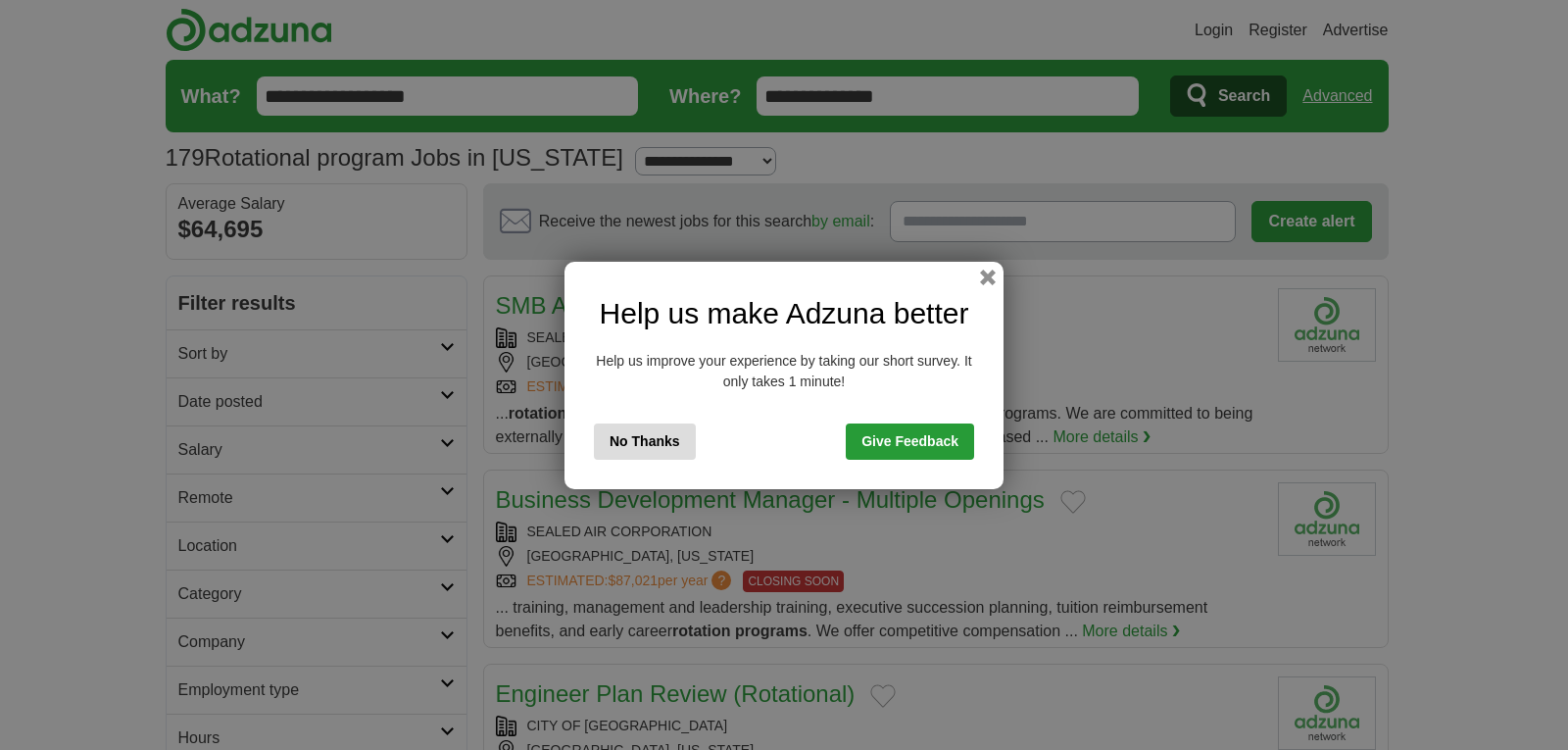 scroll, scrollTop: 0, scrollLeft: 0, axis: both 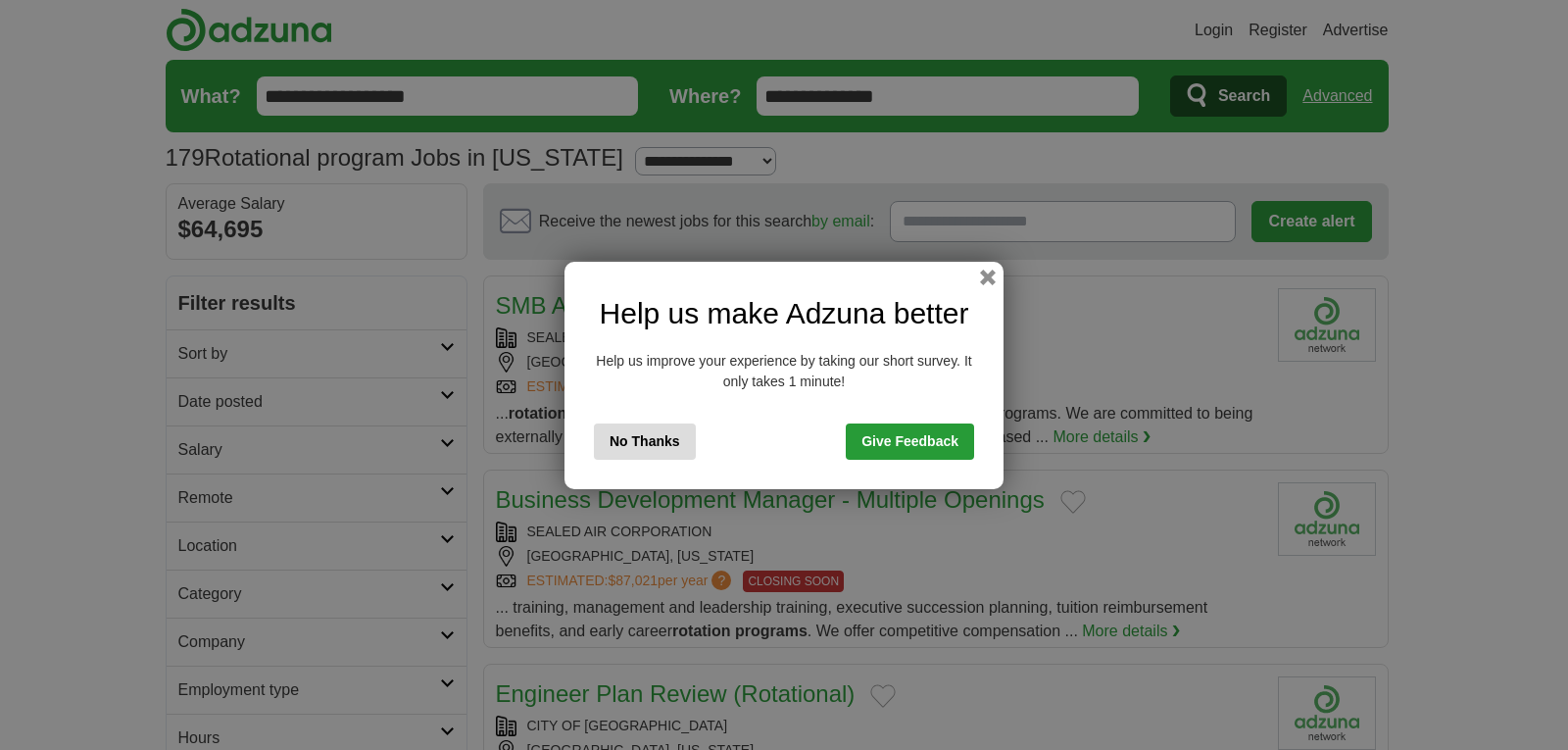 click on "Help us make Adzuna better
Help us improve your experience by taking our short survey. It only takes 1 minute!
No Thanks
Give Feedback" at bounding box center [784, 375] 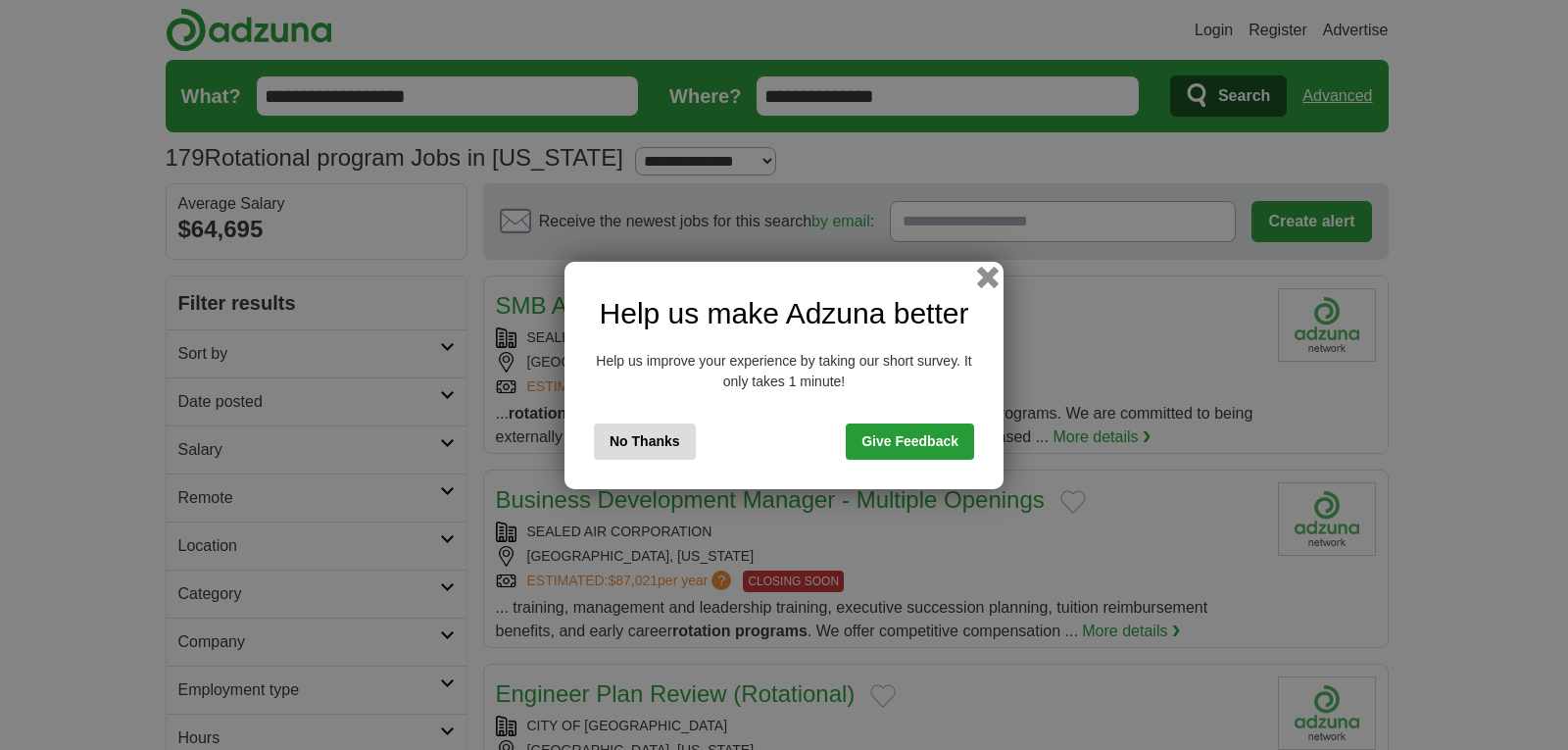 click at bounding box center (988, 276) 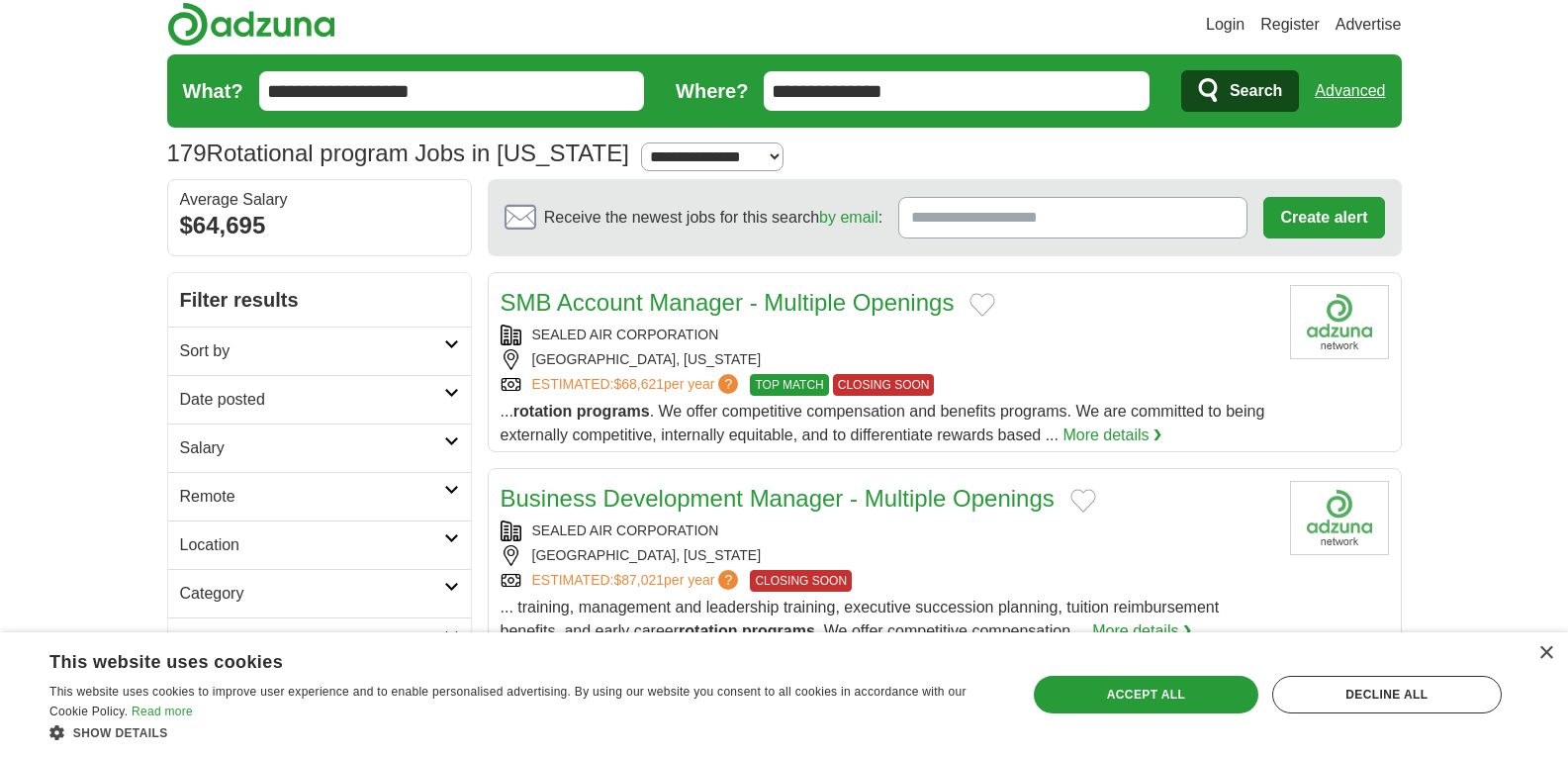 scroll, scrollTop: 0, scrollLeft: 0, axis: both 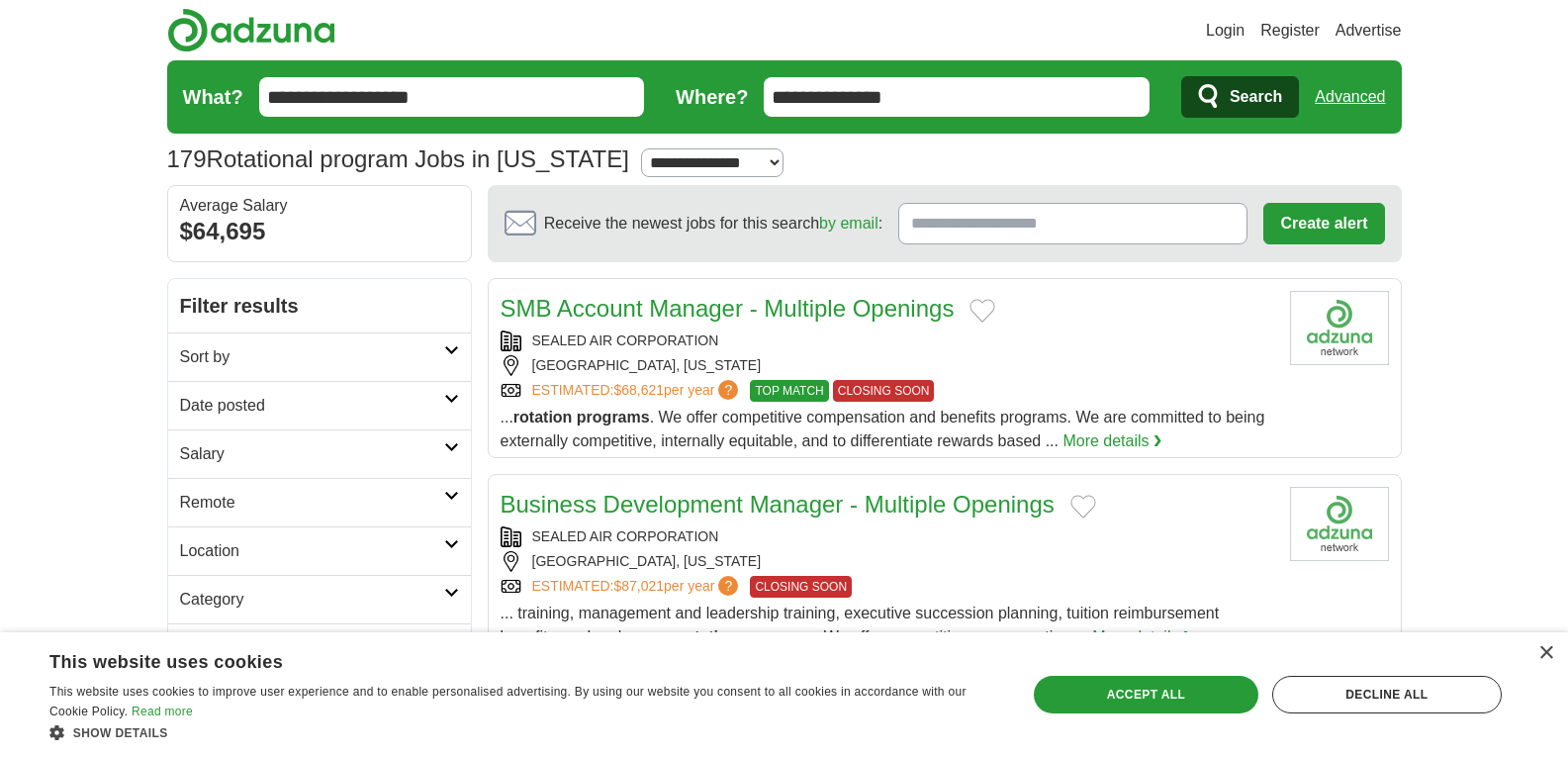 click on "**********" at bounding box center (452, 97) 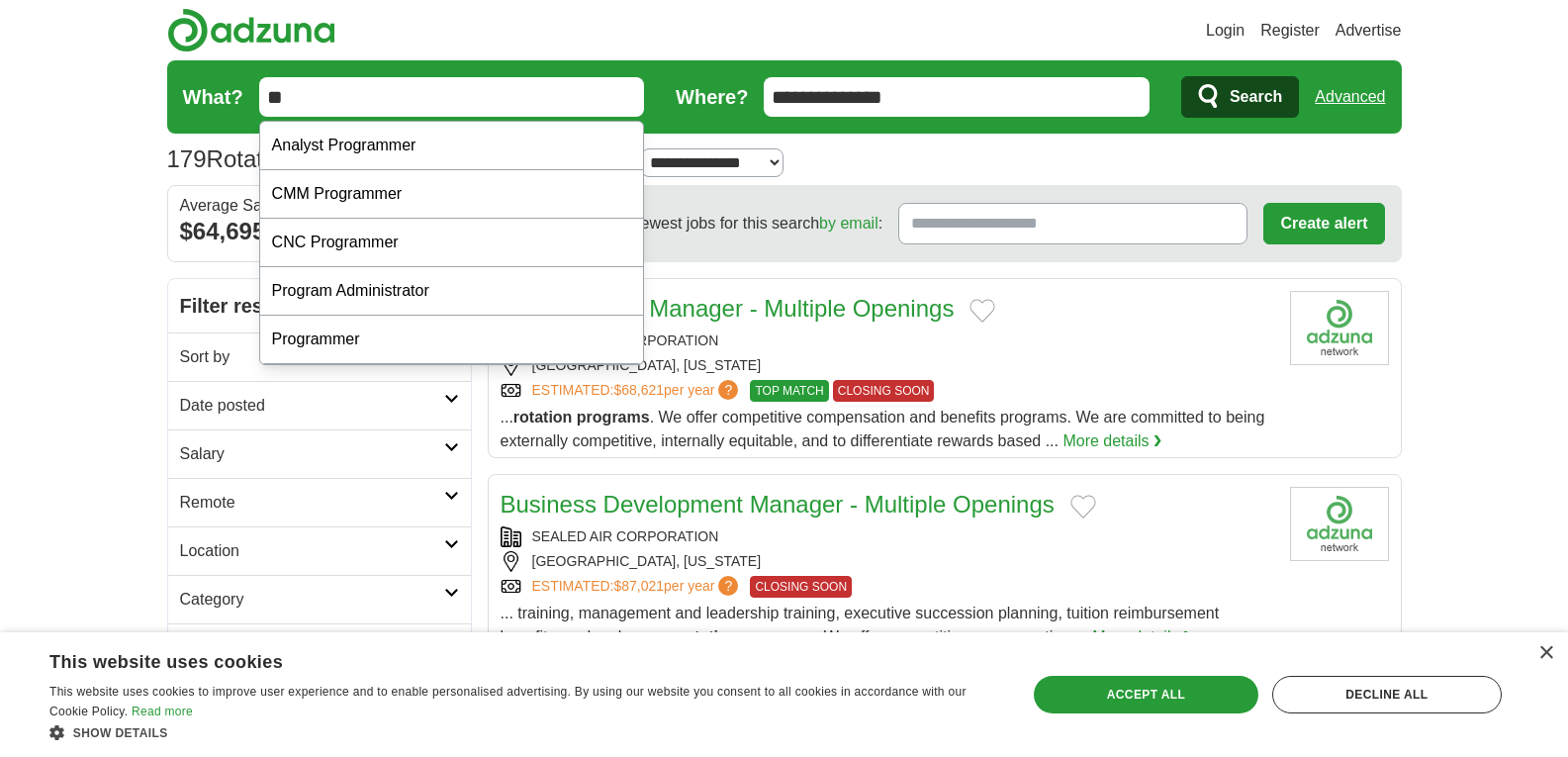 type on "*" 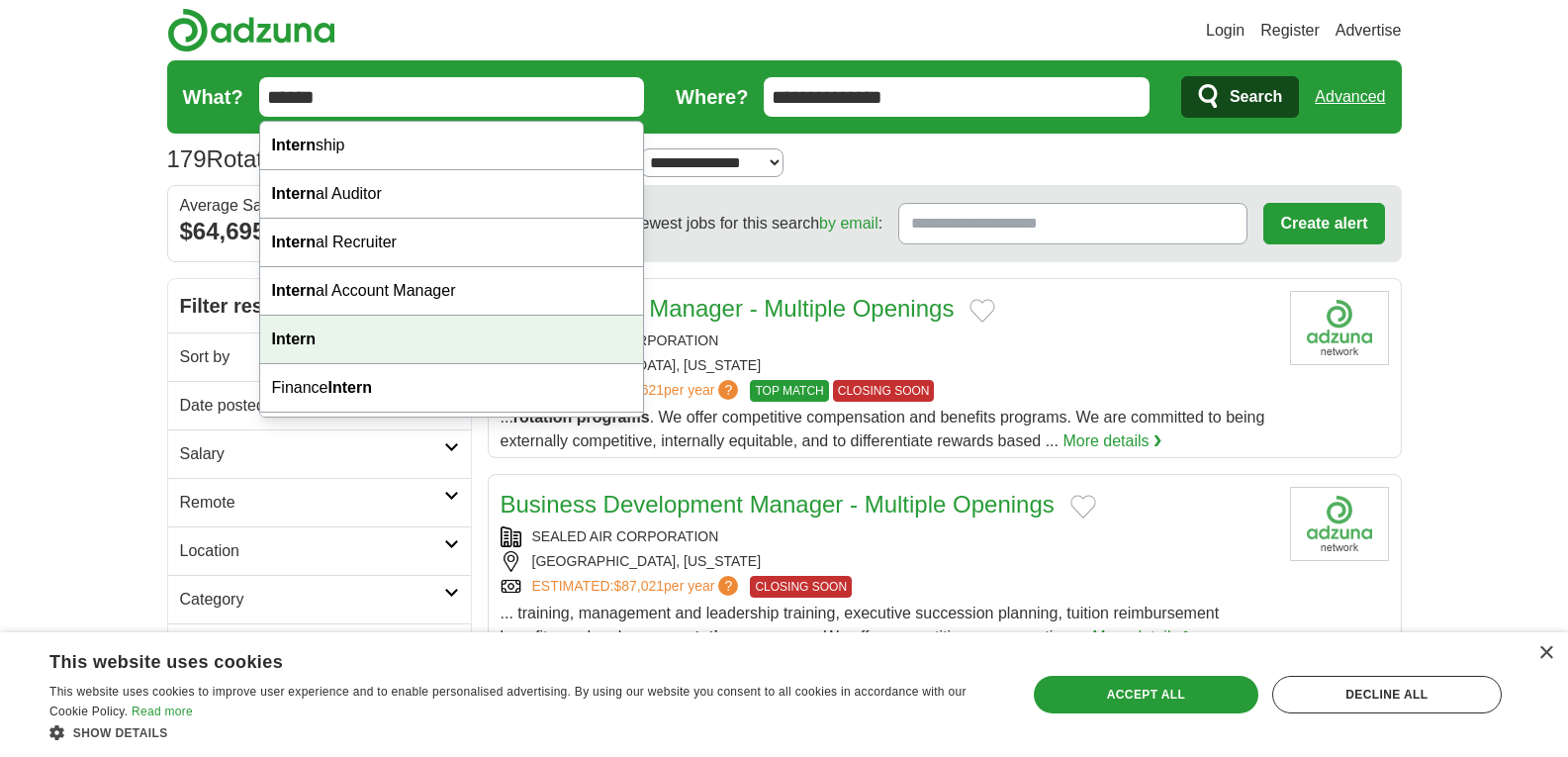 type on "******" 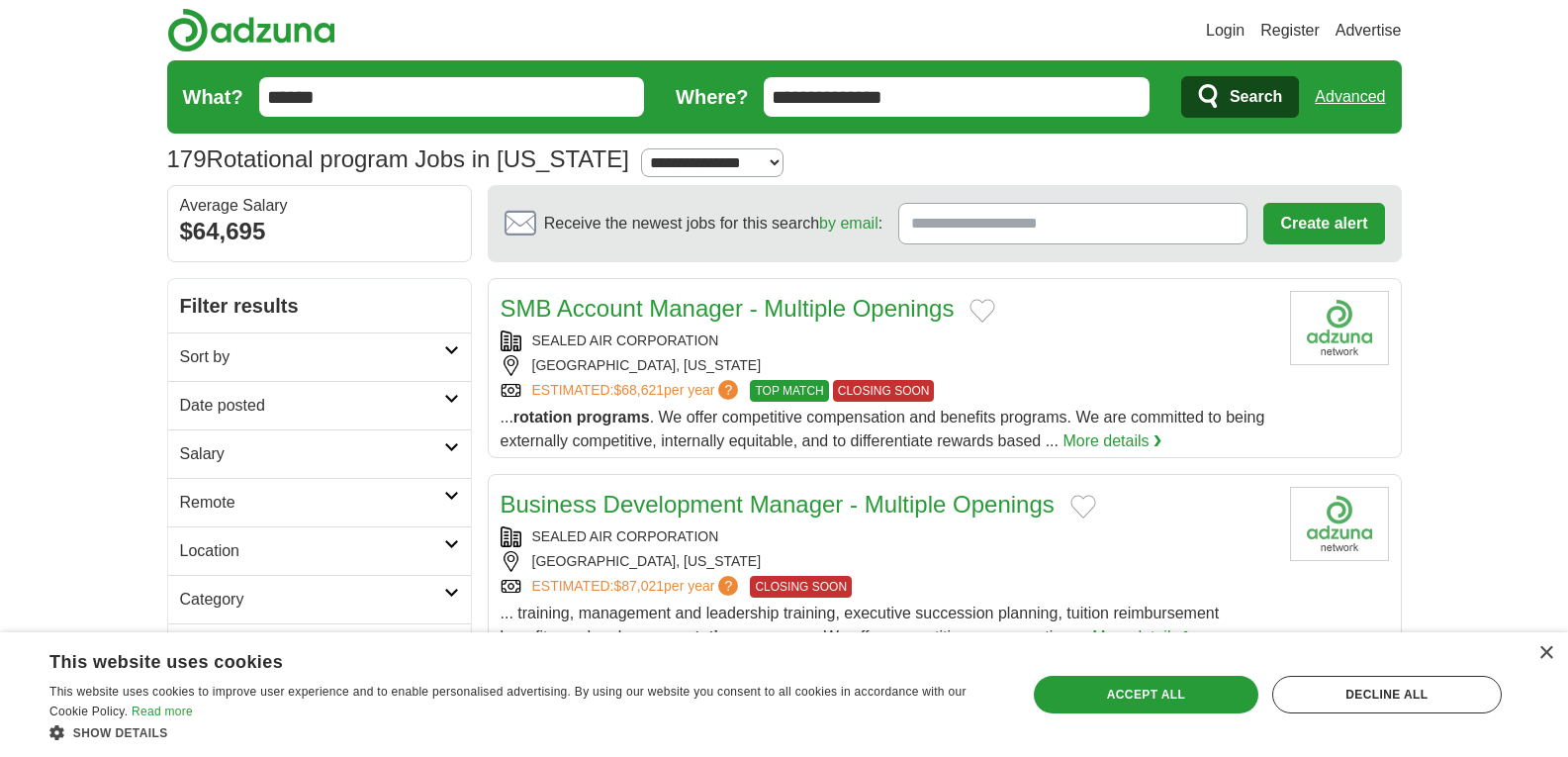 click on "Login
Register
Advertise
179
Rotational program Jobs in North Carolina
Salary
Salary
Select a salary range
Salary from
from $10,000
from $20,000
from $40,000
from $60,000
from $80,000
from $100,000
per year" at bounding box center [784, 1976] 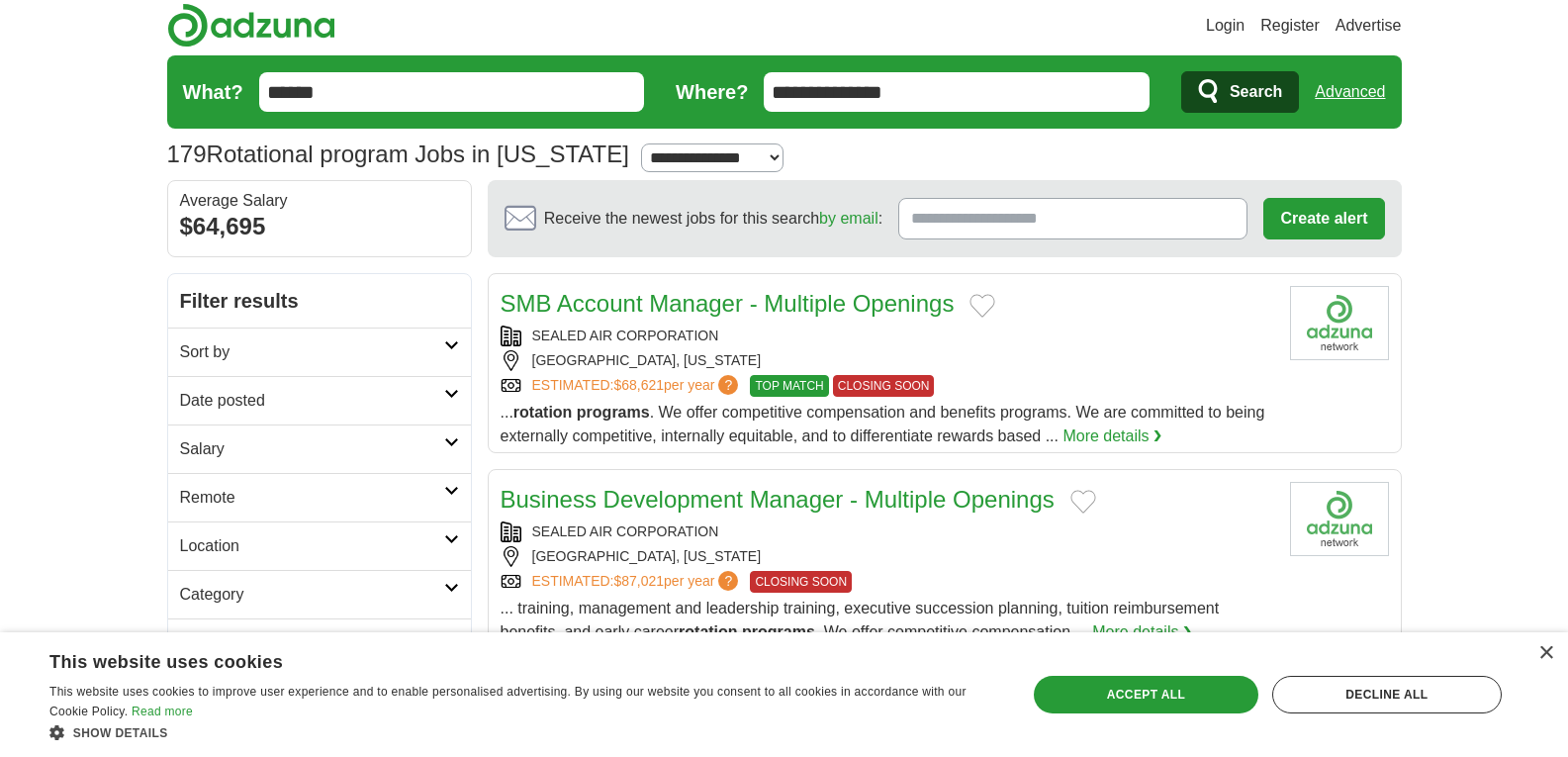 scroll, scrollTop: 0, scrollLeft: 0, axis: both 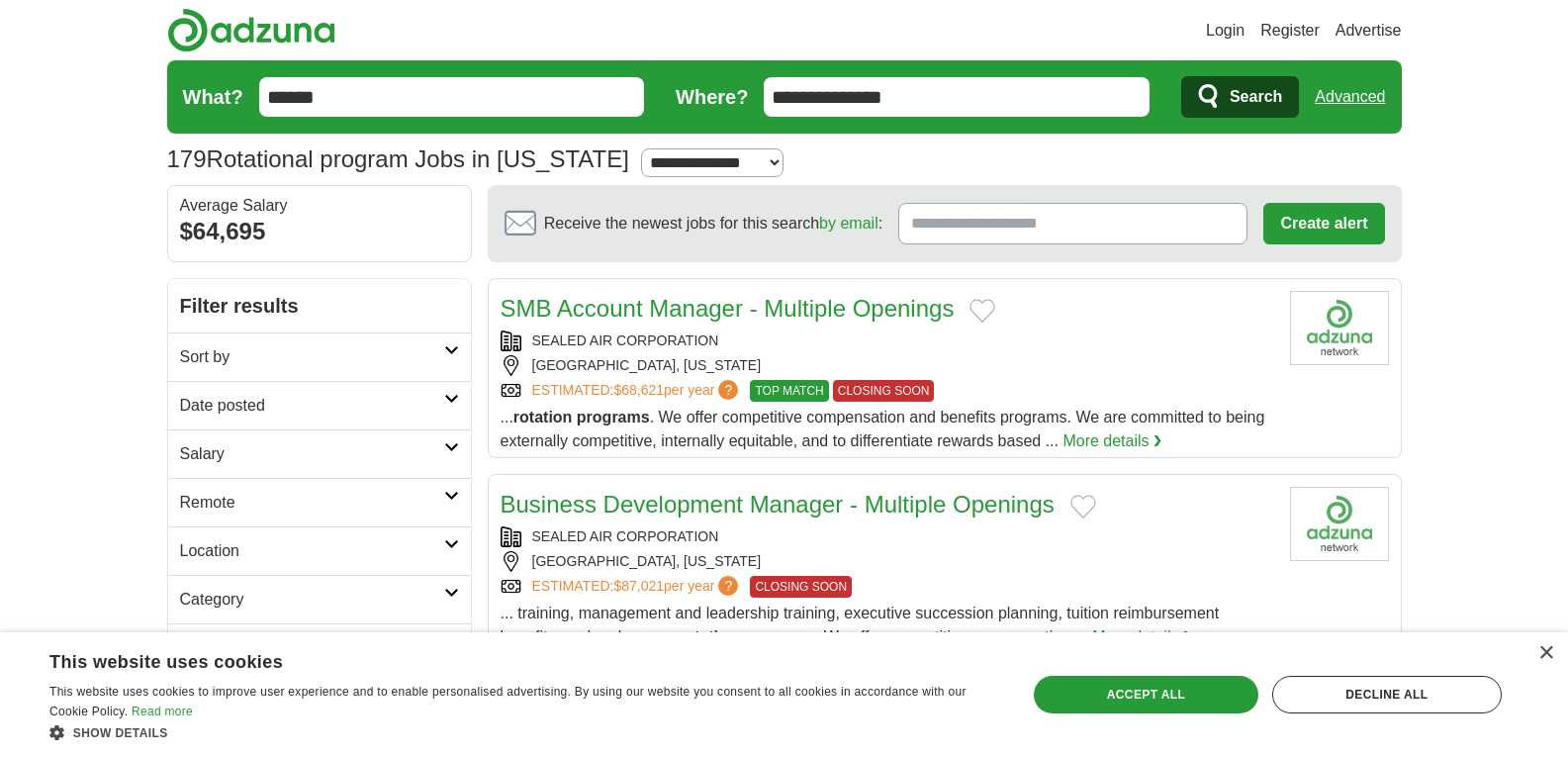 click 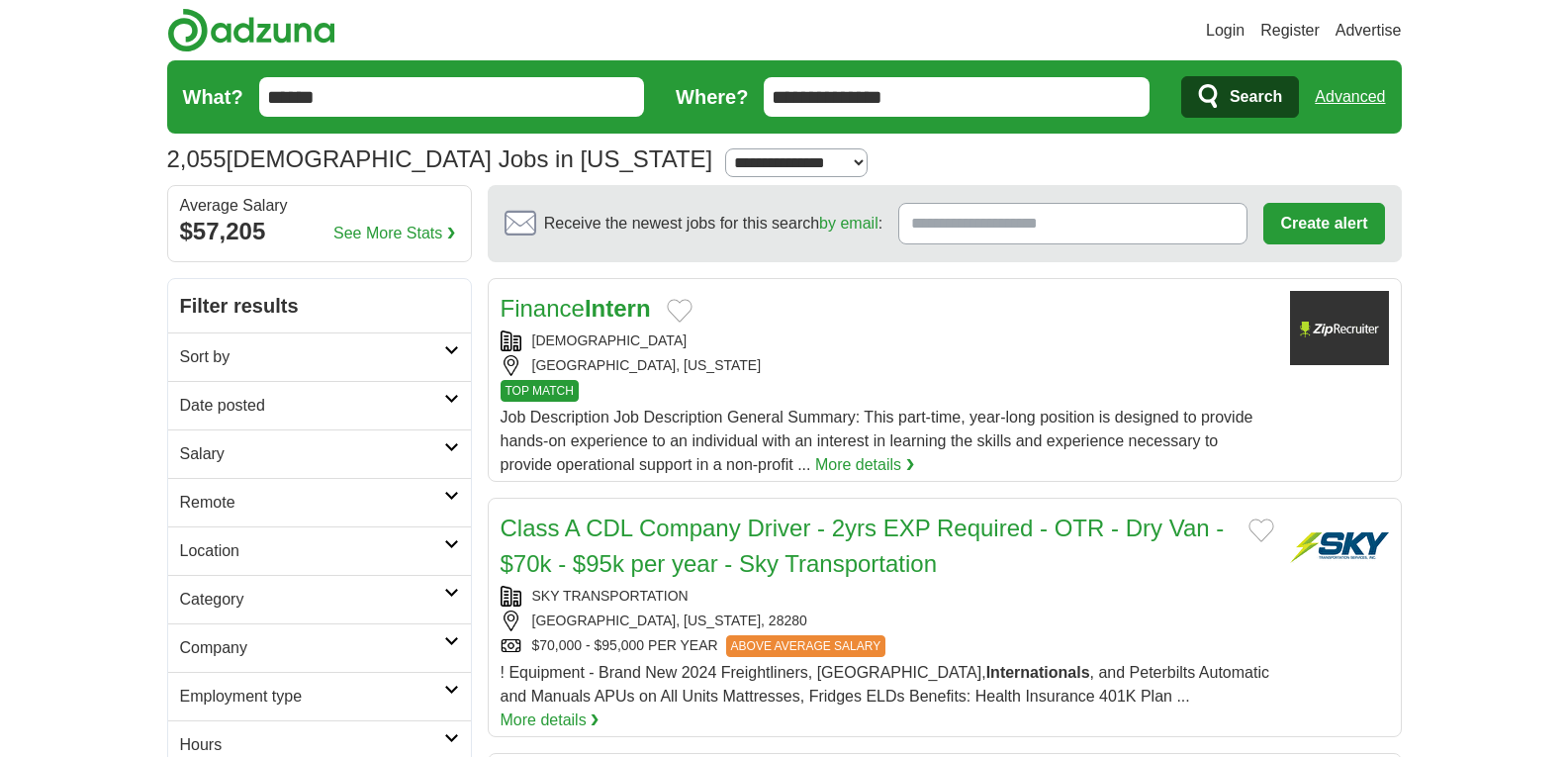 scroll, scrollTop: 0, scrollLeft: 0, axis: both 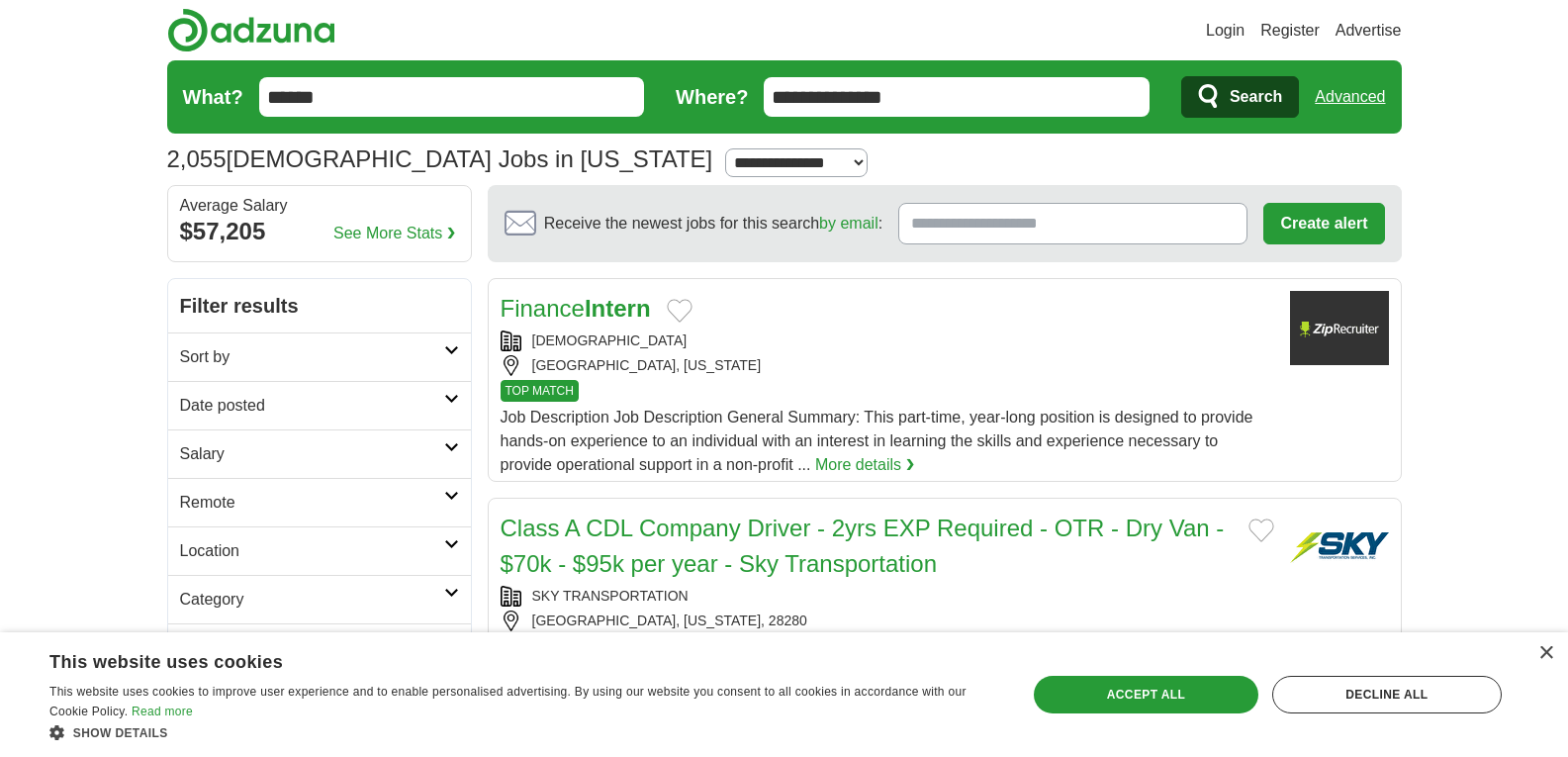 click on "Login
Register
Advertise
2,055
Intern Jobs in North Carolina
Salary
Salary
Select a salary range
Salary from
from $10,000
from $20,000
from $40,000
from $60,000
from $80,000
from $100,000
per year" at bounding box center [784, 1704] 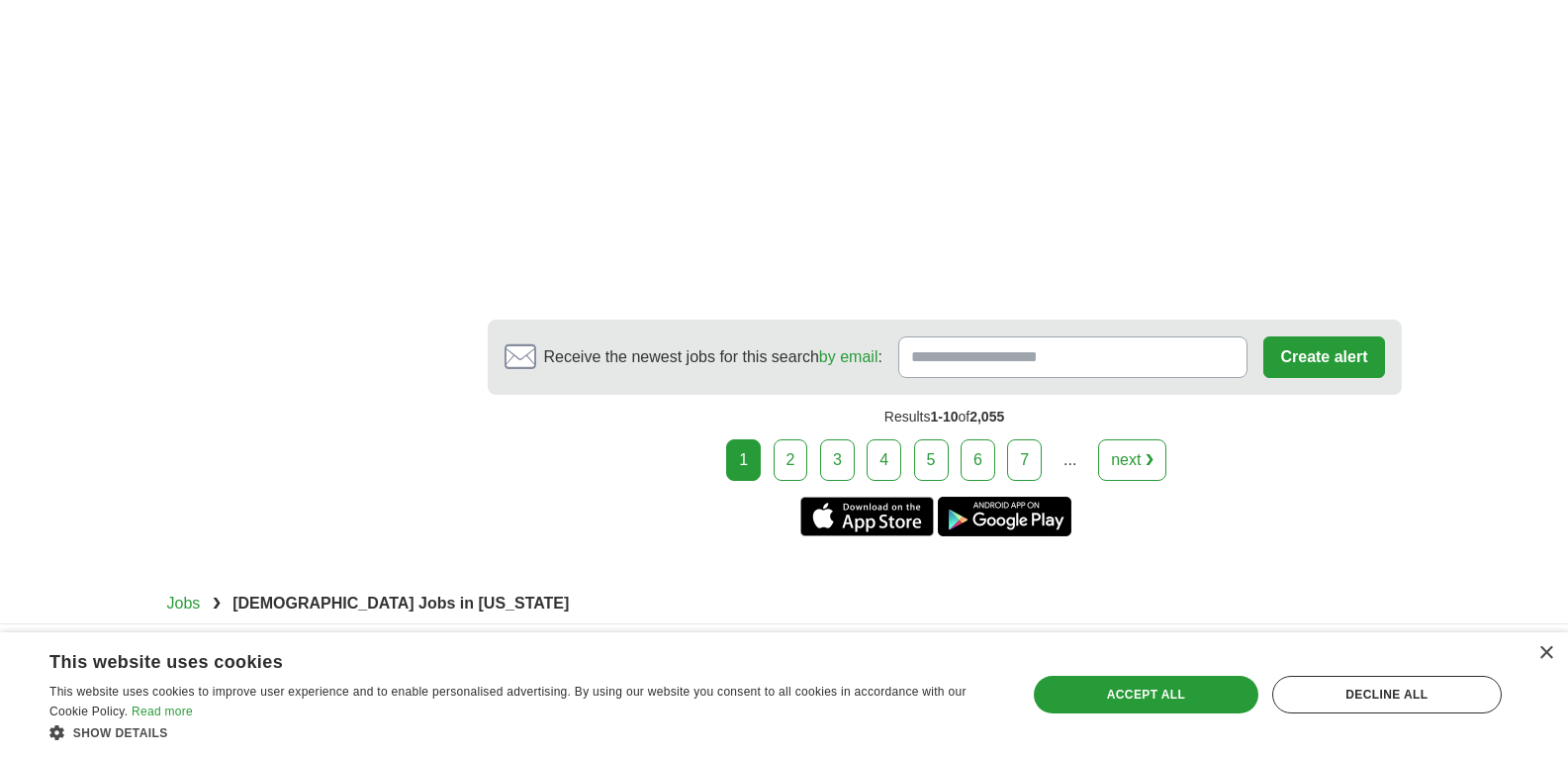 scroll, scrollTop: 3842, scrollLeft: 0, axis: vertical 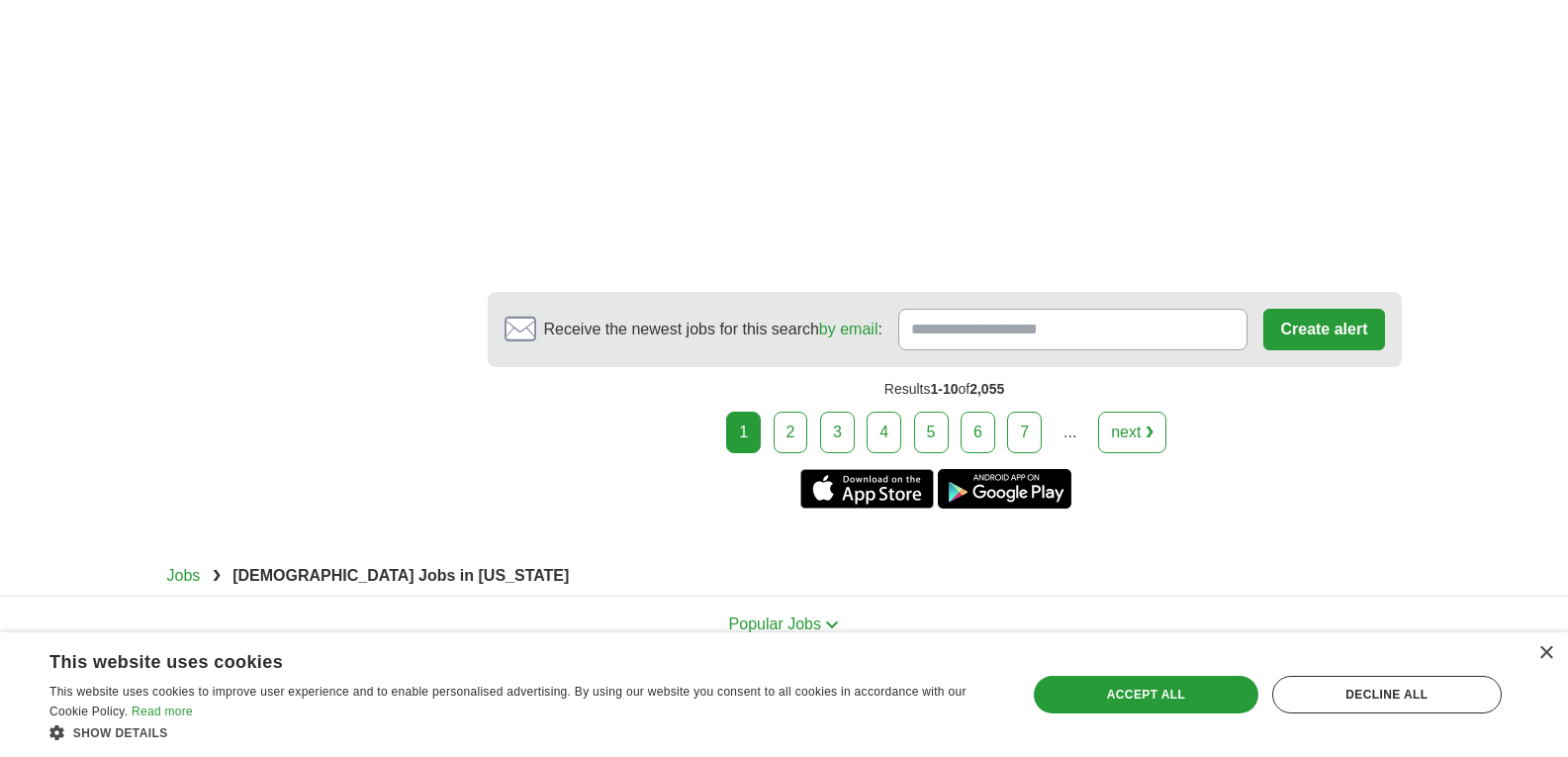 click on "2" at bounding box center [790, 432] 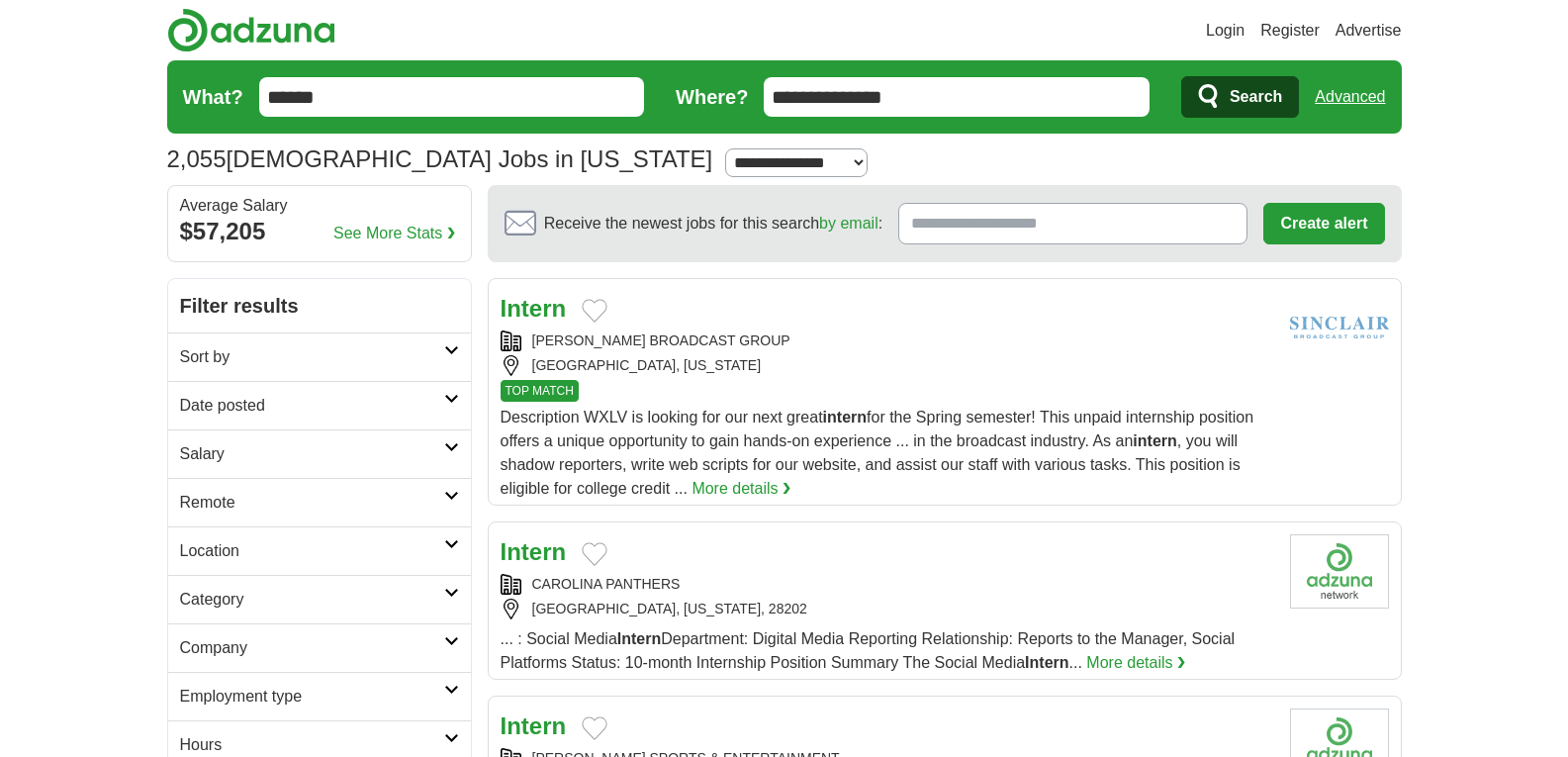 scroll, scrollTop: 40, scrollLeft: 0, axis: vertical 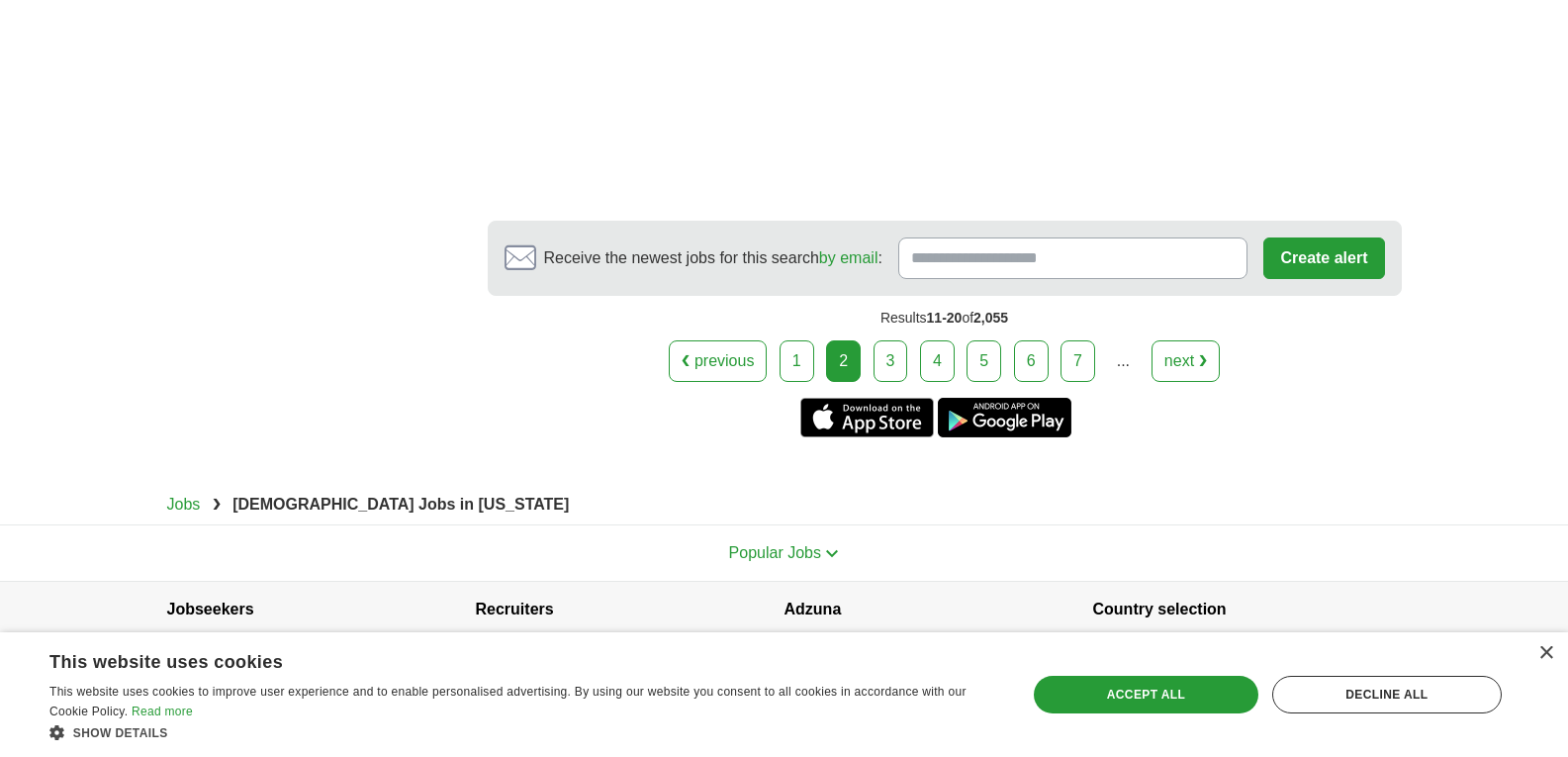 click on "3" at bounding box center [890, 361] 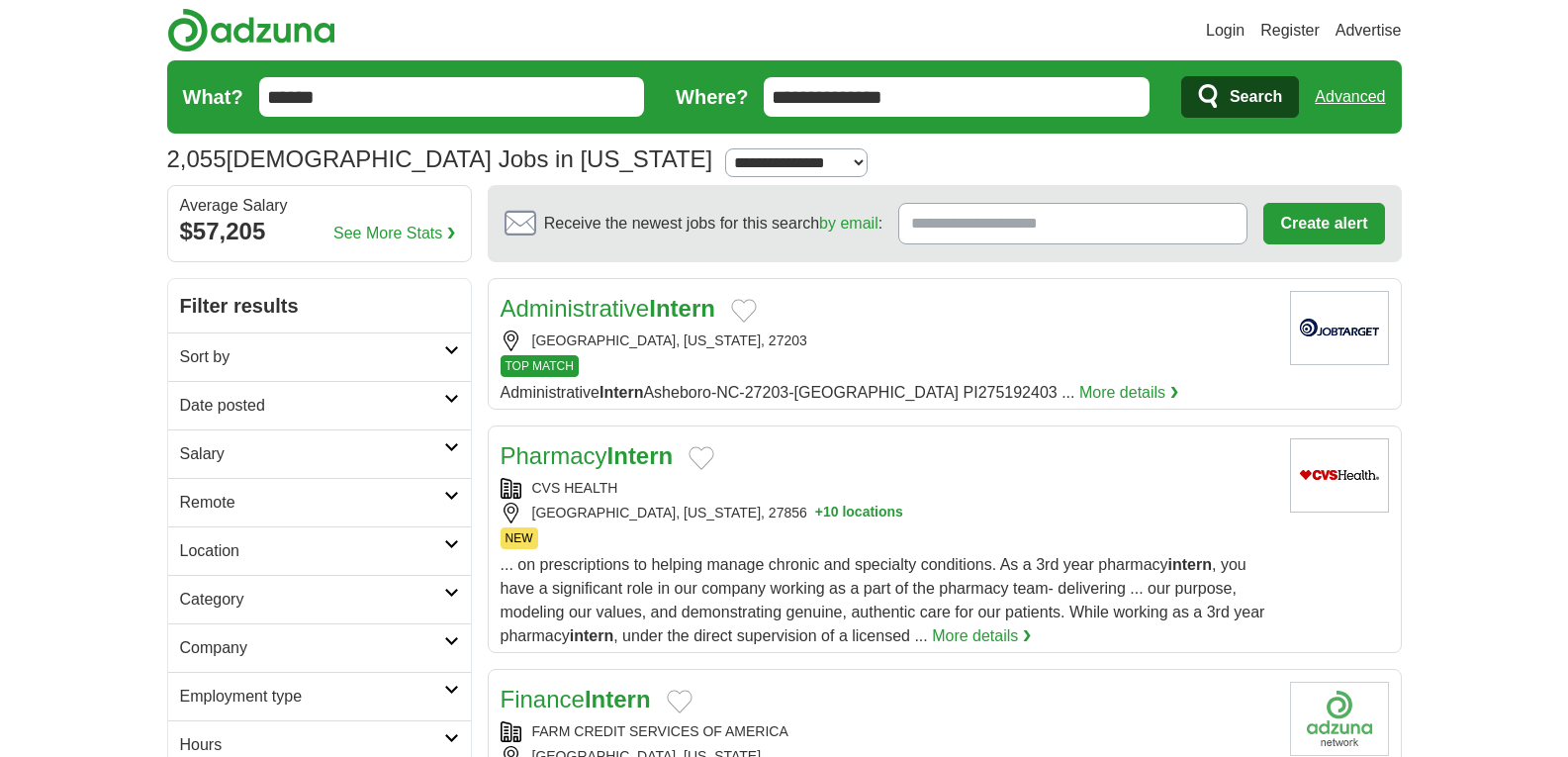 scroll, scrollTop: 40, scrollLeft: 0, axis: vertical 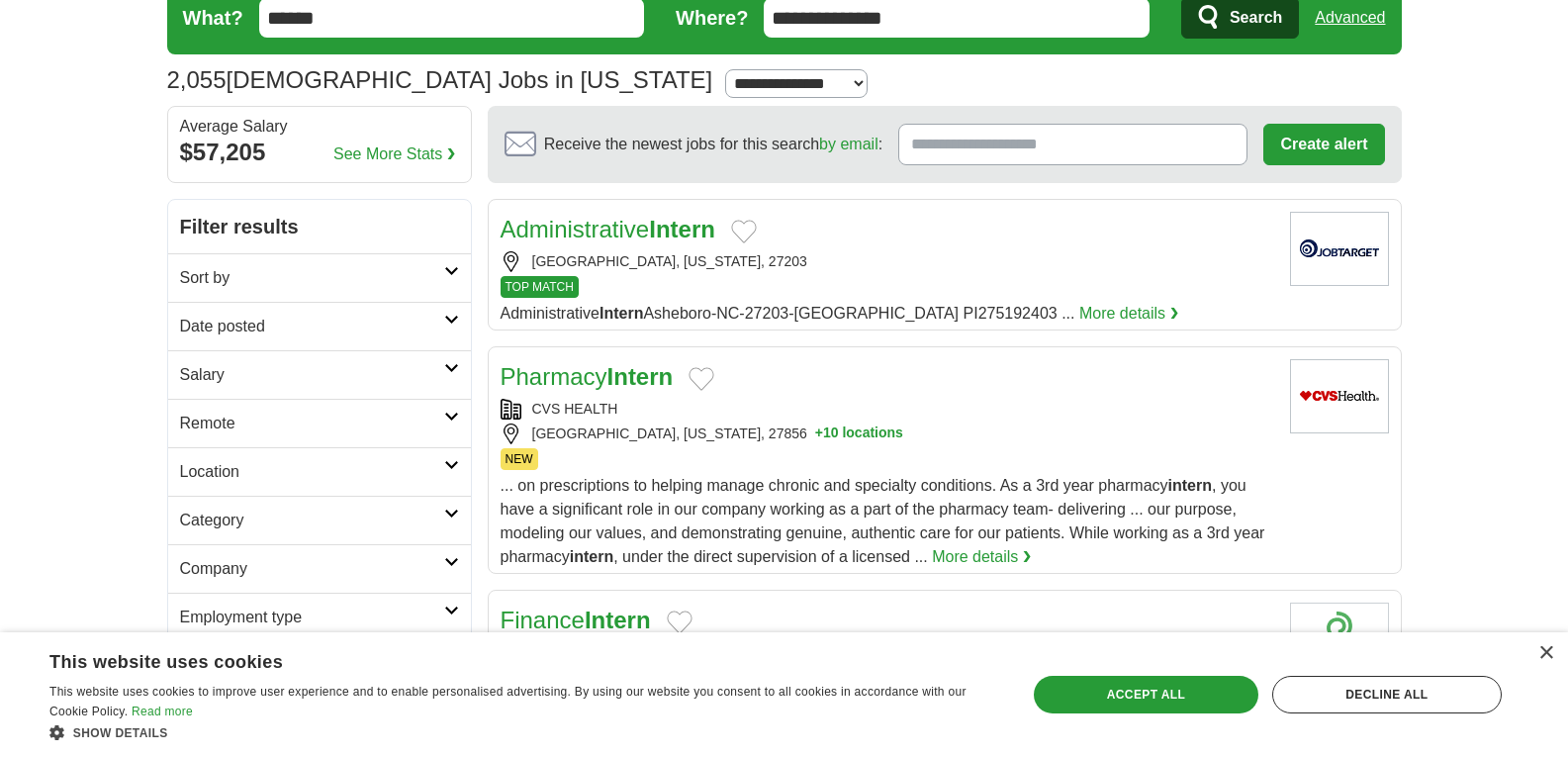drag, startPoint x: 879, startPoint y: 277, endPoint x: 786, endPoint y: 309, distance: 98.35141 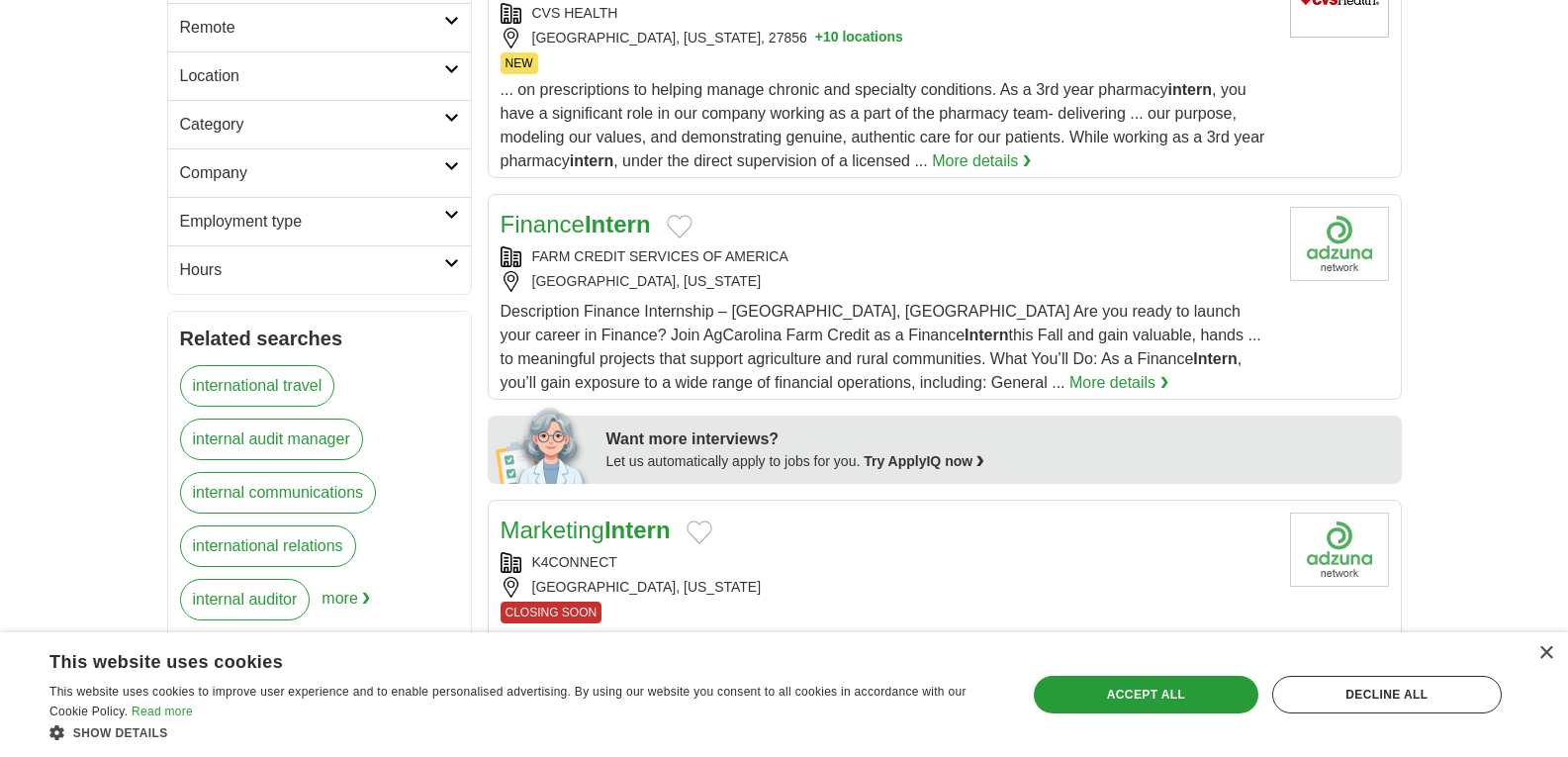 scroll, scrollTop: 515, scrollLeft: 0, axis: vertical 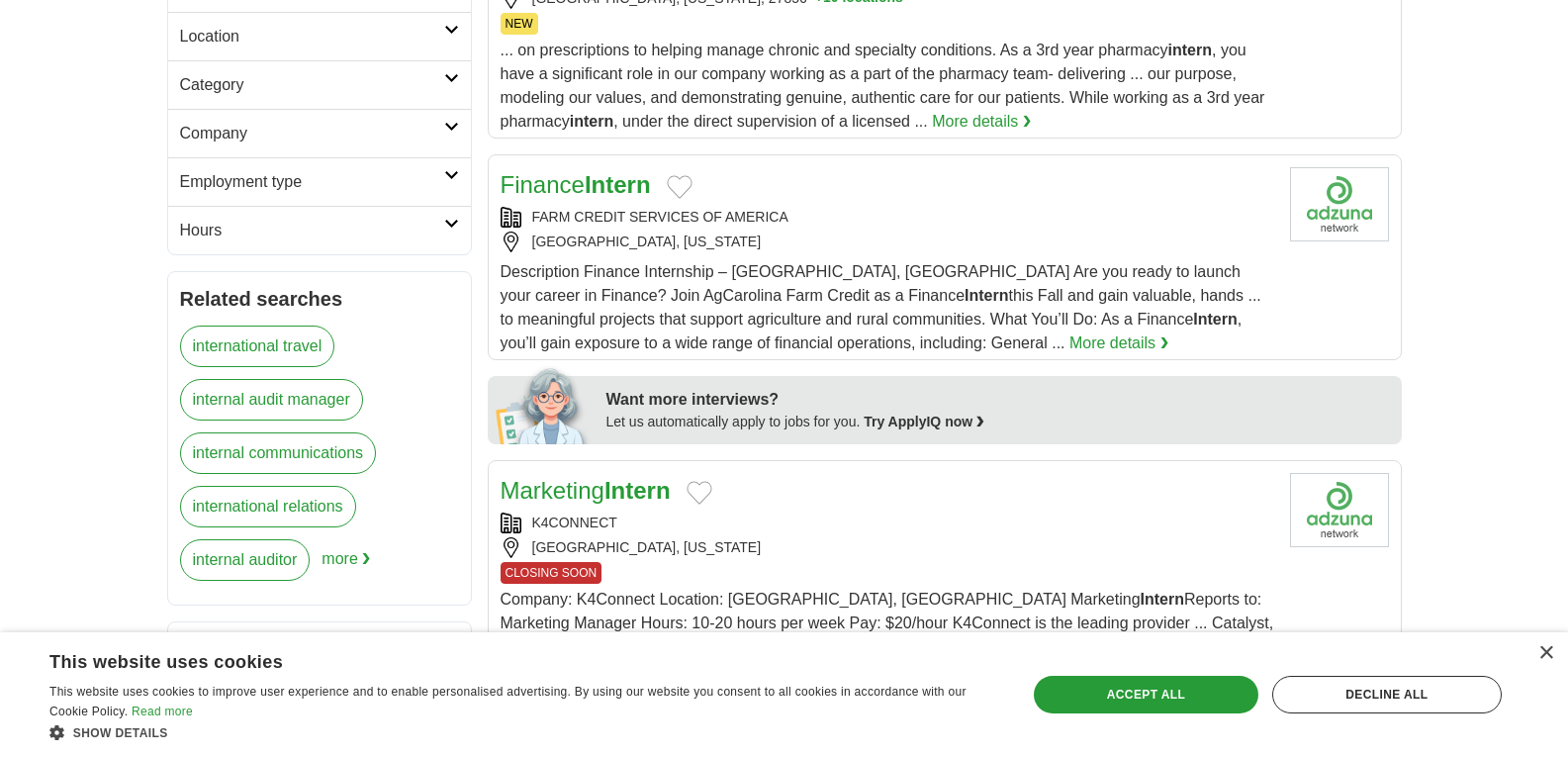 click on "Finance  Intern" at bounding box center (576, 184) 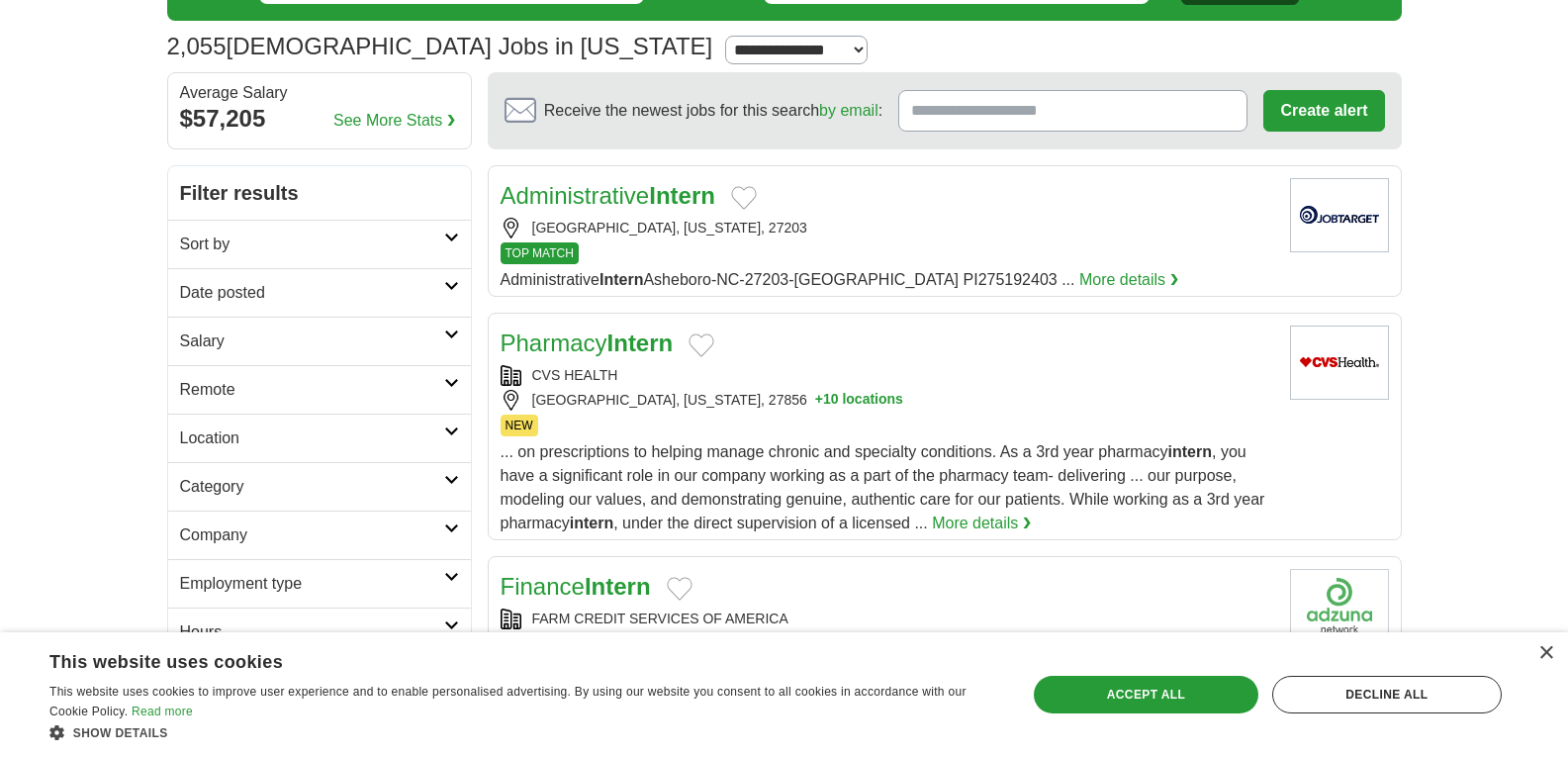 scroll, scrollTop: 0, scrollLeft: 0, axis: both 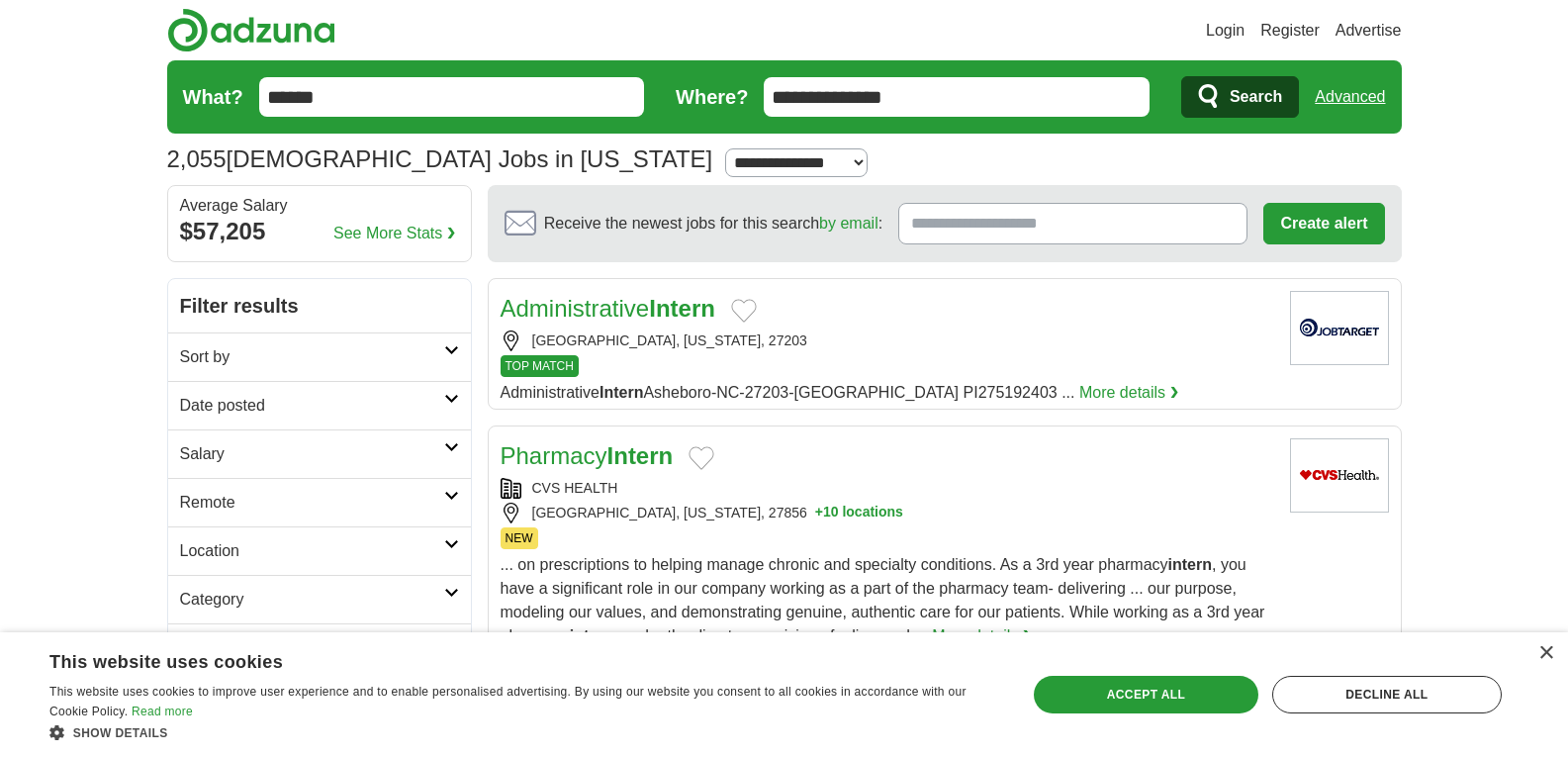 click on "******" at bounding box center [452, 97] 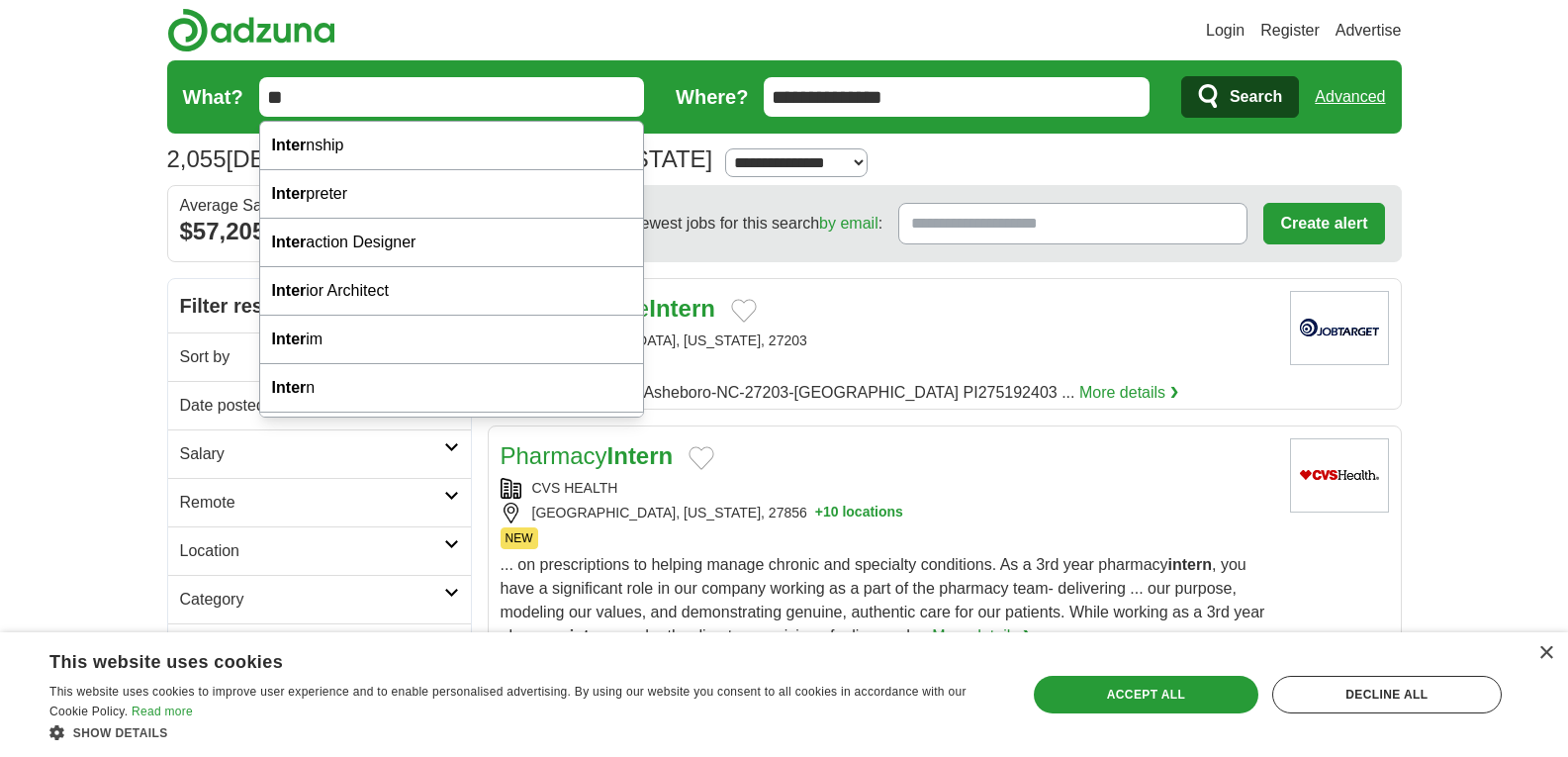 type on "*" 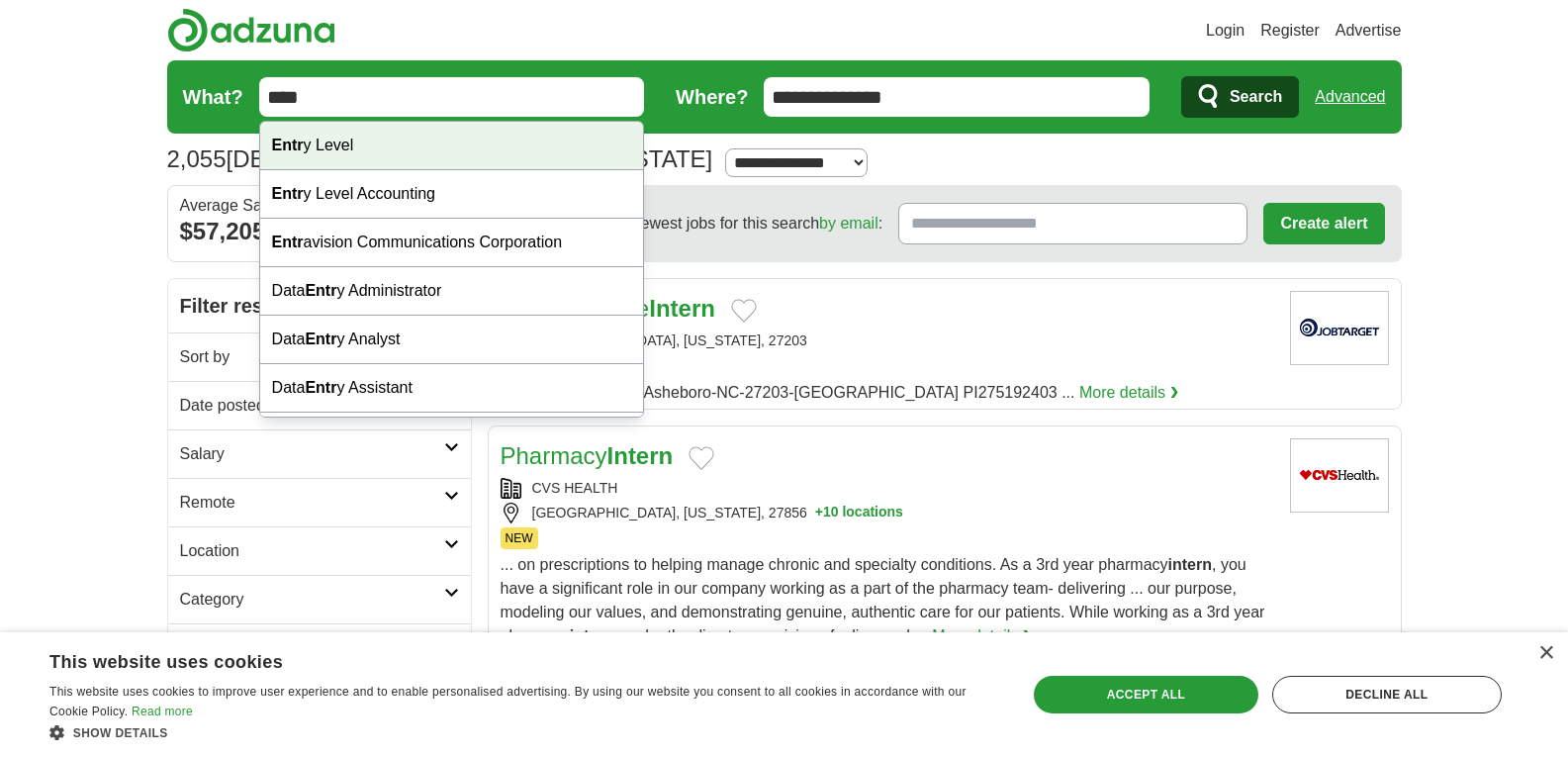 click on "Login
Register
Advertise
2,055
[DEMOGRAPHIC_DATA] Jobs in [US_STATE]
[GEOGRAPHIC_DATA]
[GEOGRAPHIC_DATA]
Select a salary range
Salary from
from $10,000
from $20,000
from $40,000
from $60,000
from $80,000
from $100,000
per year" at bounding box center [784, 2236] 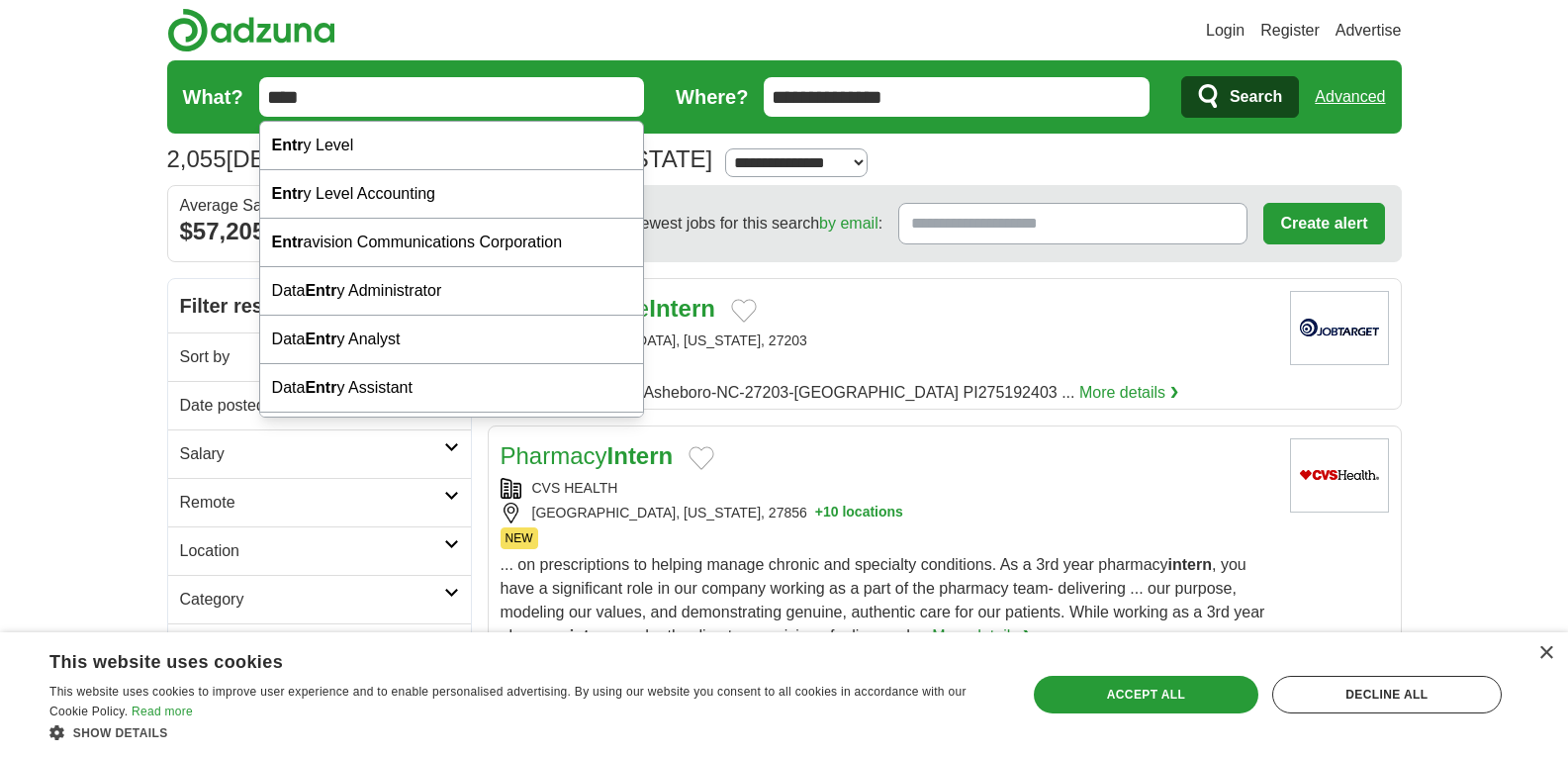 click on "****" at bounding box center (452, 97) 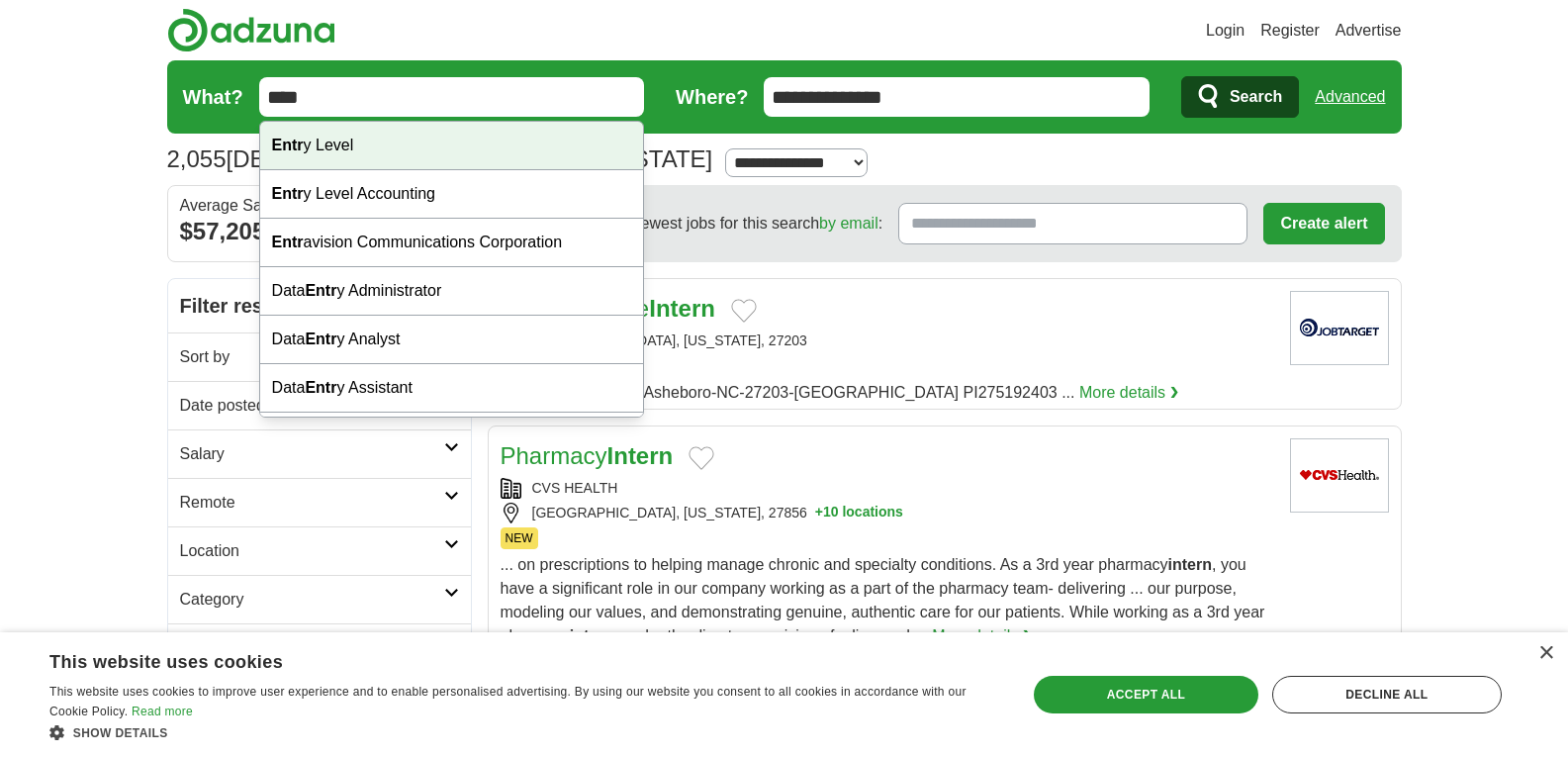 click on "Entr y Level" at bounding box center (452, 145) 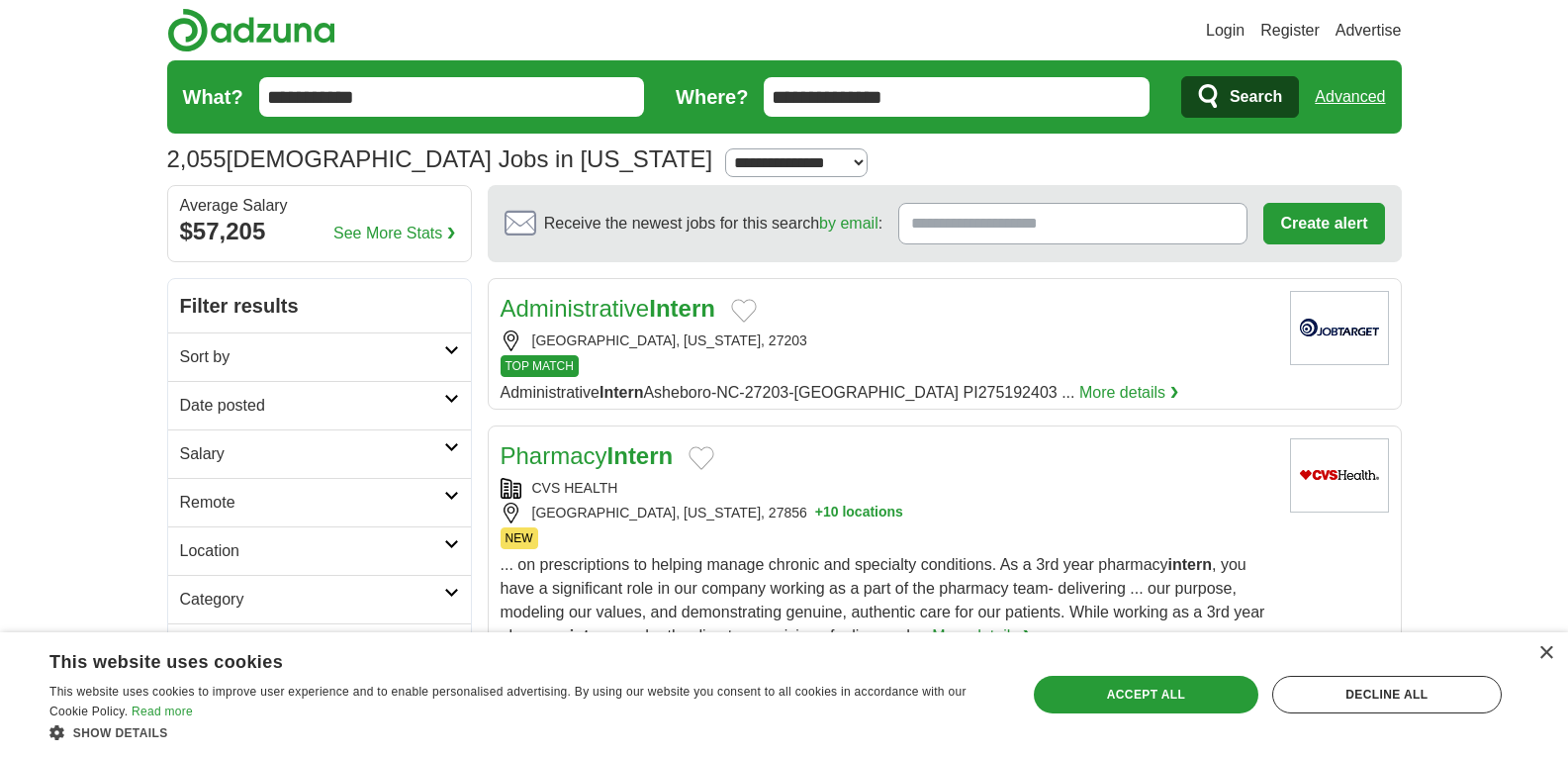 click on "Search" at bounding box center (1255, 97) 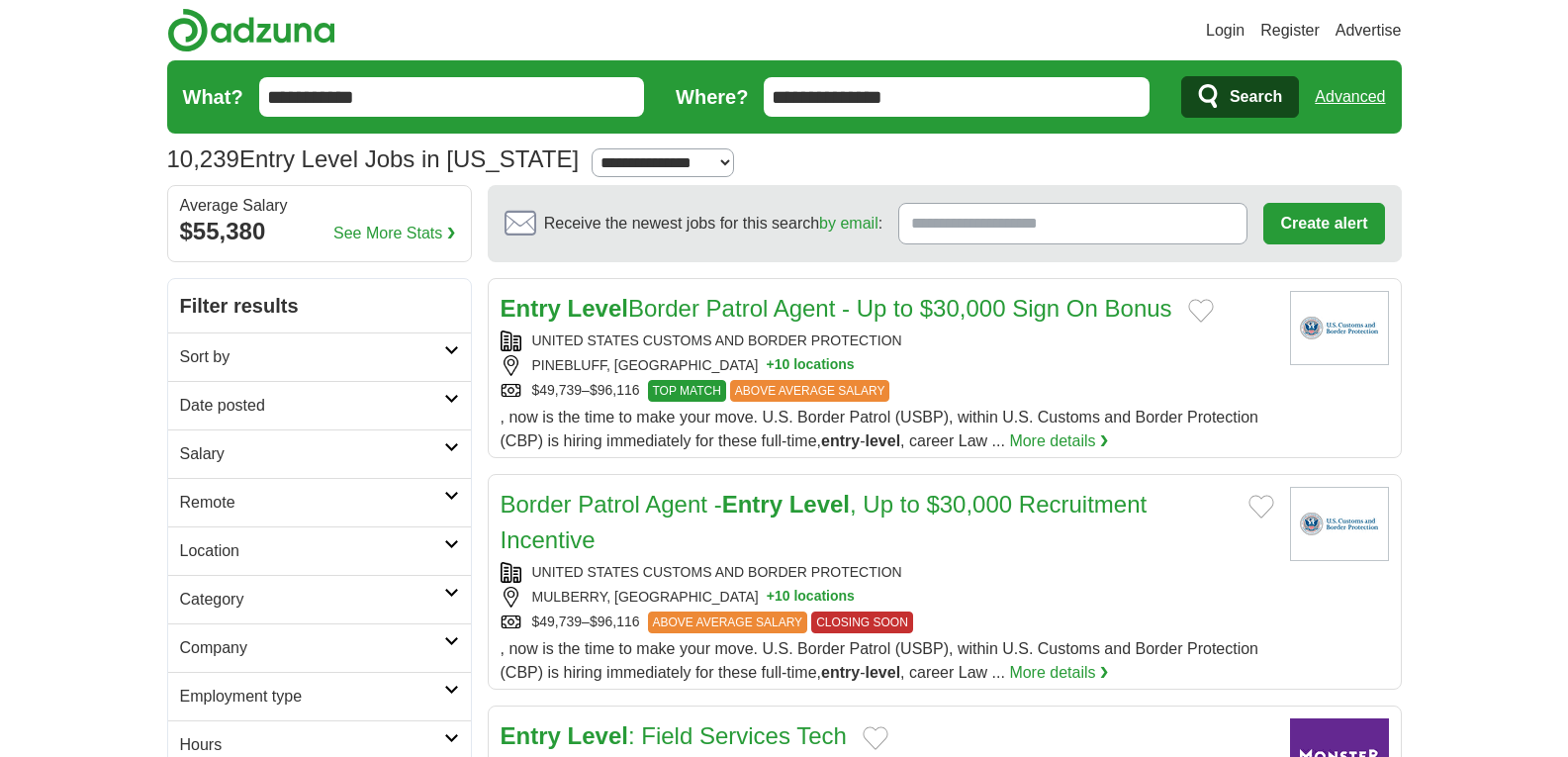 scroll, scrollTop: 0, scrollLeft: 0, axis: both 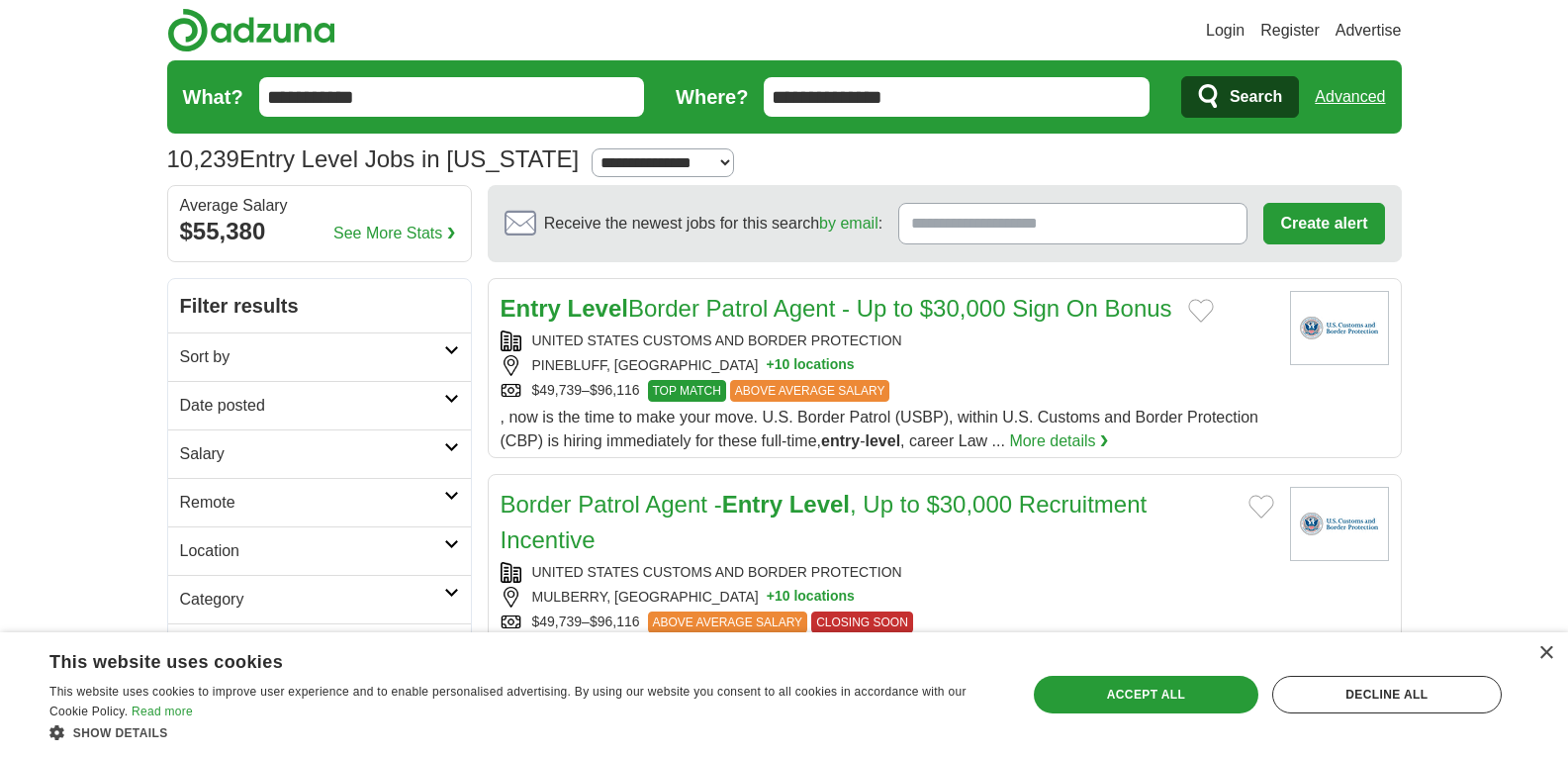 click on "**********" at bounding box center (452, 97) 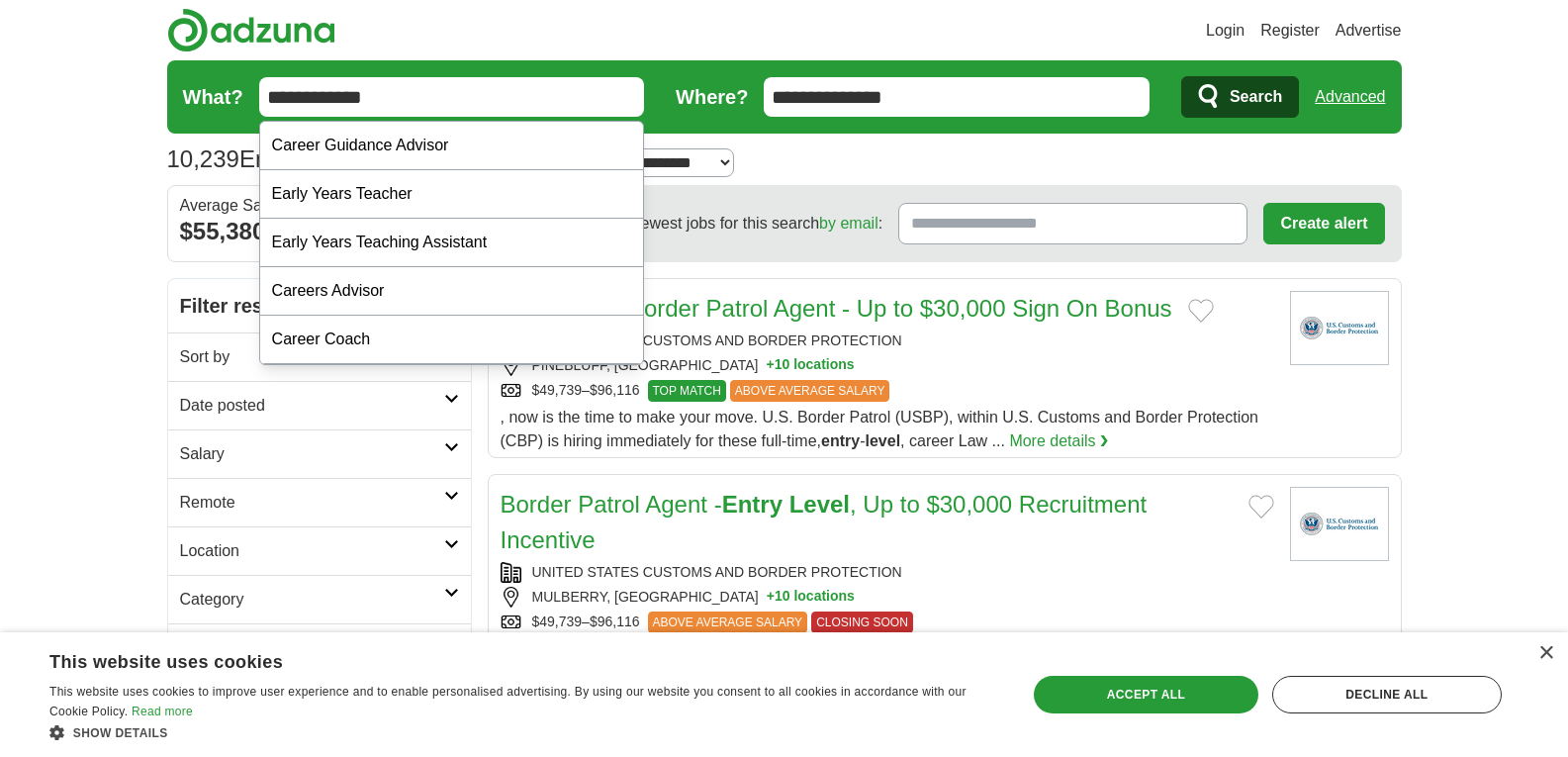 type on "**********" 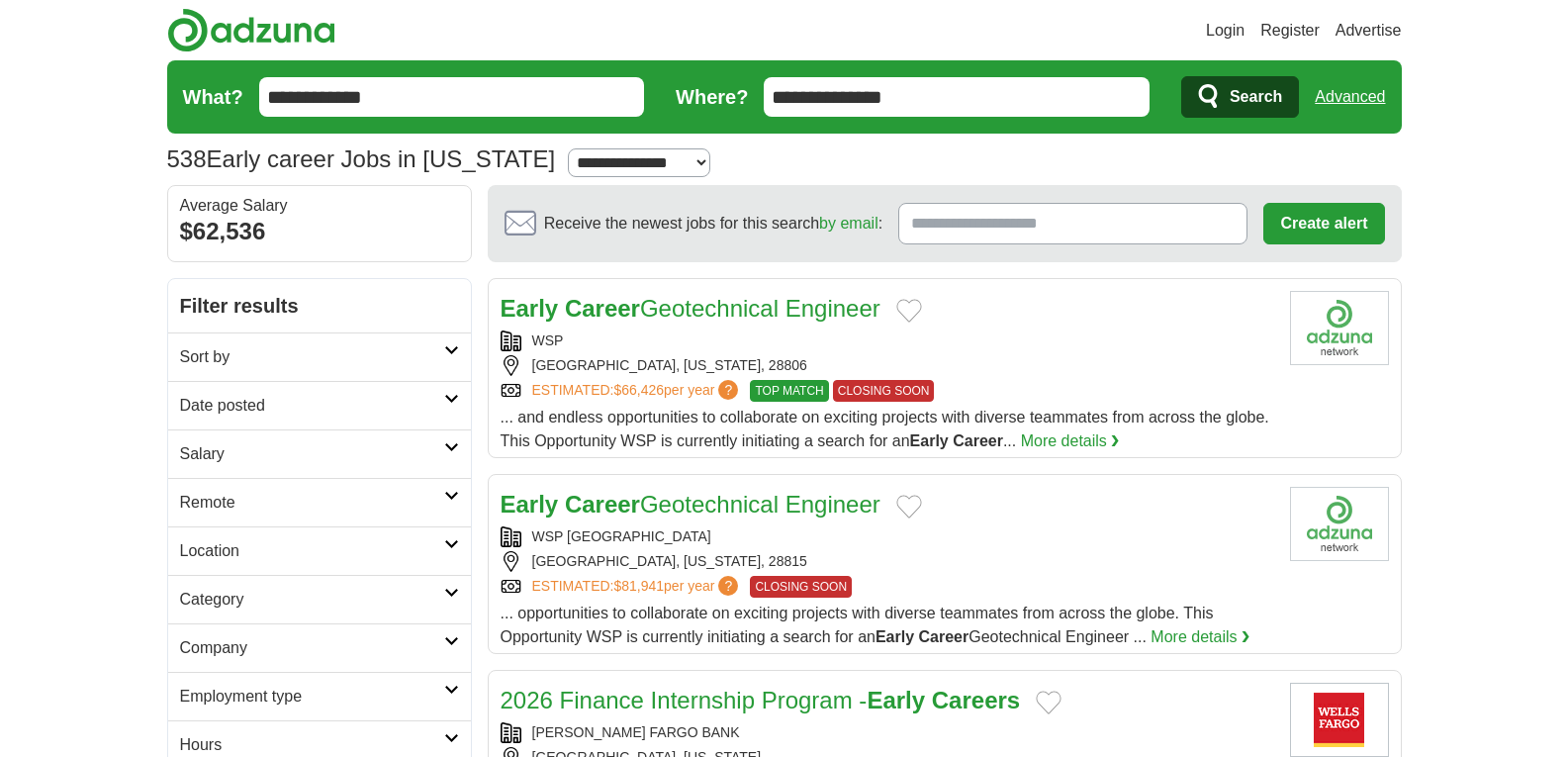 scroll, scrollTop: 0, scrollLeft: 0, axis: both 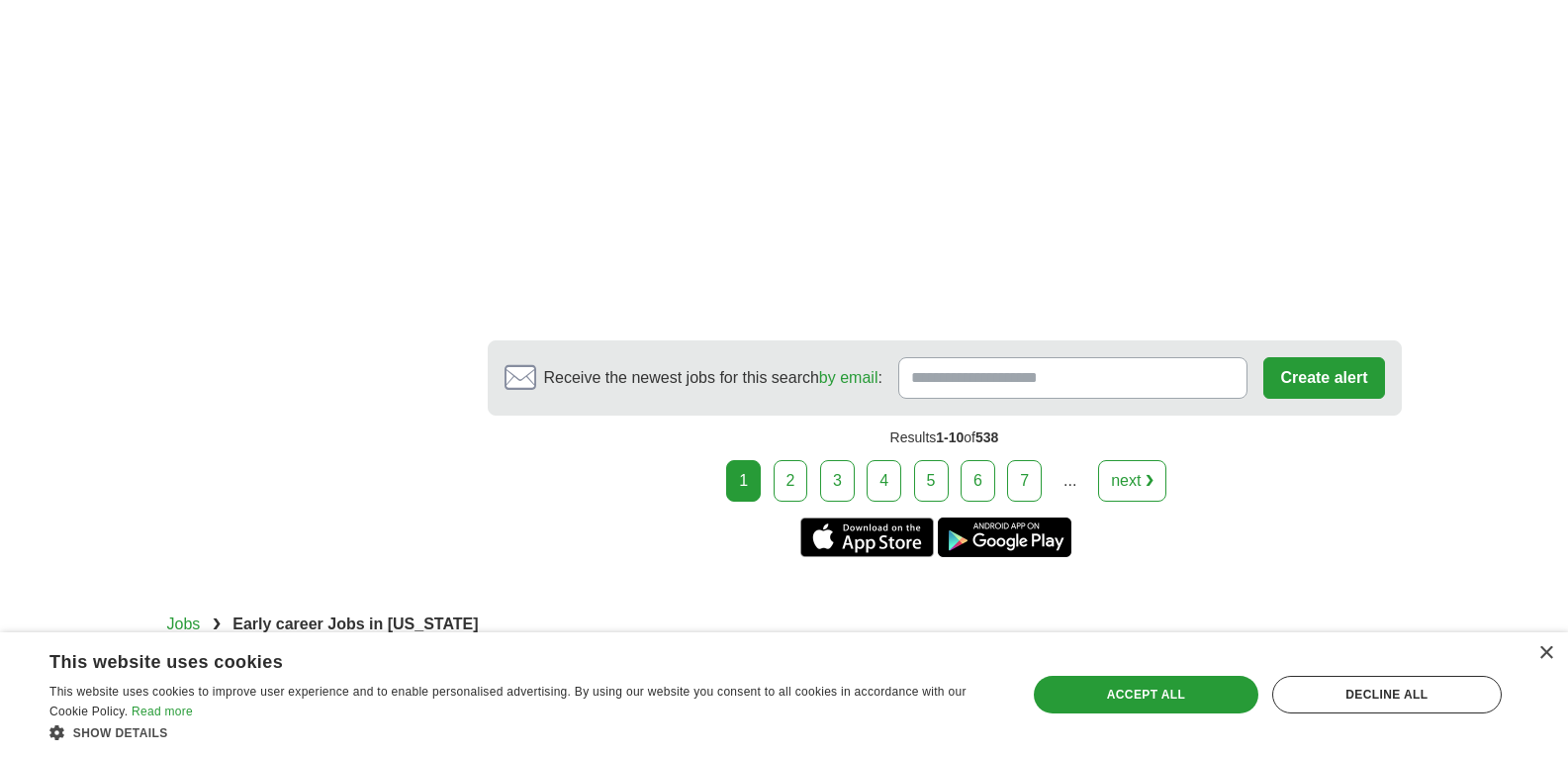 click on "2" at bounding box center [790, 481] 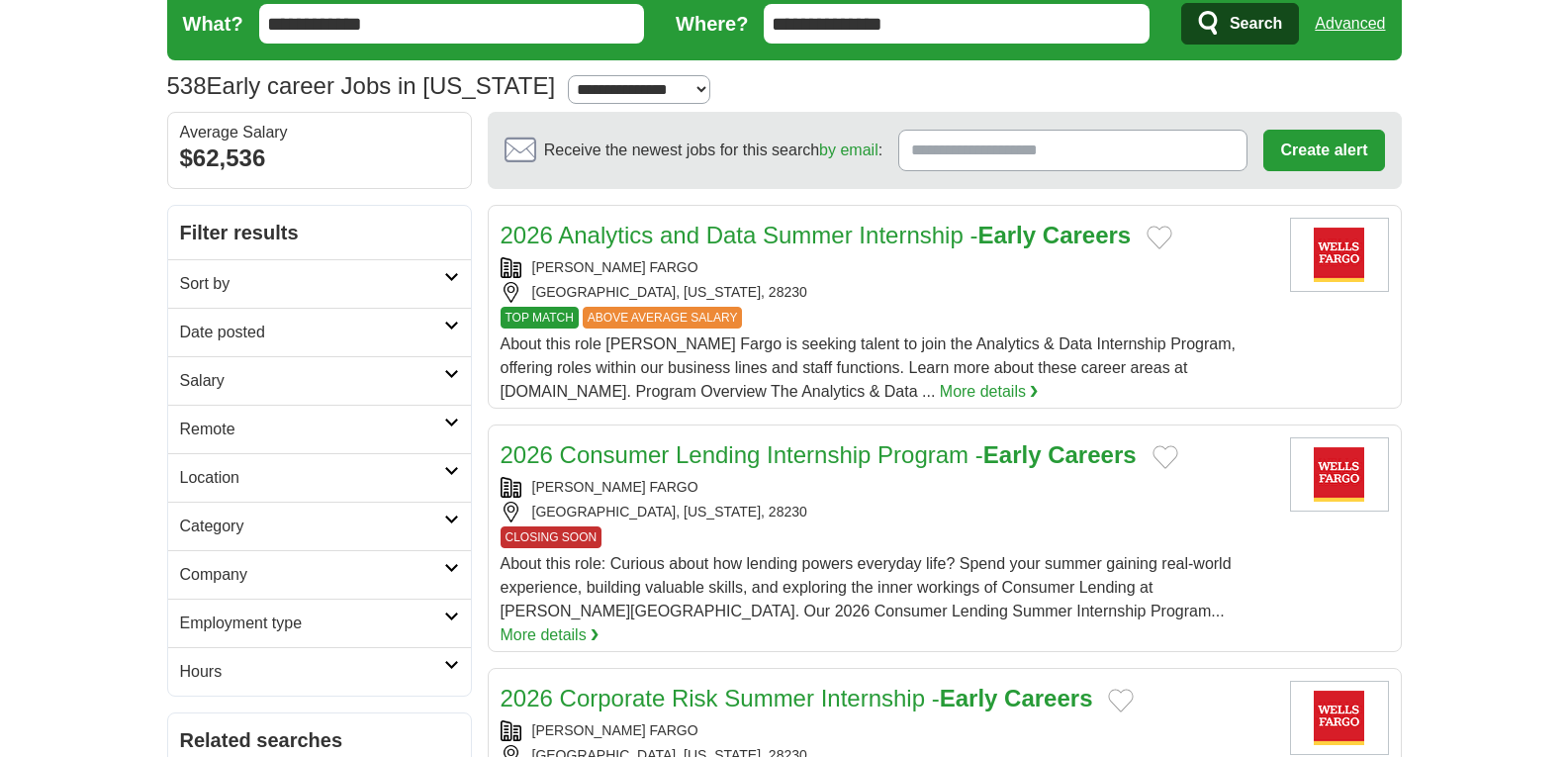 scroll, scrollTop: 0, scrollLeft: 0, axis: both 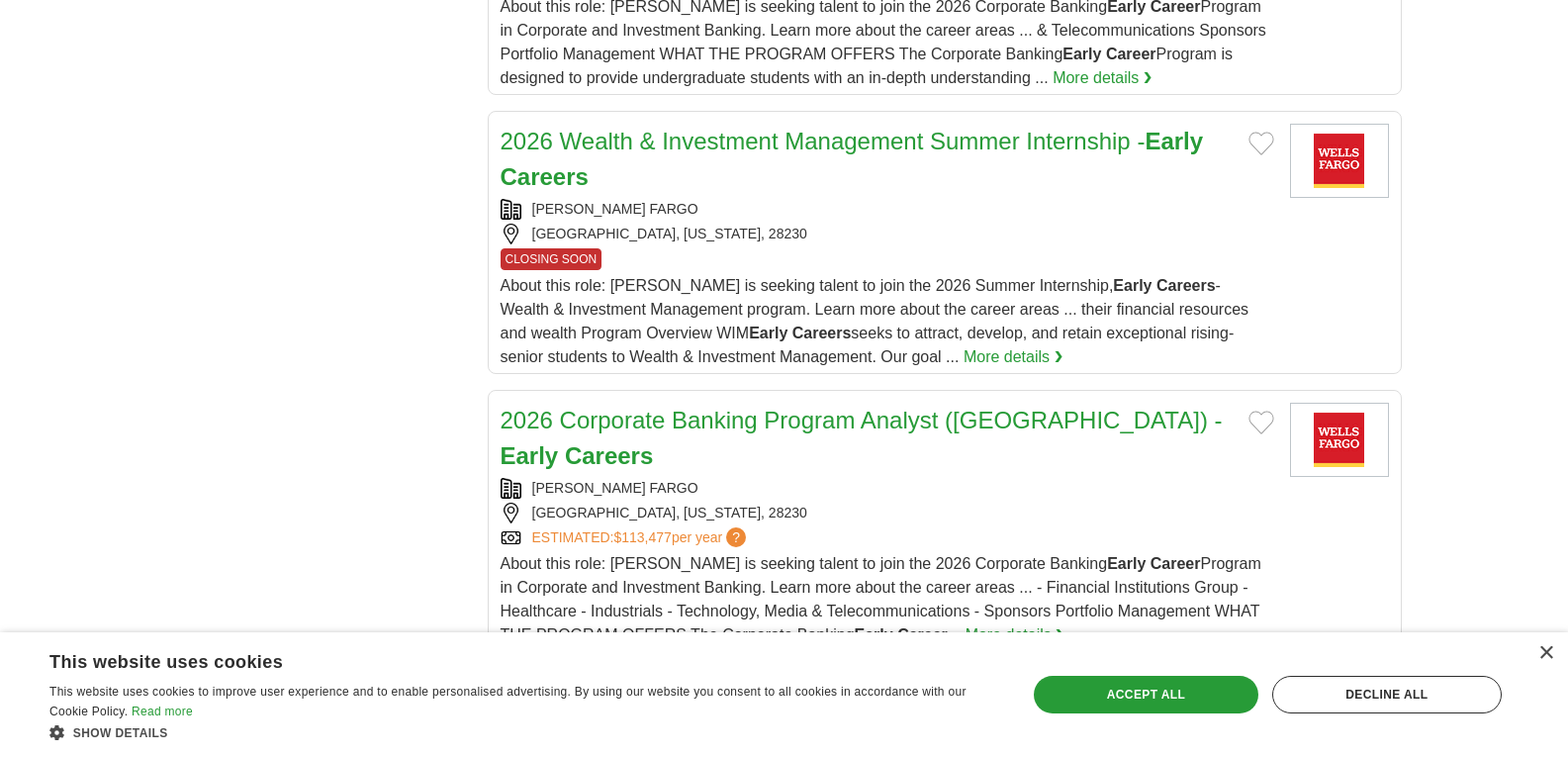 click on "CLOSING SOON" at bounding box center [887, 259] 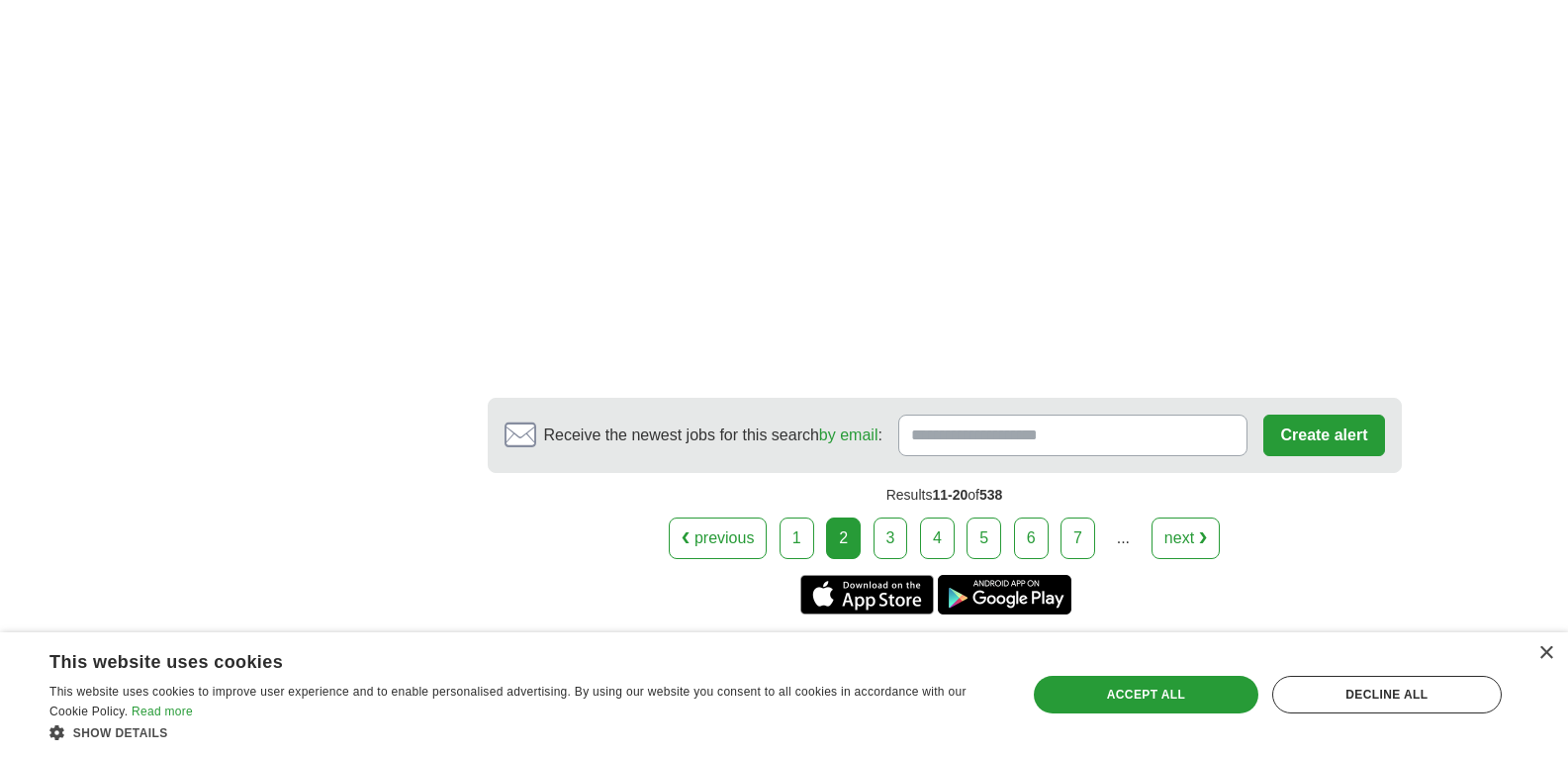 scroll, scrollTop: 3802, scrollLeft: 0, axis: vertical 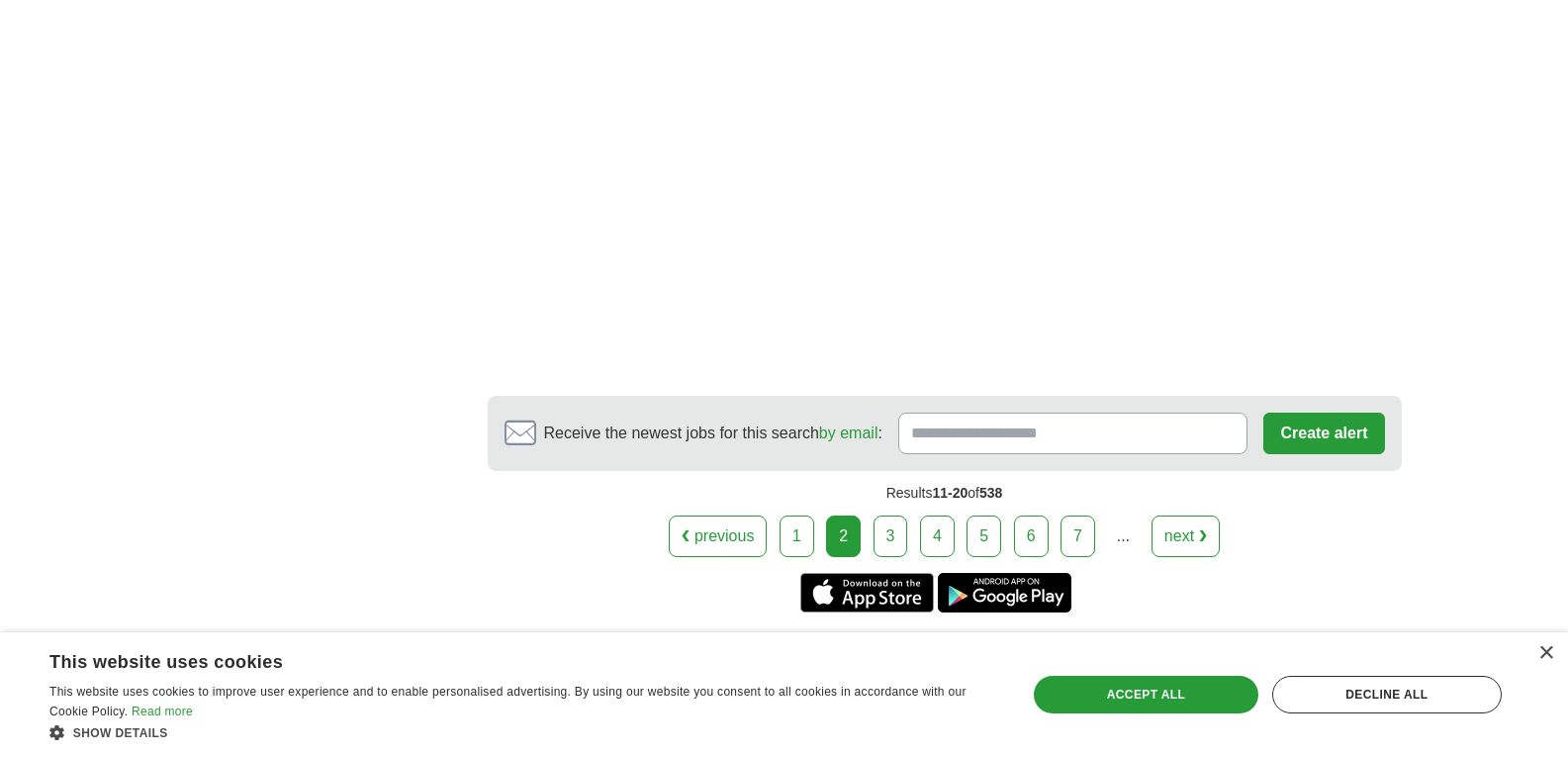 click on "3" at bounding box center [890, 536] 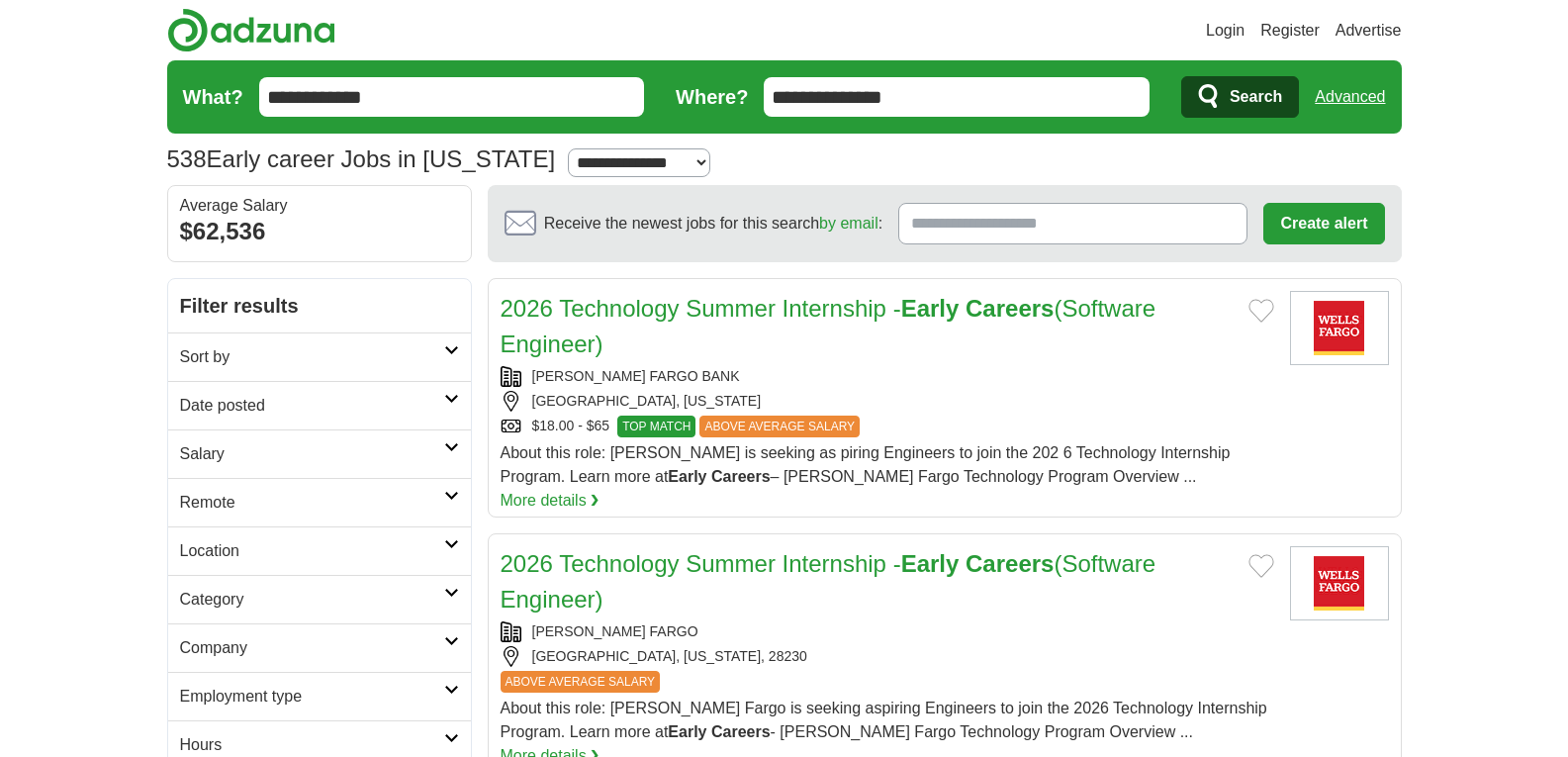 scroll, scrollTop: 454, scrollLeft: 0, axis: vertical 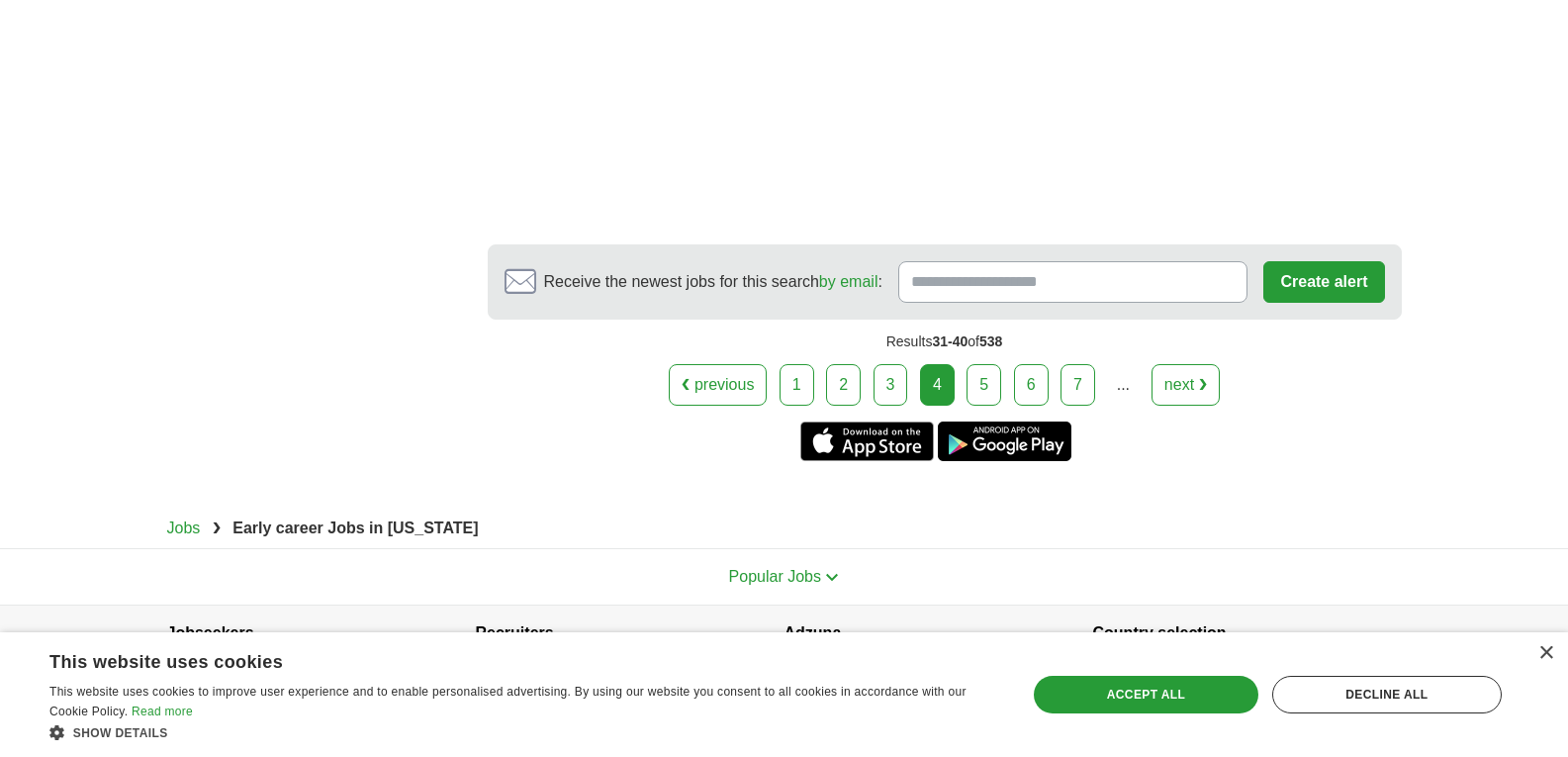 click on "5" at bounding box center [983, 385] 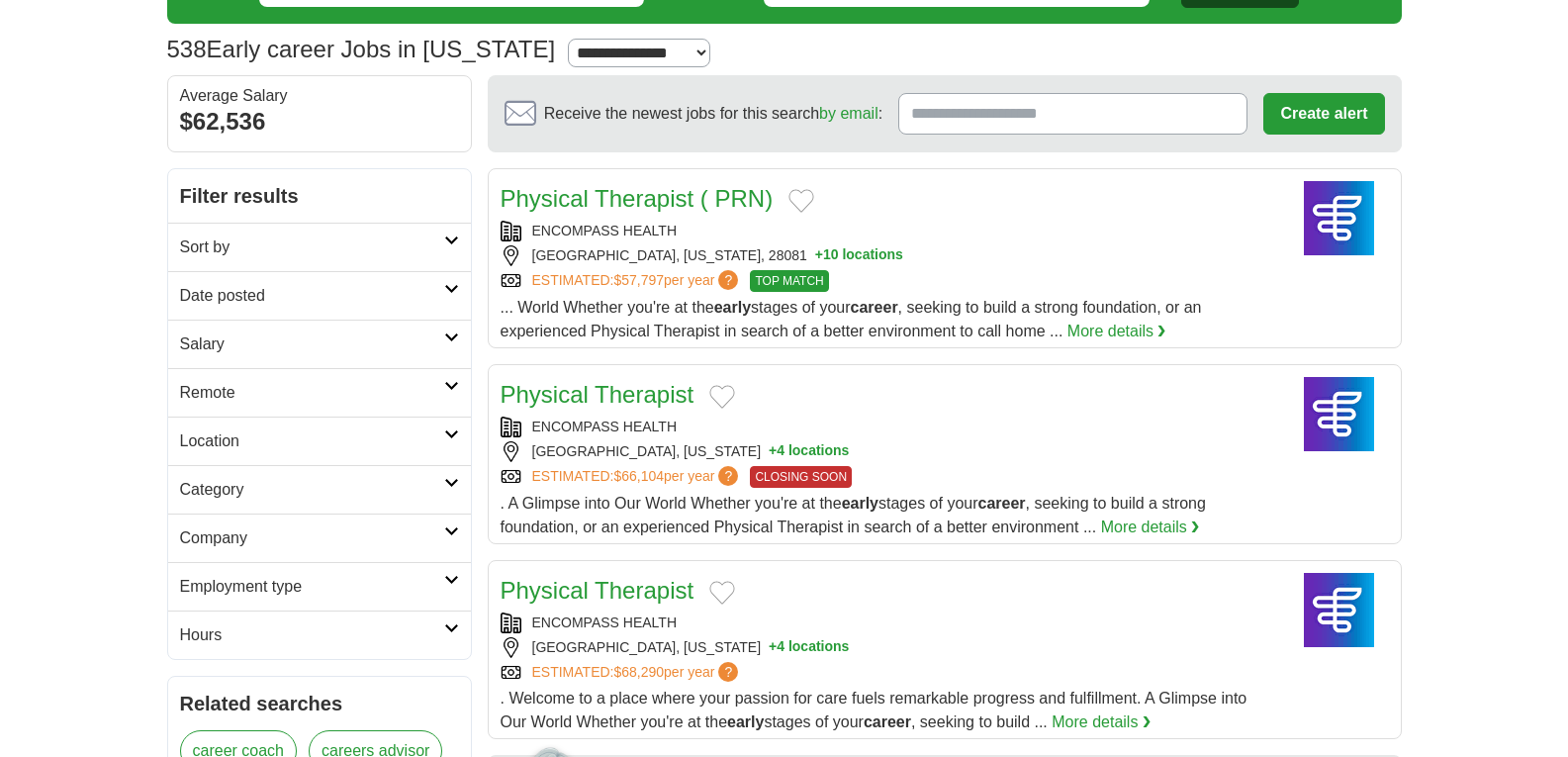scroll, scrollTop: 0, scrollLeft: 0, axis: both 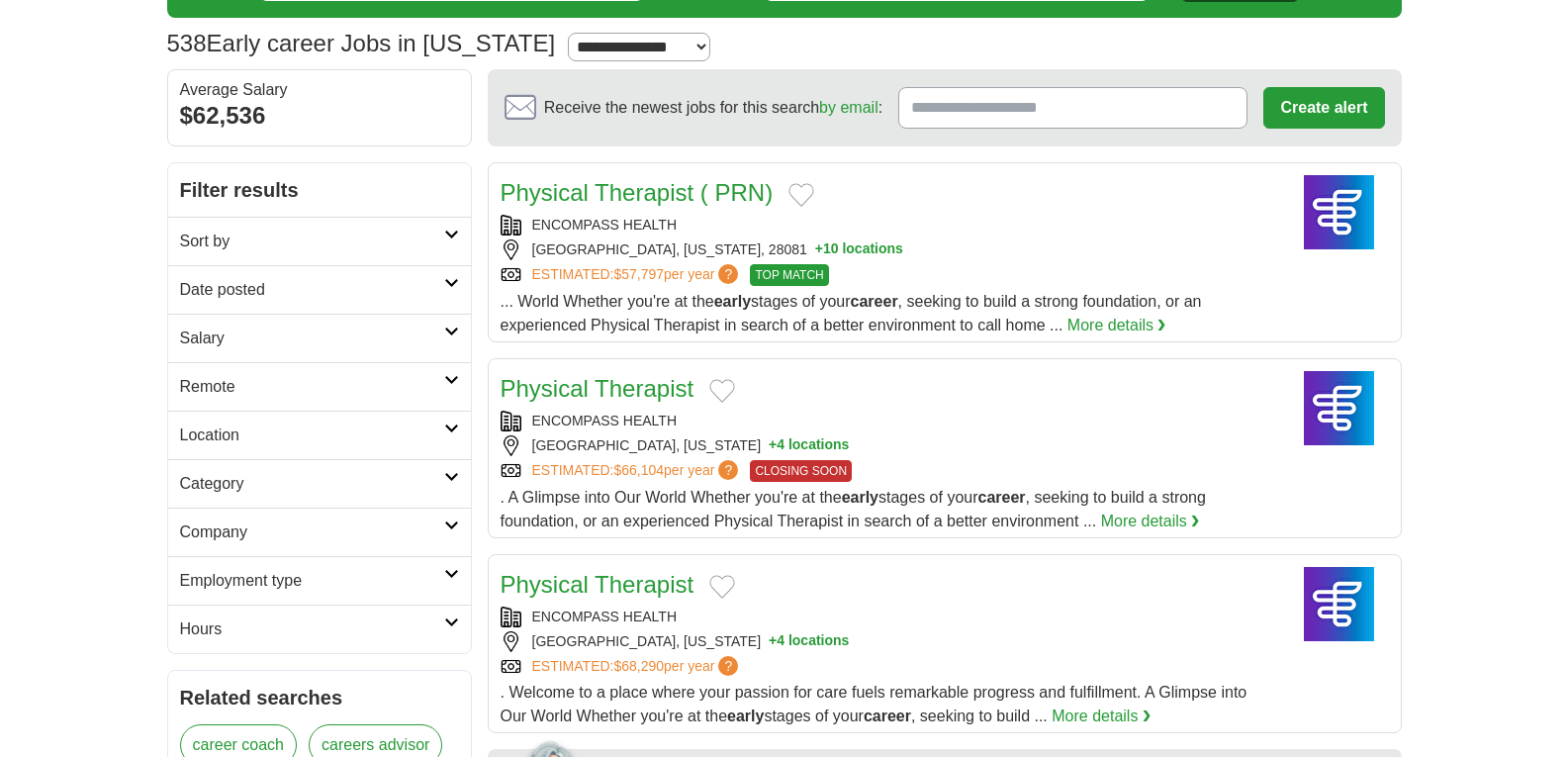 click on "Sort by" at bounding box center [312, 241] 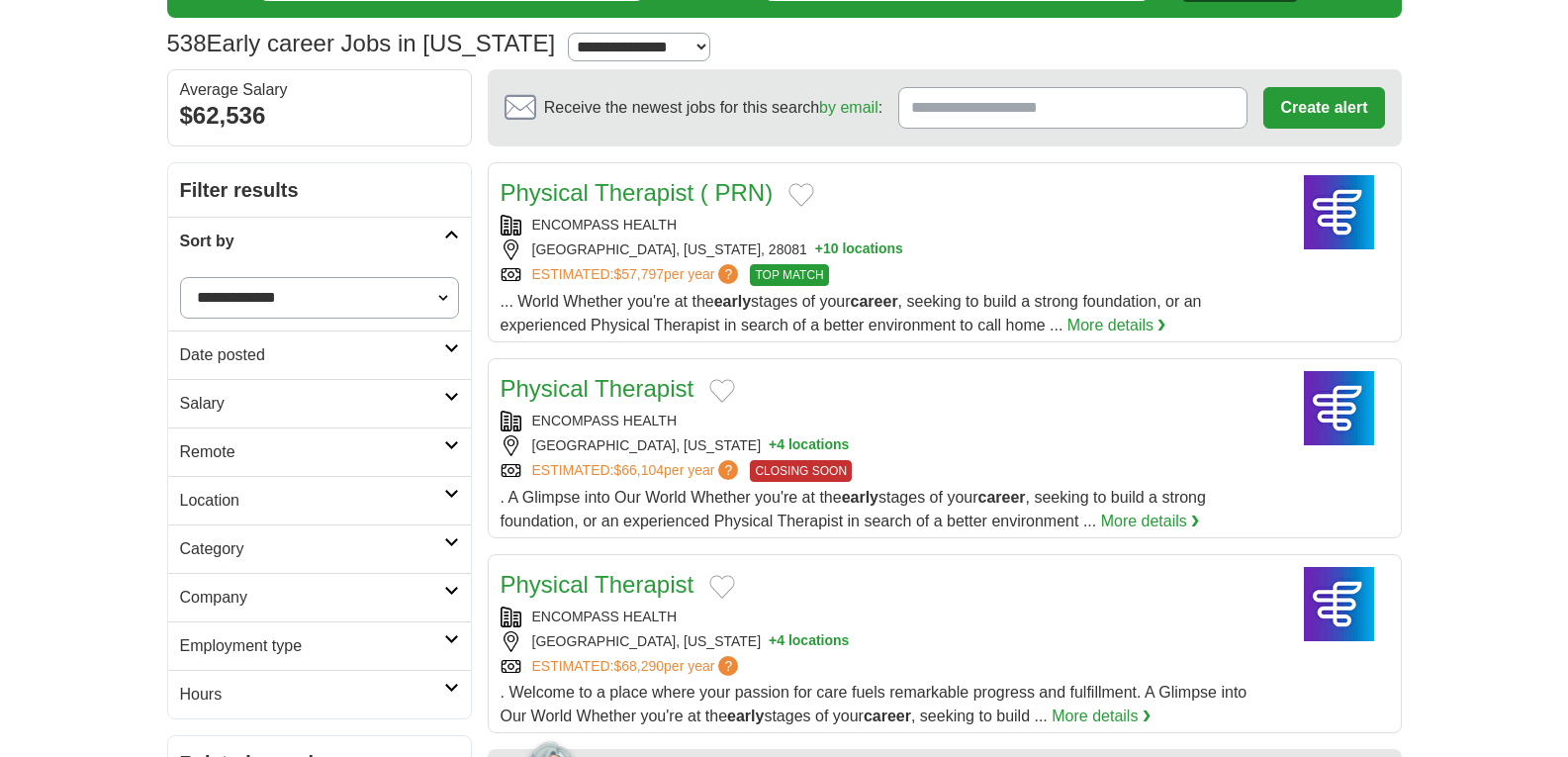 click on "**********" at bounding box center [320, 298] 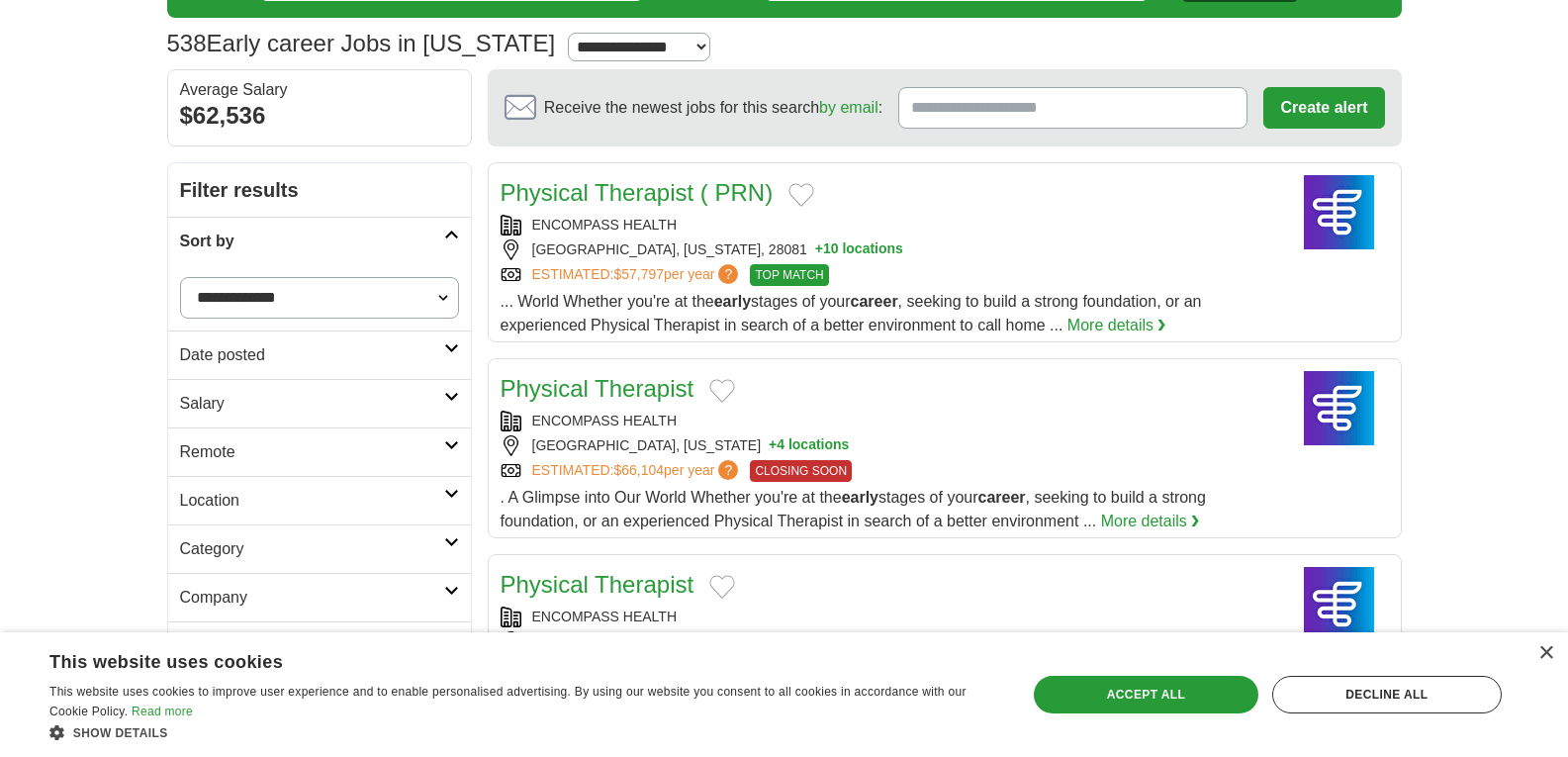 select on "**********" 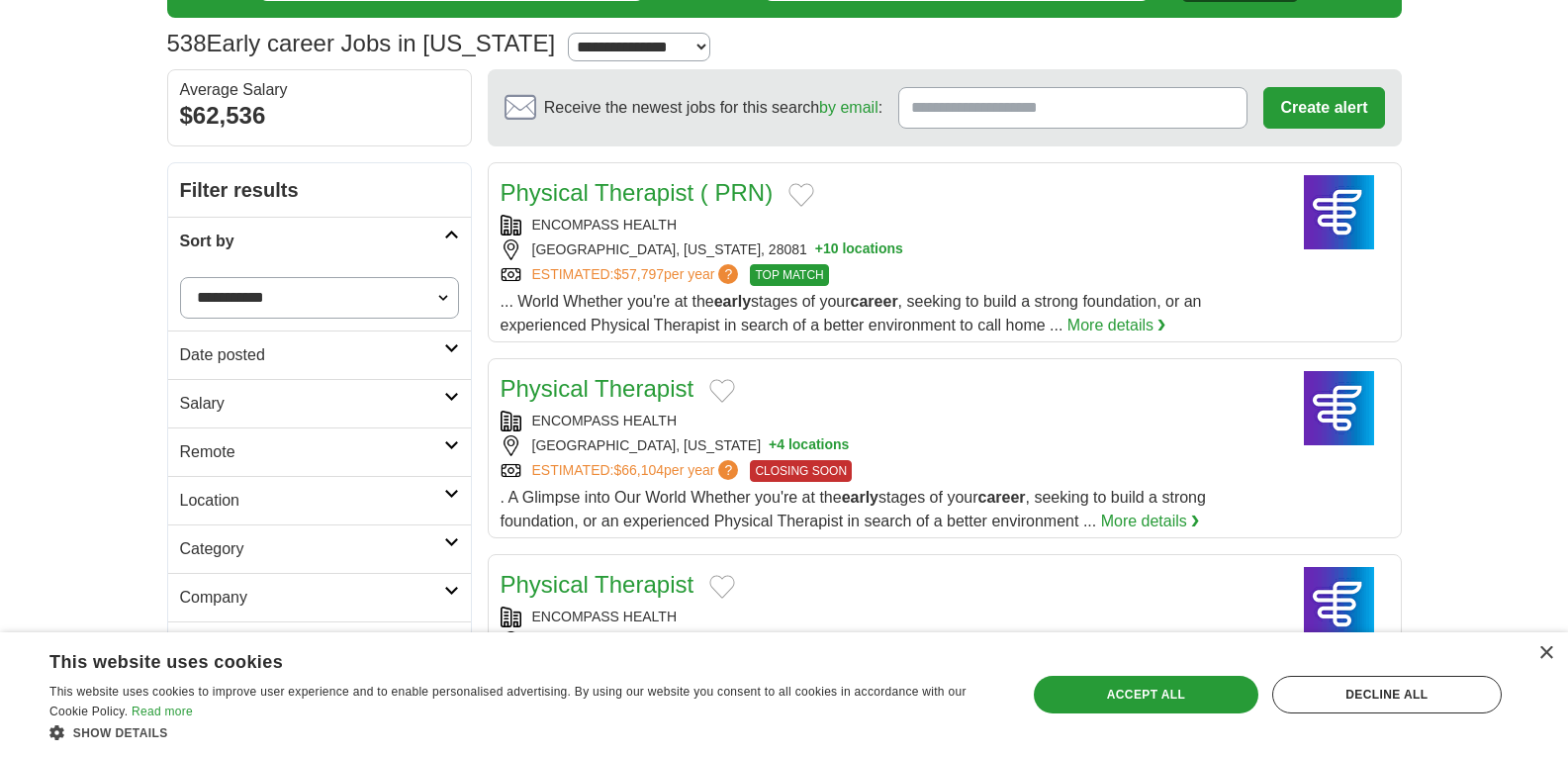 click on "**********" at bounding box center [320, 298] 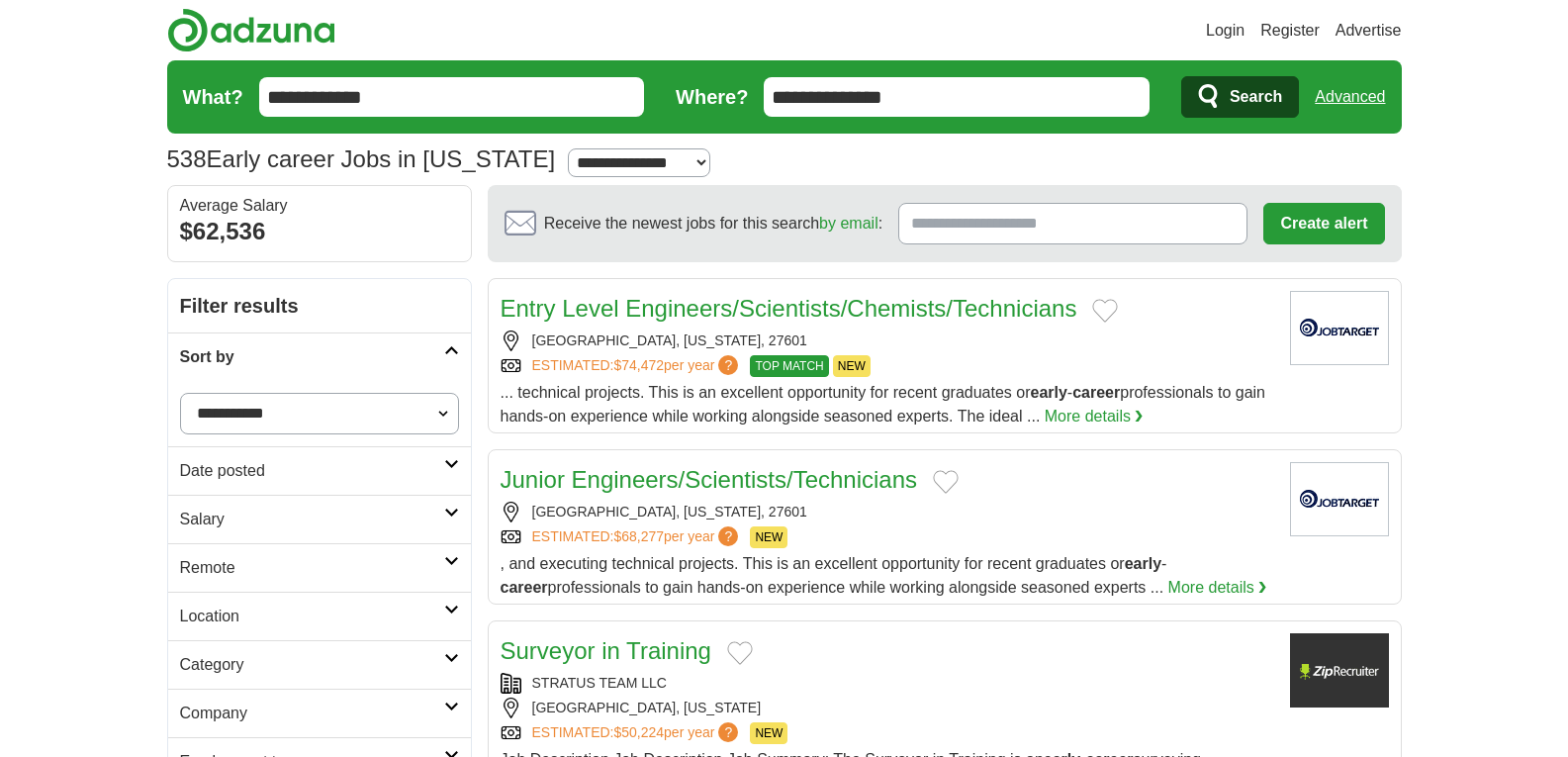 scroll, scrollTop: 17, scrollLeft: 0, axis: vertical 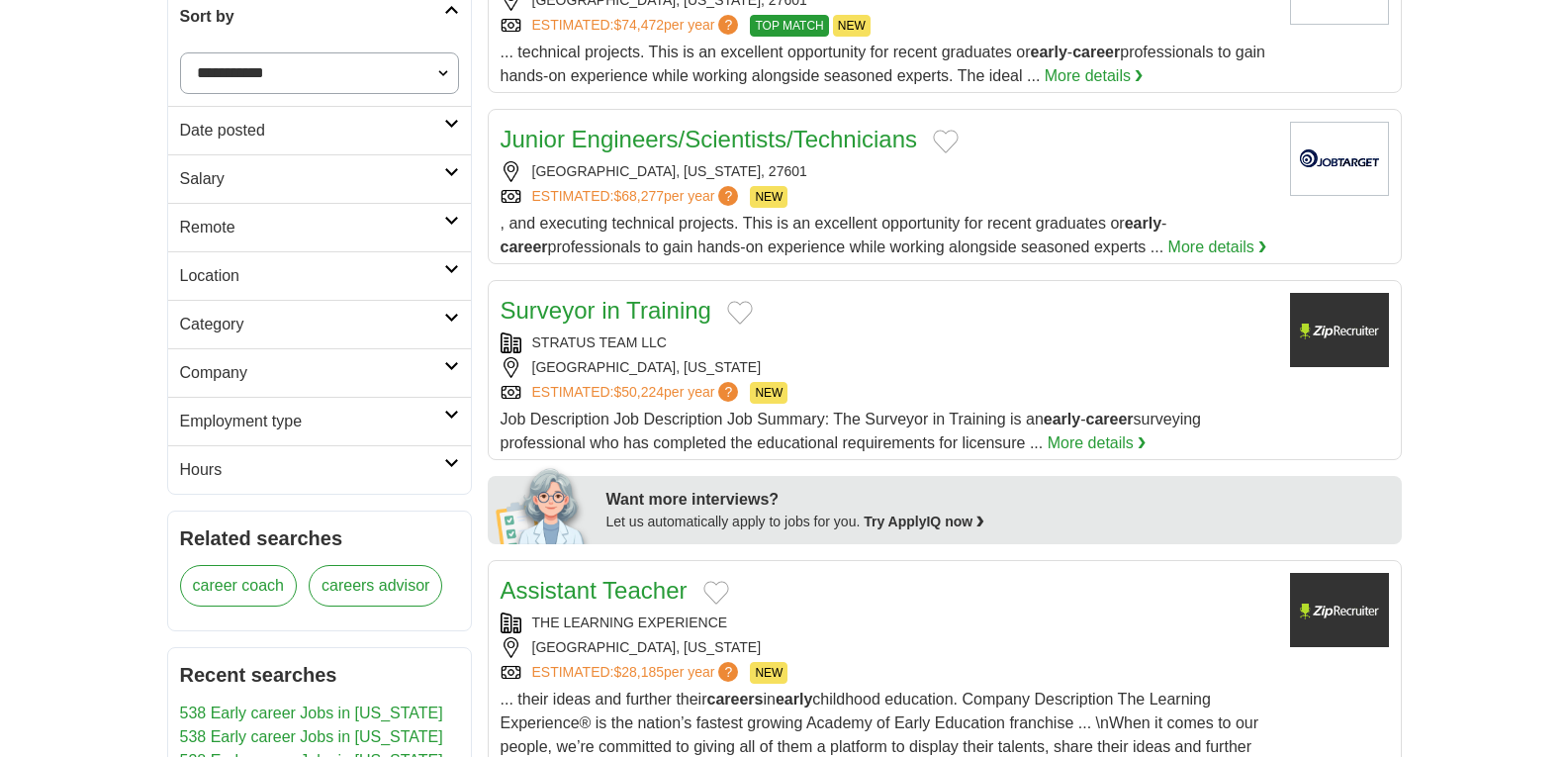 click on "Location" at bounding box center [312, 276] 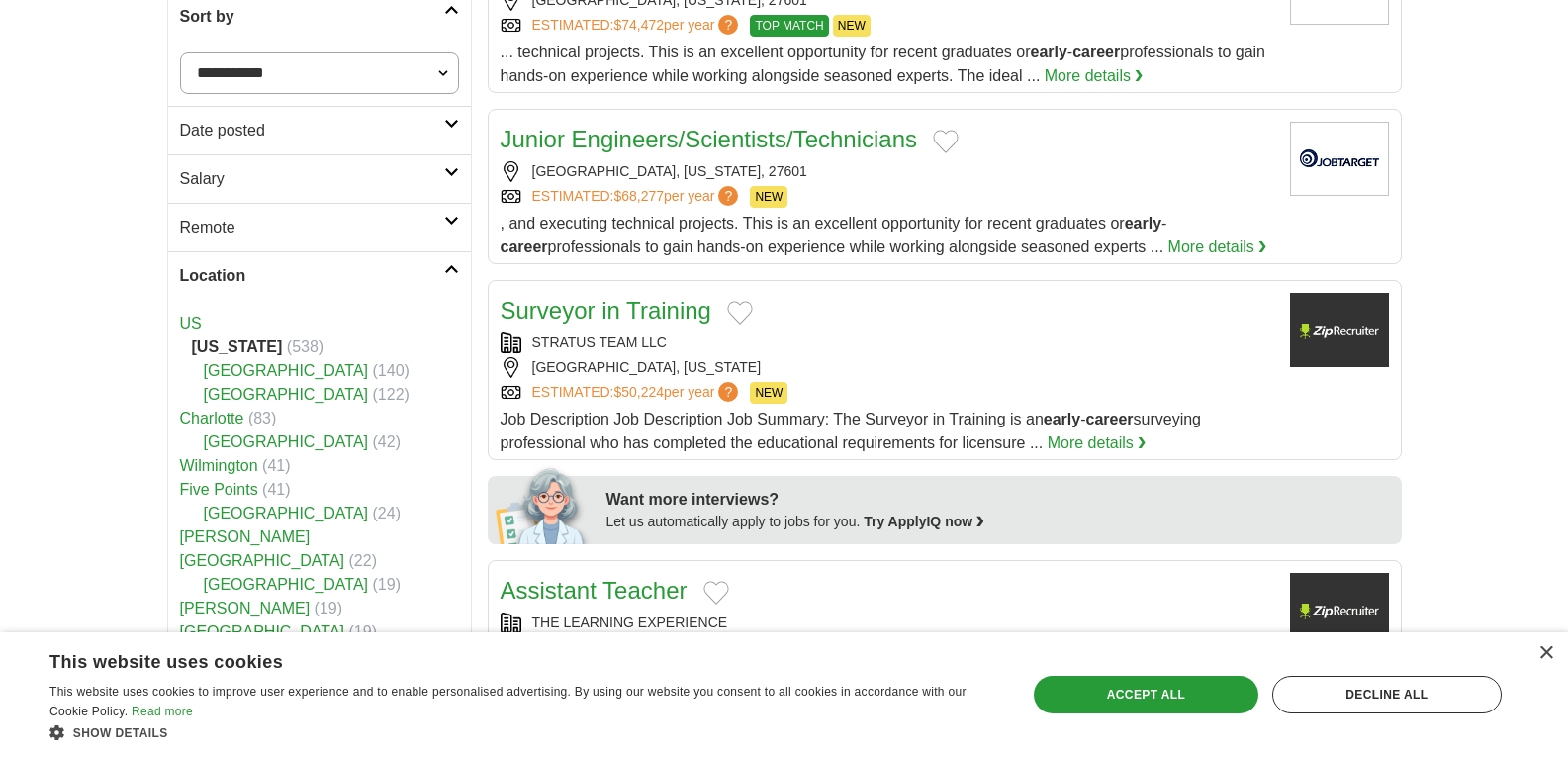 click on "Login
Register
Advertise
538
Early career Jobs in North Carolina
Salary
Salary
Select a salary range
Salary from
from $10,000
from $20,000
from $40,000
from $60,000
from $80,000
from $100,000
per year
Remote" at bounding box center (784, 1185) 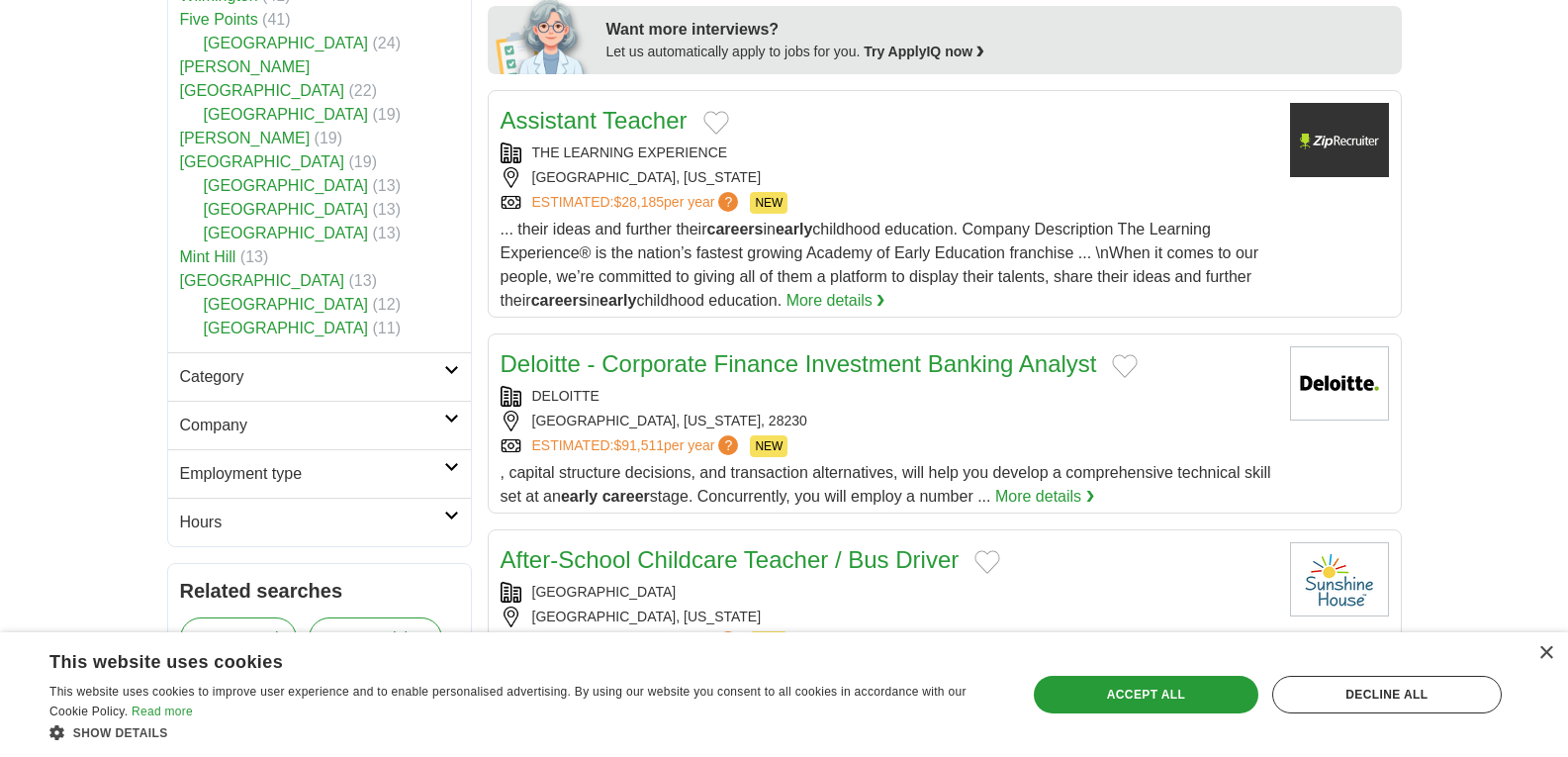 scroll, scrollTop: 815, scrollLeft: 0, axis: vertical 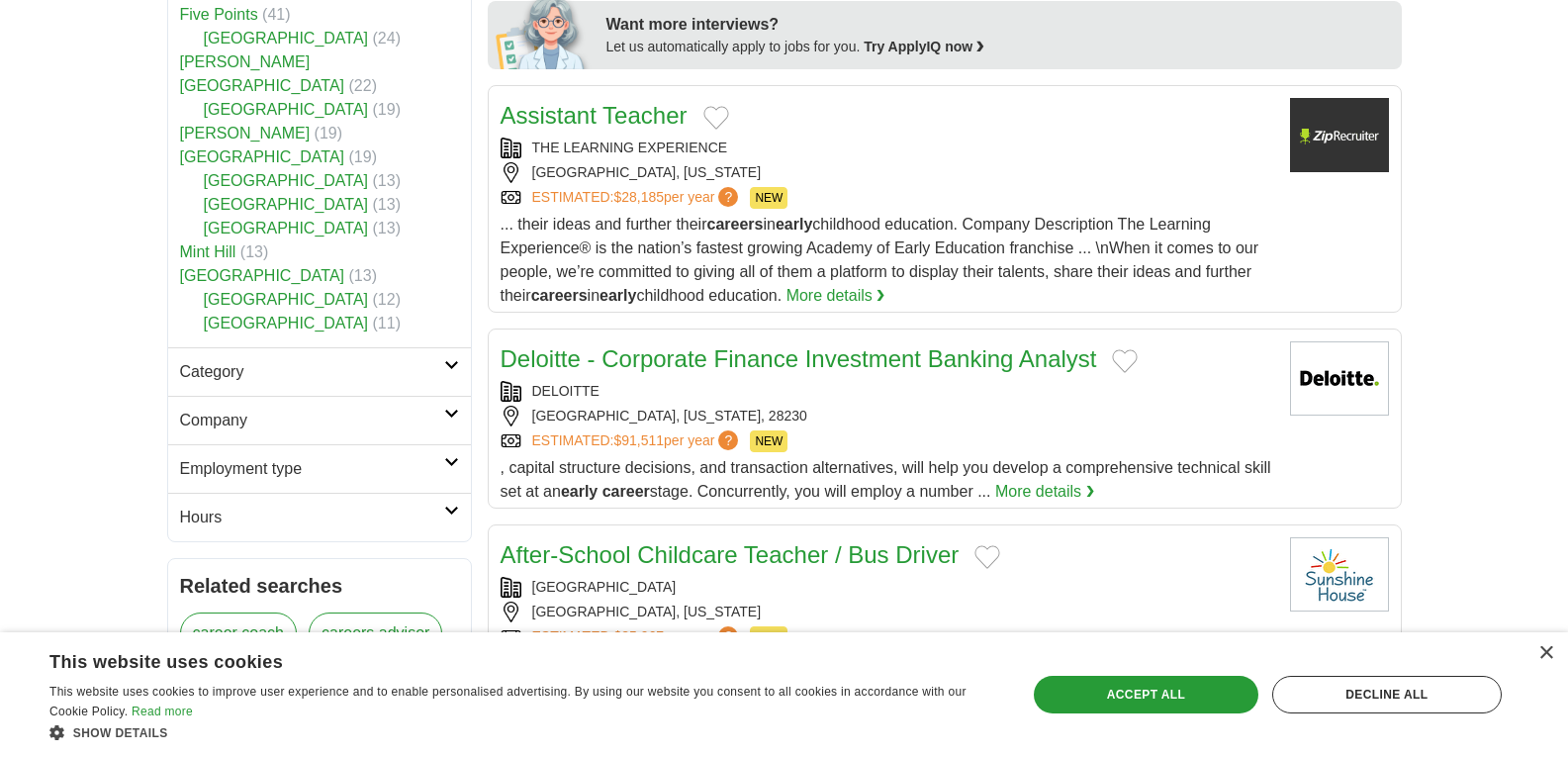 click on "Category" at bounding box center [320, 371] 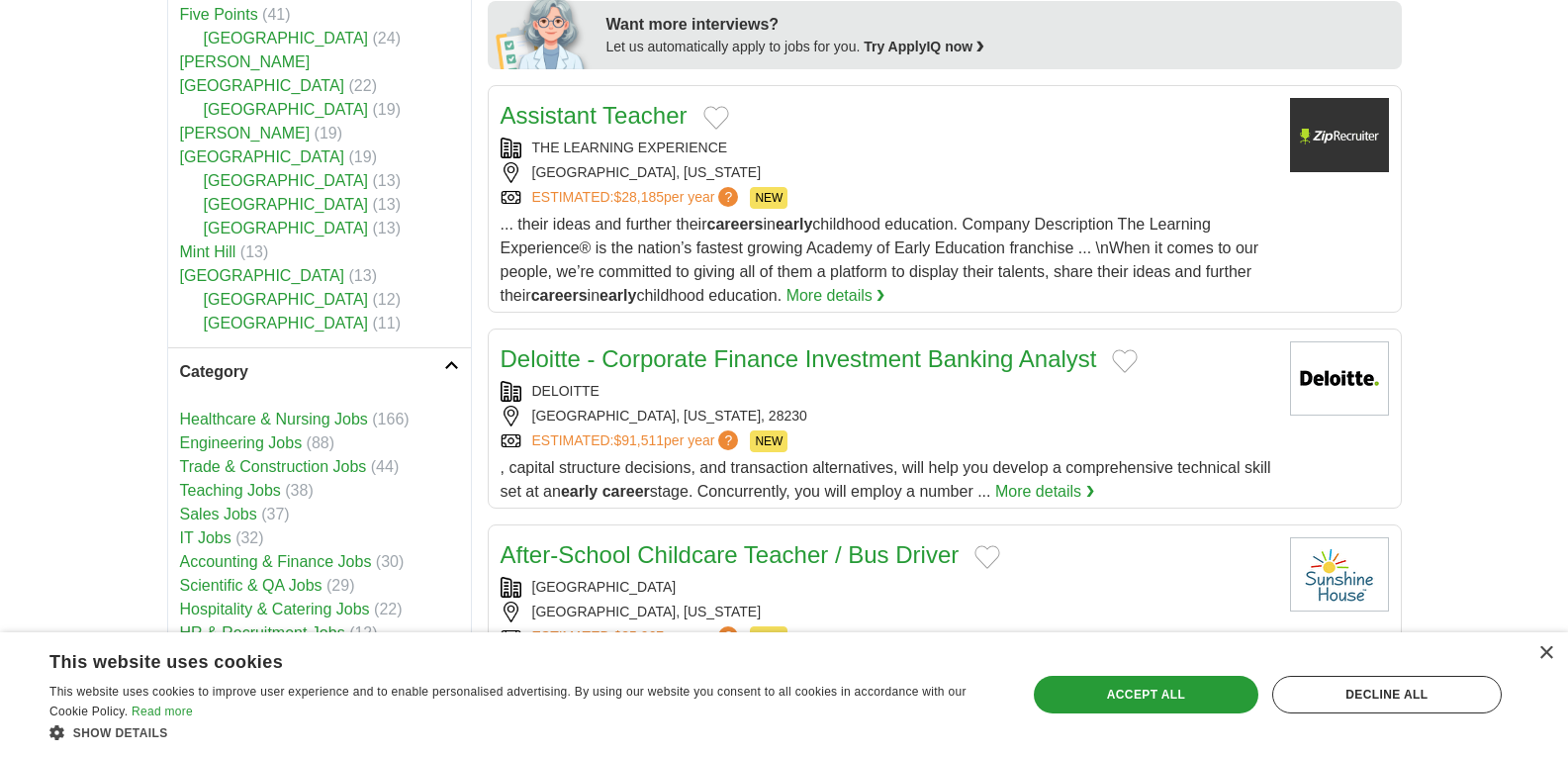 click on "Login
Register
Advertise
538
Early career Jobs in North Carolina
Salary
Salary
Select a salary range
Salary from
from $10,000
from $20,000
from $40,000
from $60,000
from $80,000
from $100,000
per year
Remote" at bounding box center [784, 1389] 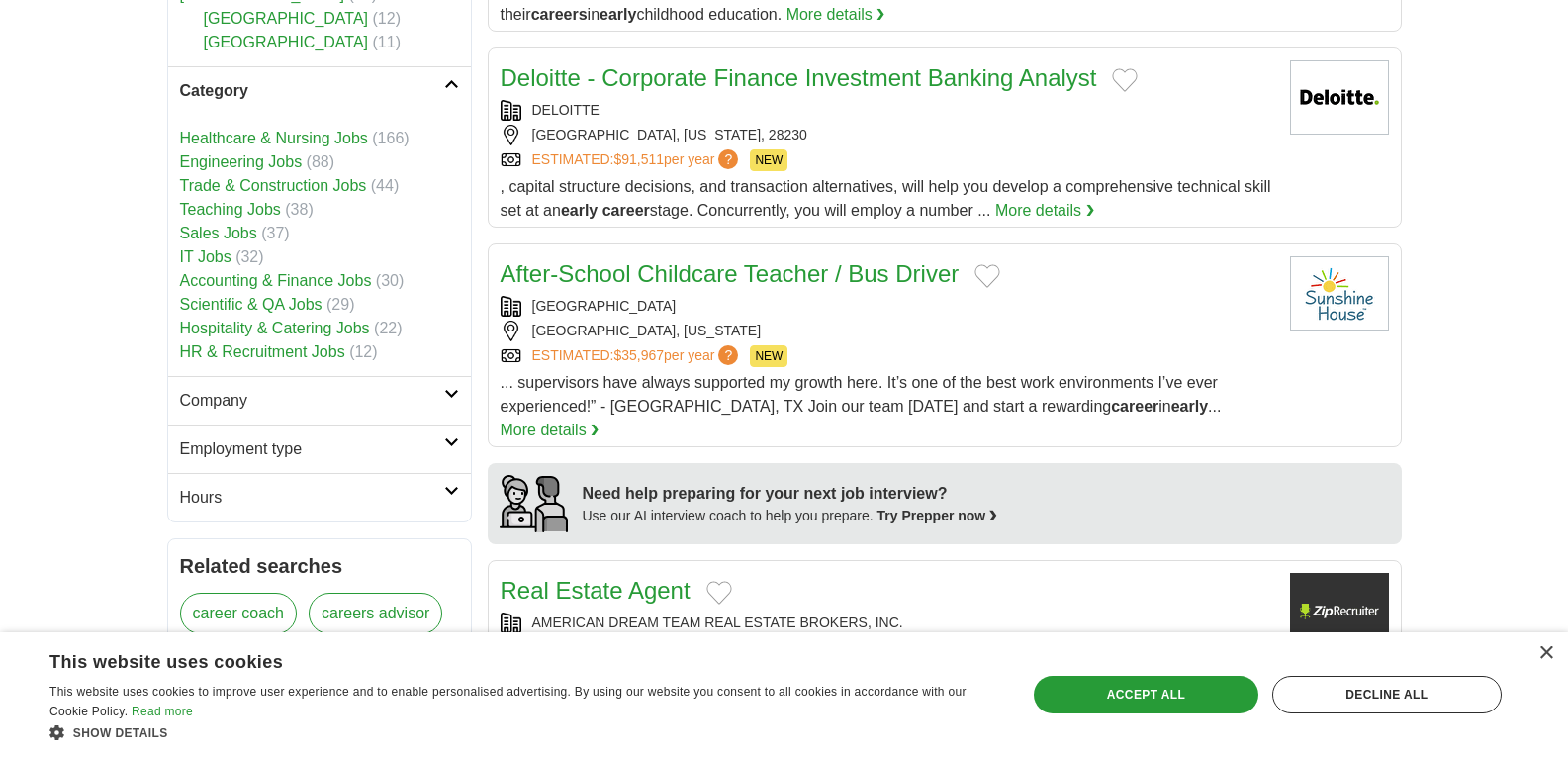scroll, scrollTop: 1092, scrollLeft: 0, axis: vertical 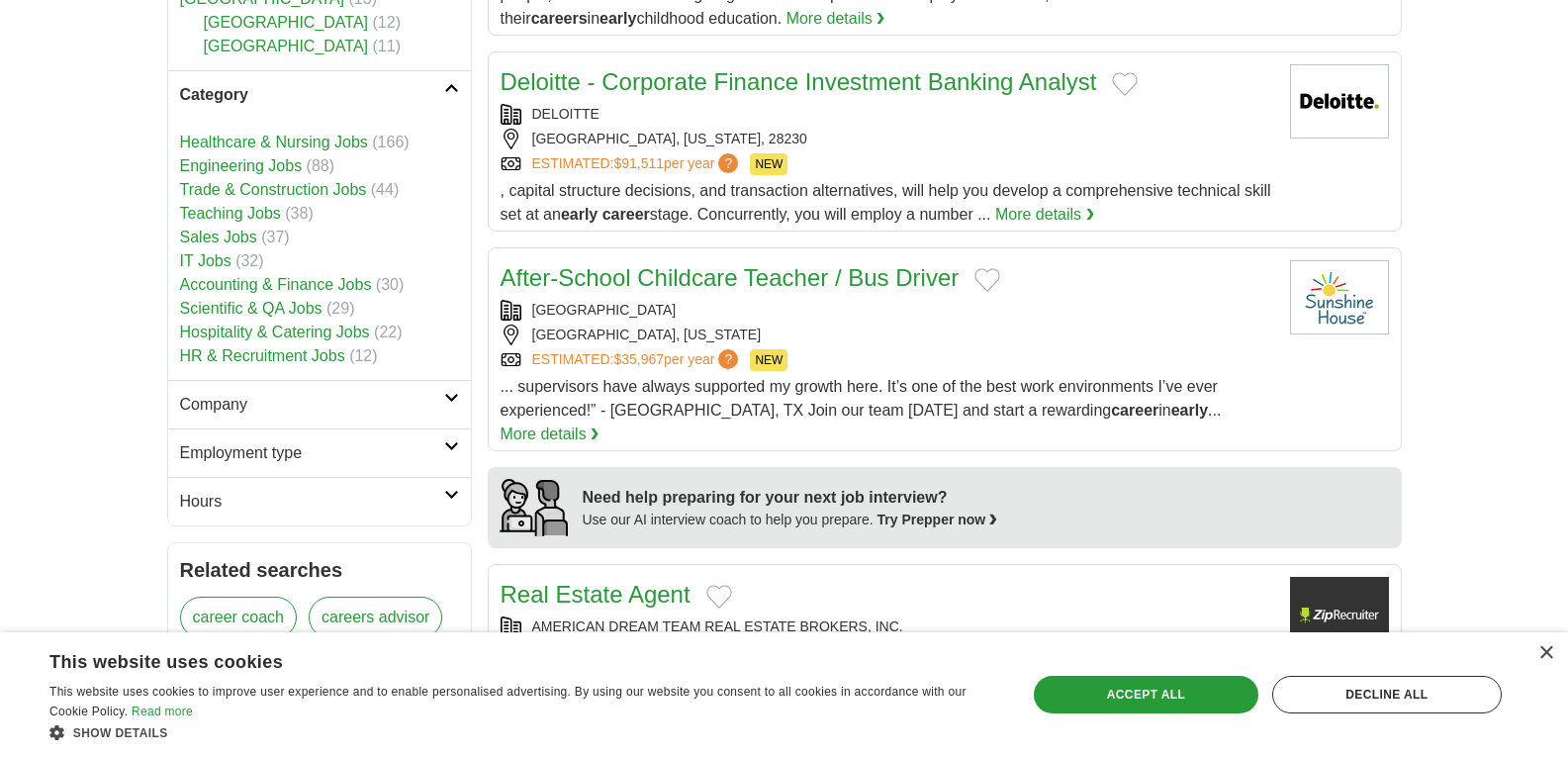 click on "Accounting & Finance Jobs" at bounding box center [276, 284] 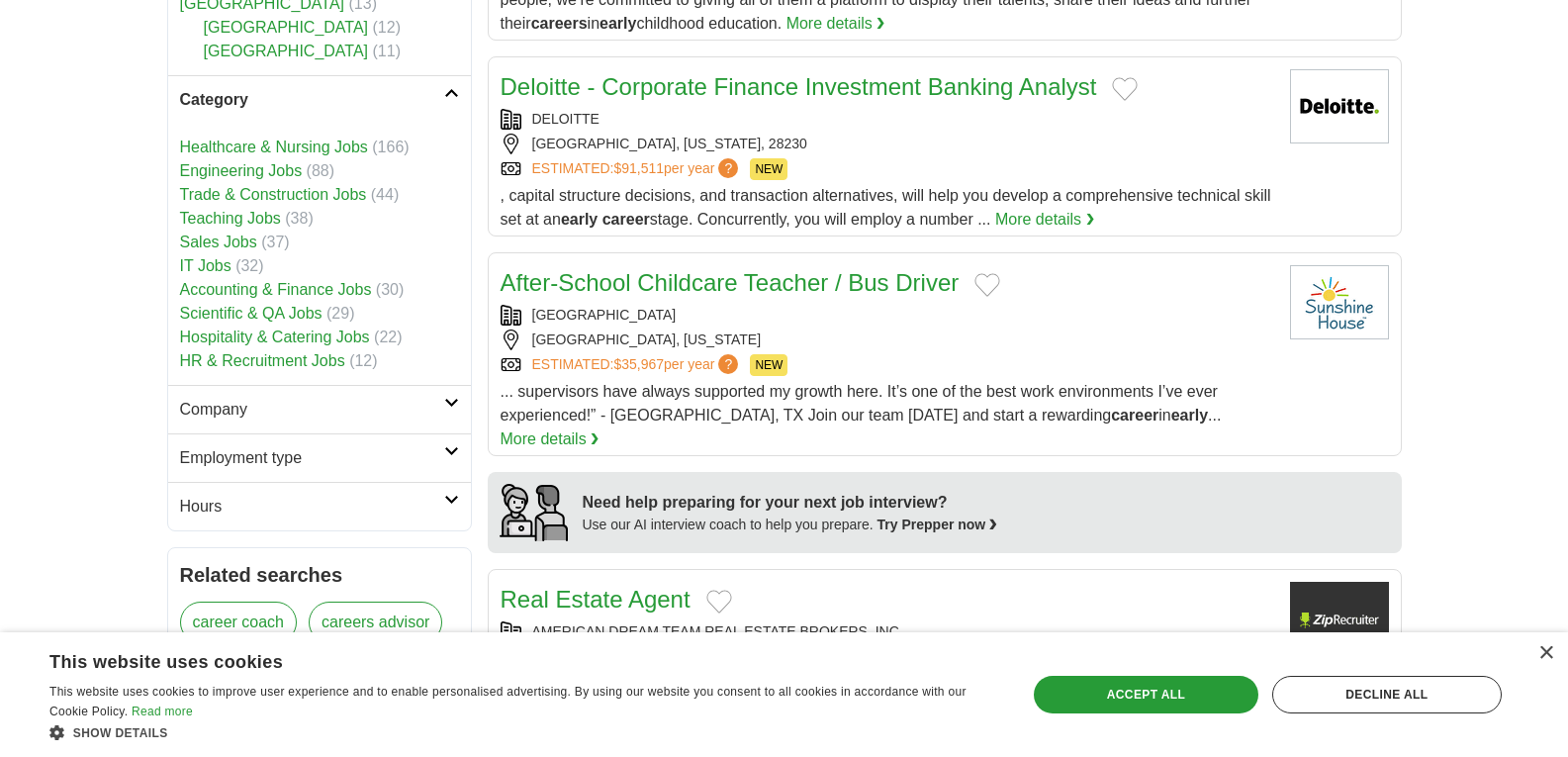 scroll, scrollTop: 1092, scrollLeft: 0, axis: vertical 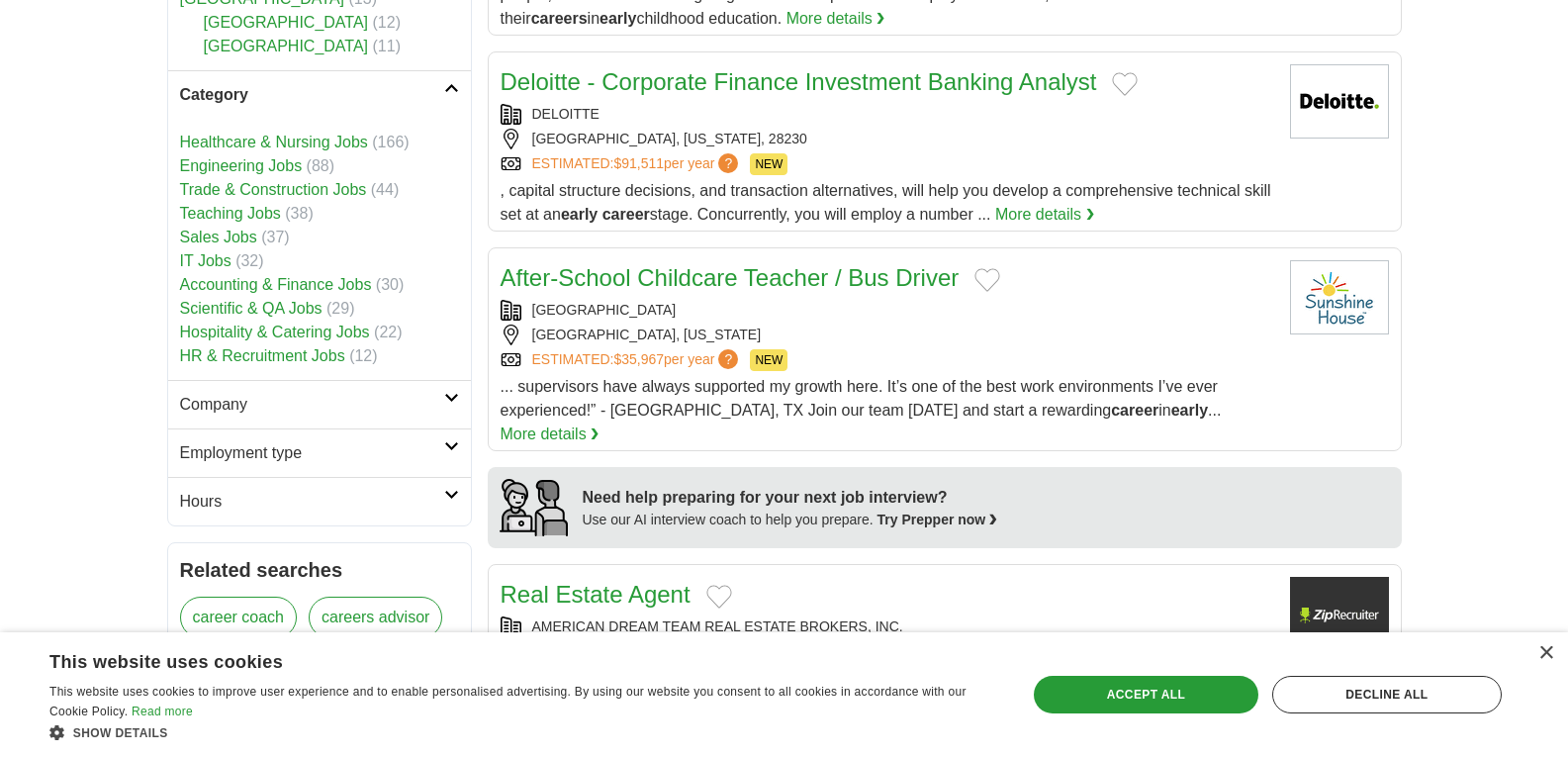 click on "Deloitte - Corporate Finance Investment Banking Analyst" at bounding box center [798, 81] 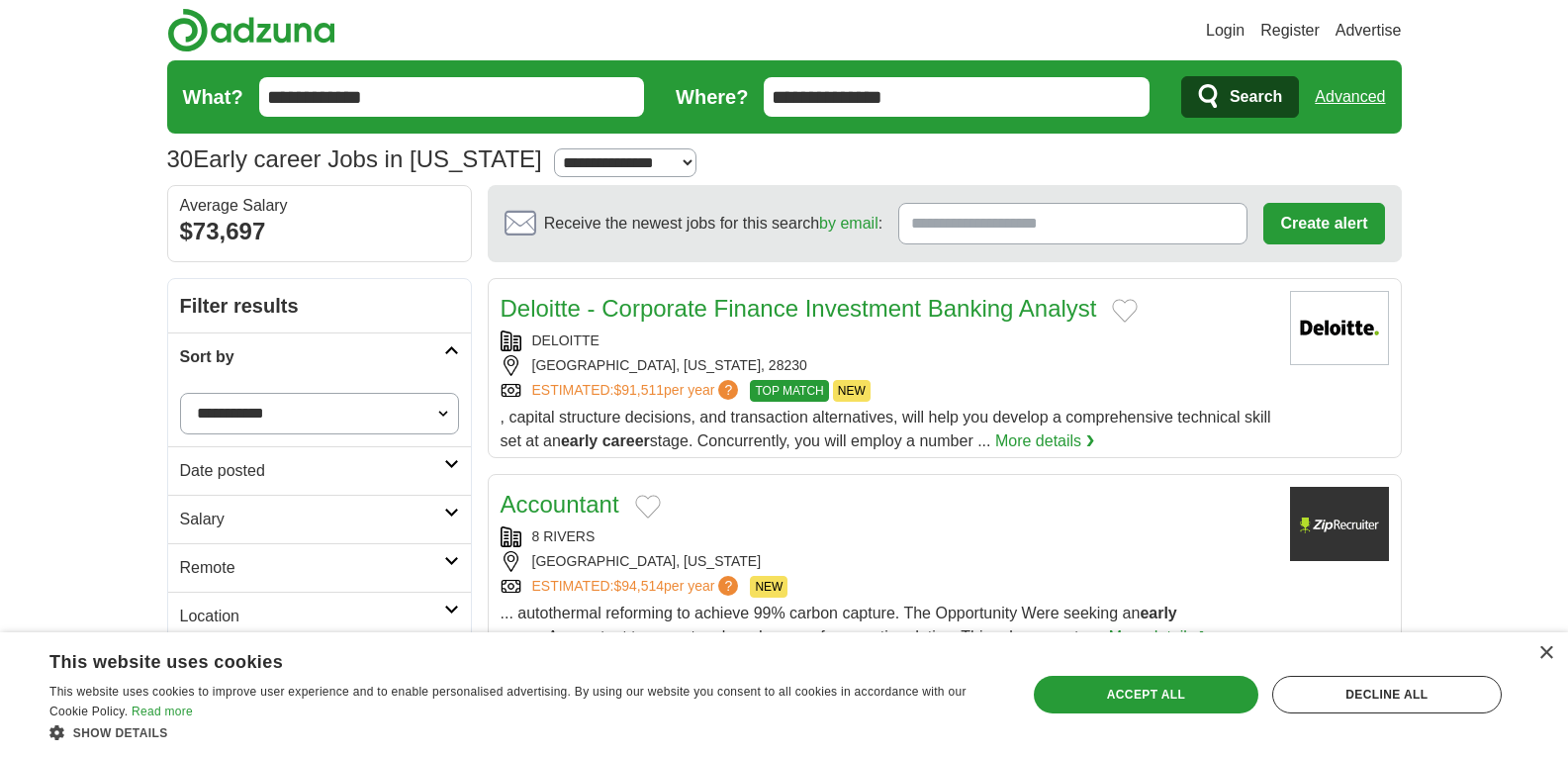 scroll, scrollTop: 0, scrollLeft: 0, axis: both 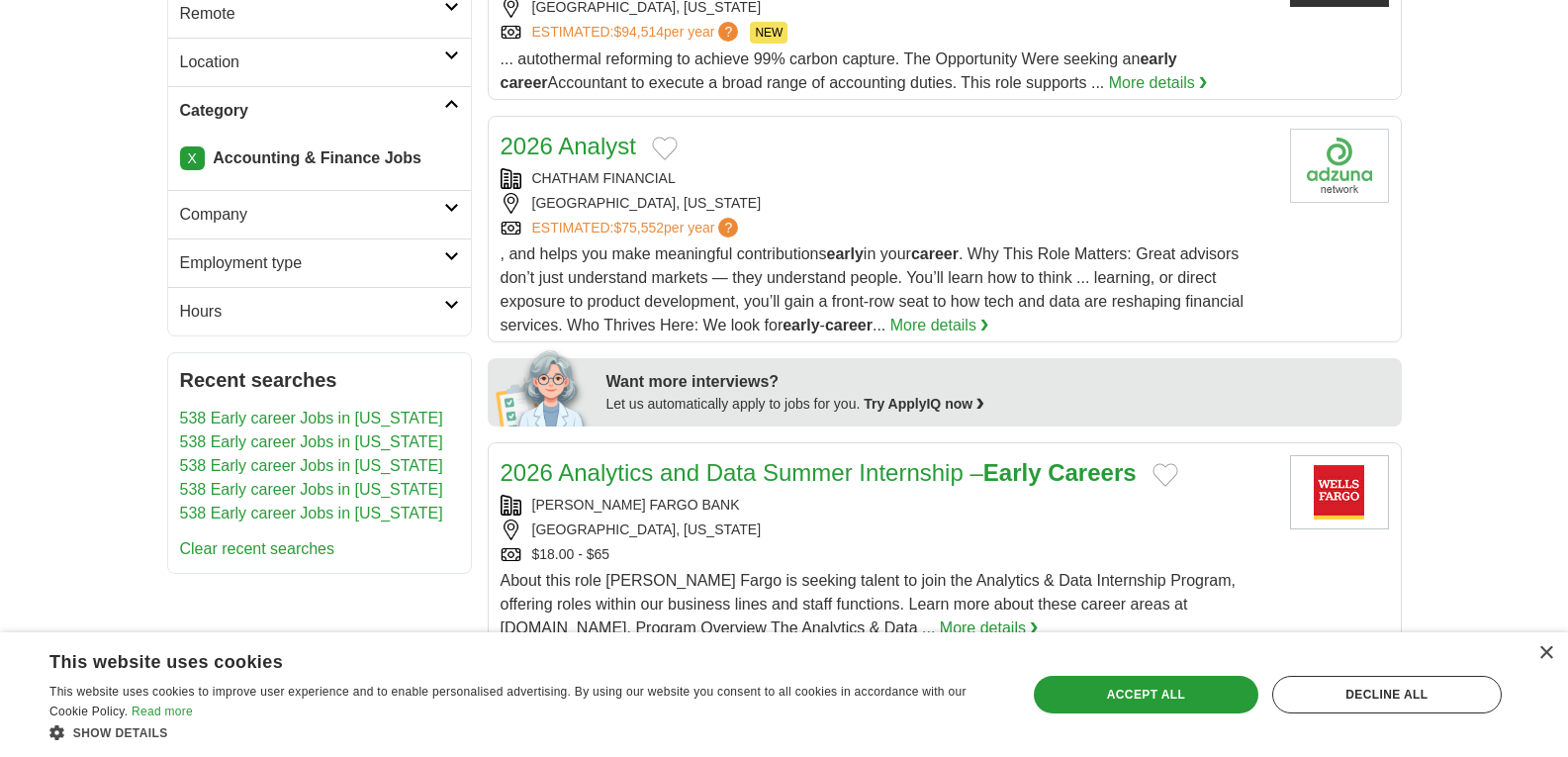 click on "2026 Analyst" at bounding box center [568, 145] 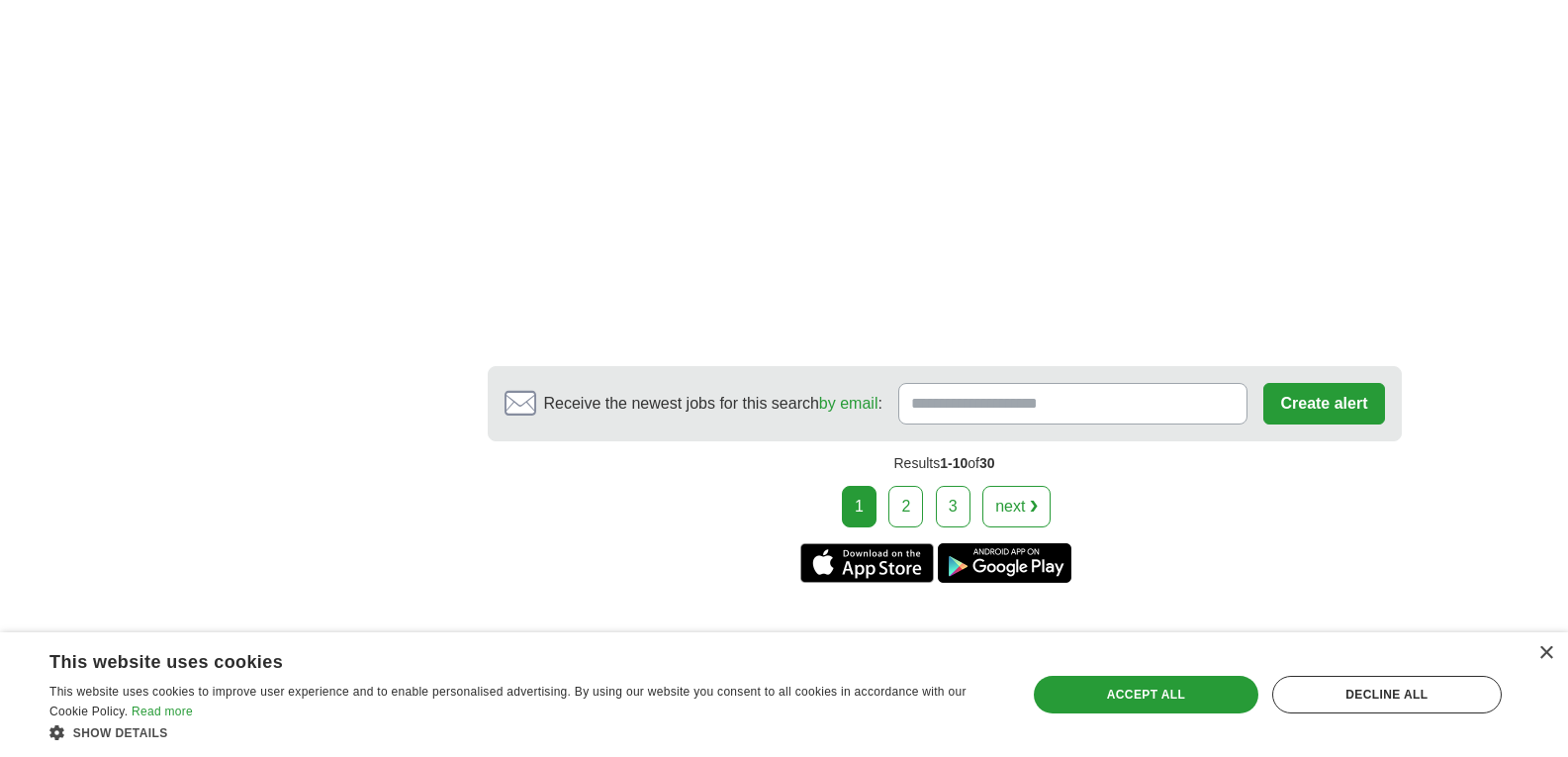 scroll, scrollTop: 3919, scrollLeft: 0, axis: vertical 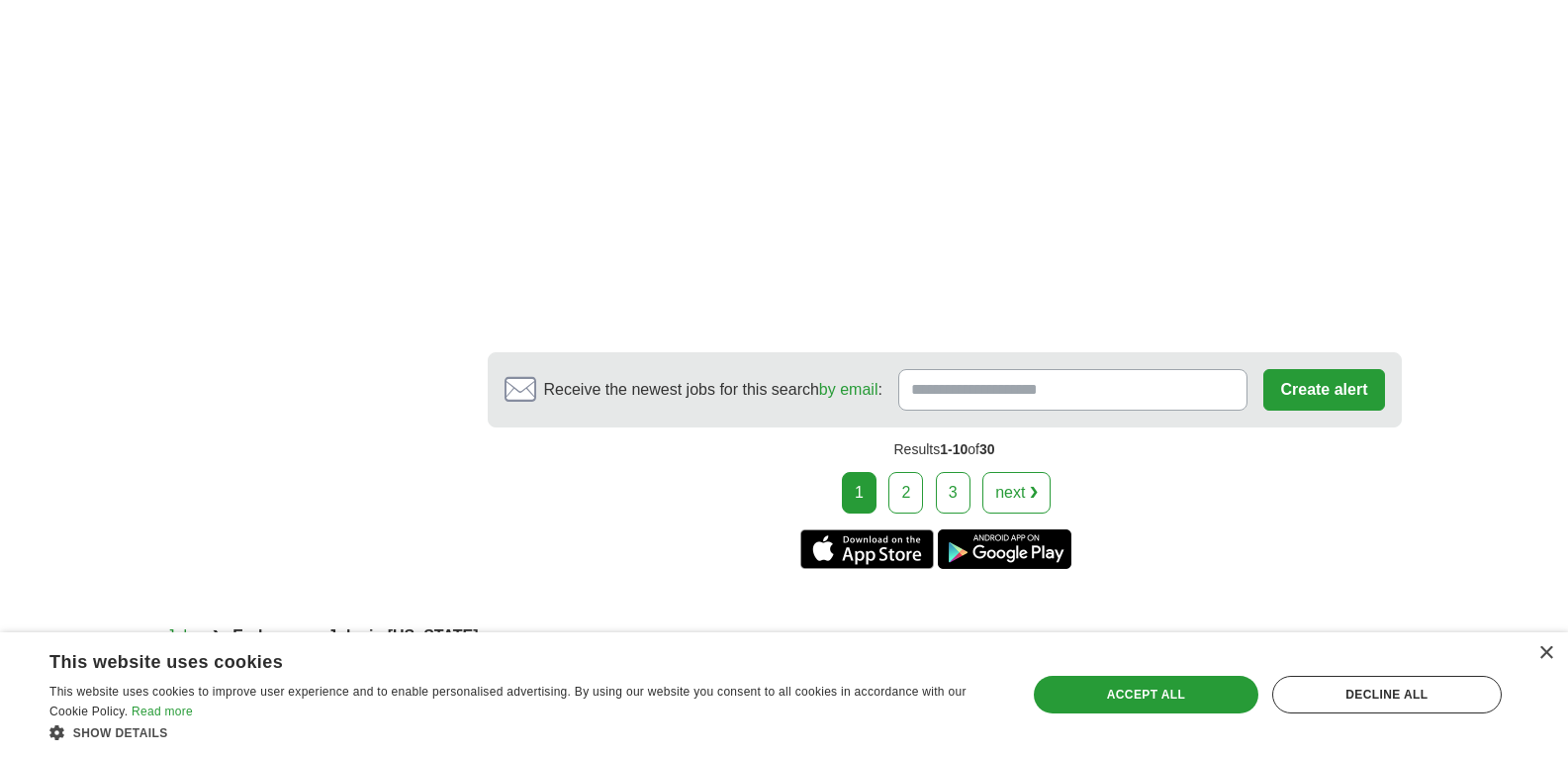 click on "2" at bounding box center (905, 493) 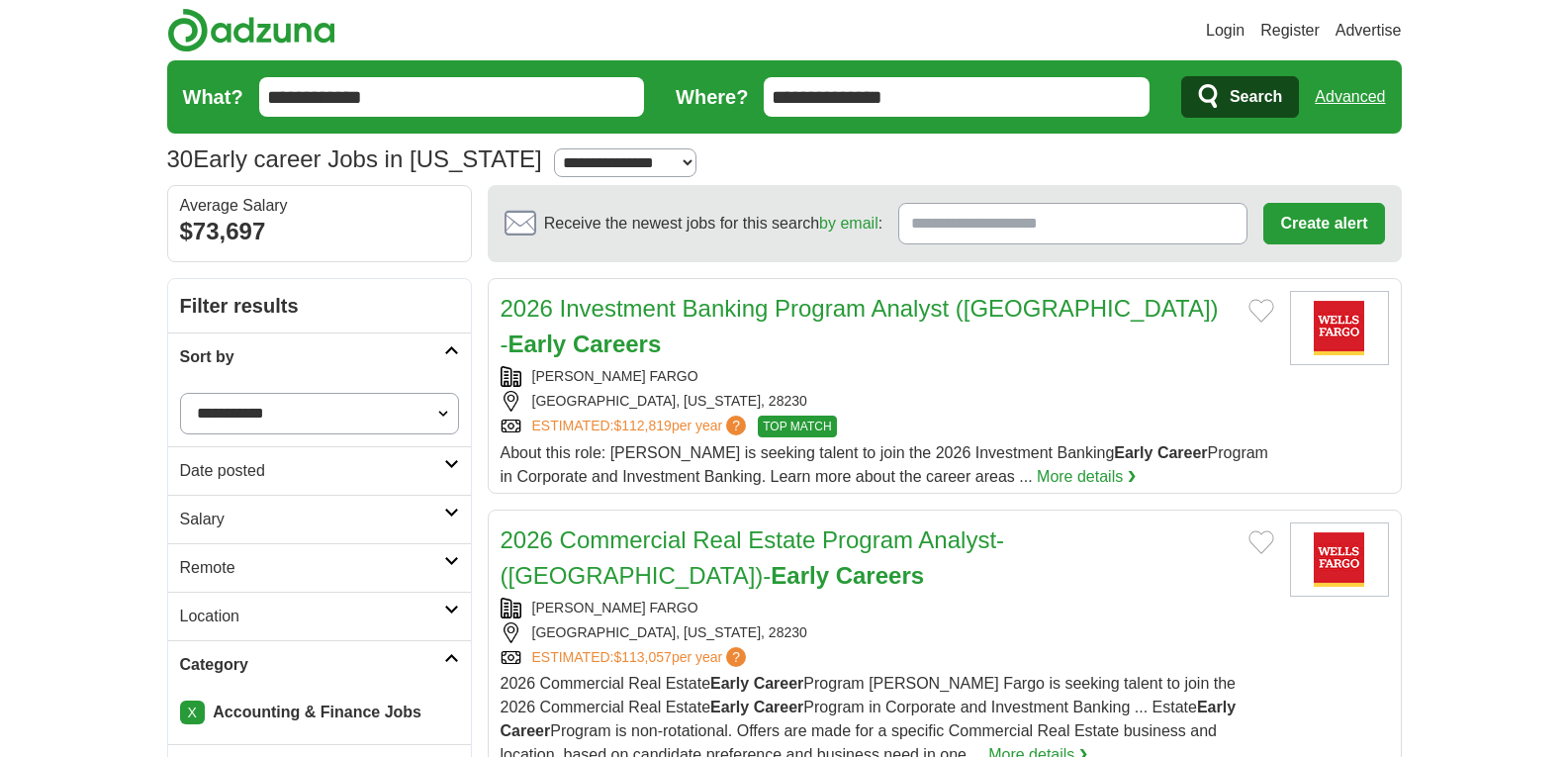 scroll, scrollTop: 40, scrollLeft: 0, axis: vertical 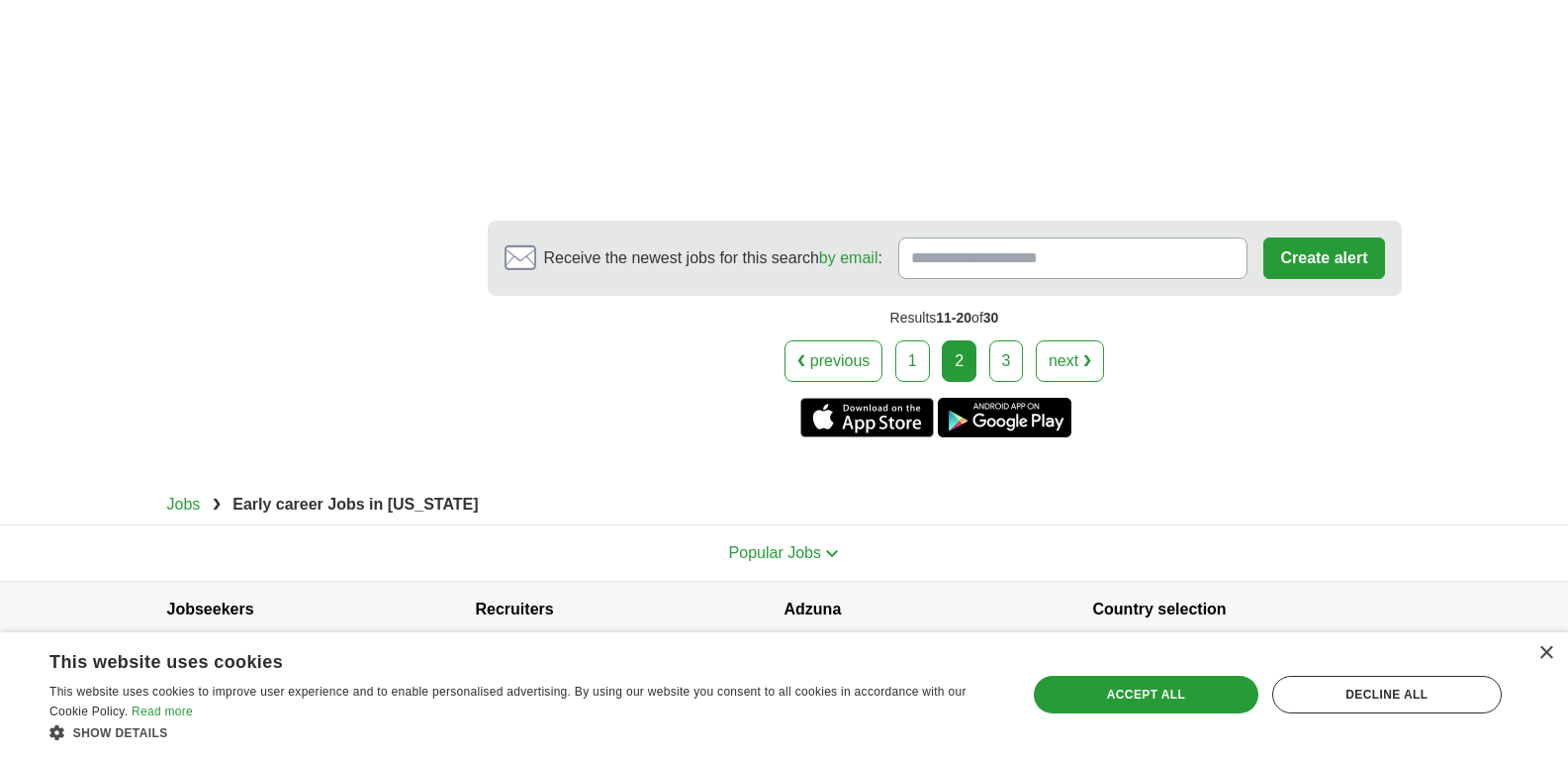 click on "3" at bounding box center (1006, 361) 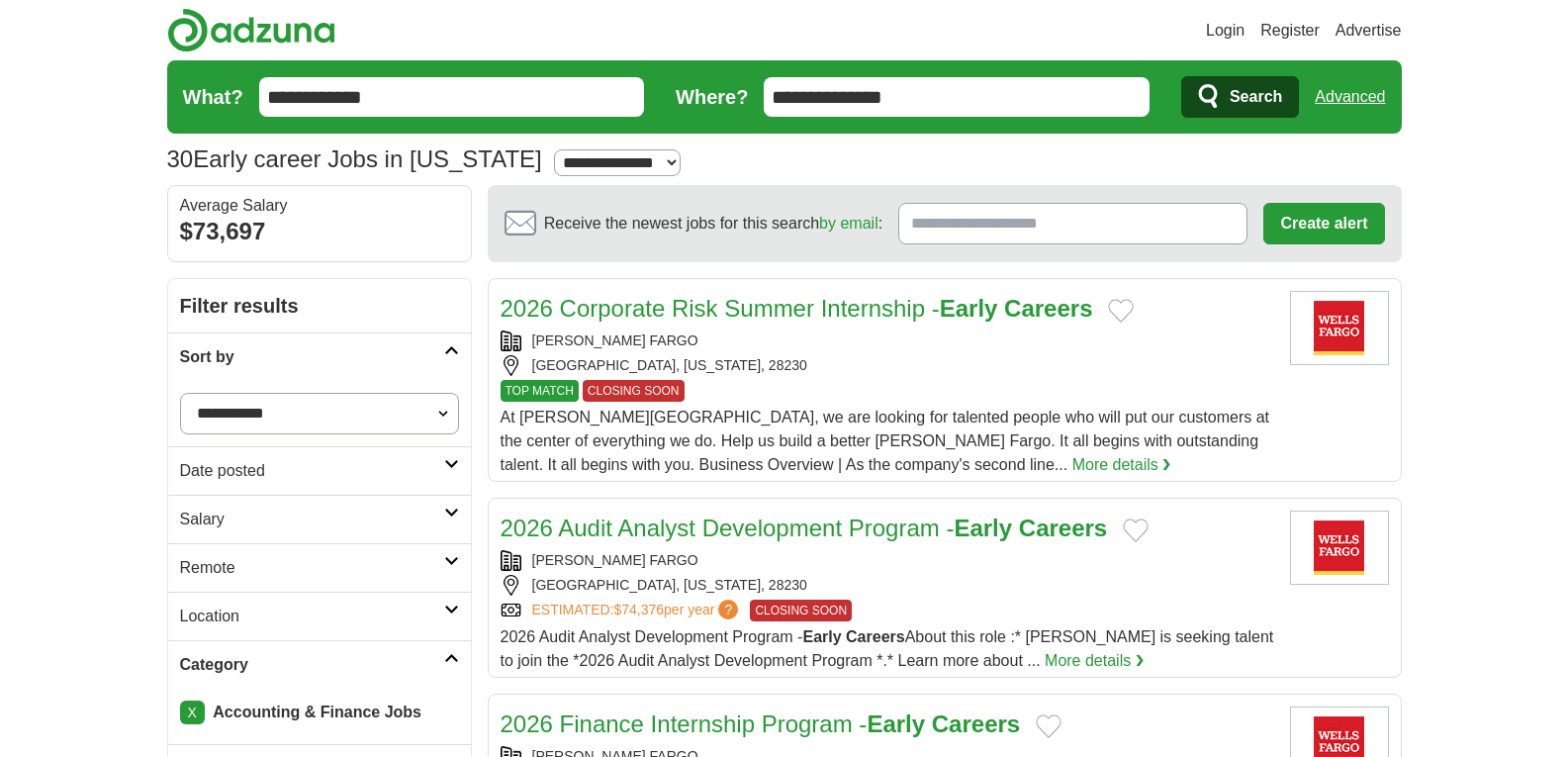 scroll, scrollTop: 65, scrollLeft: 0, axis: vertical 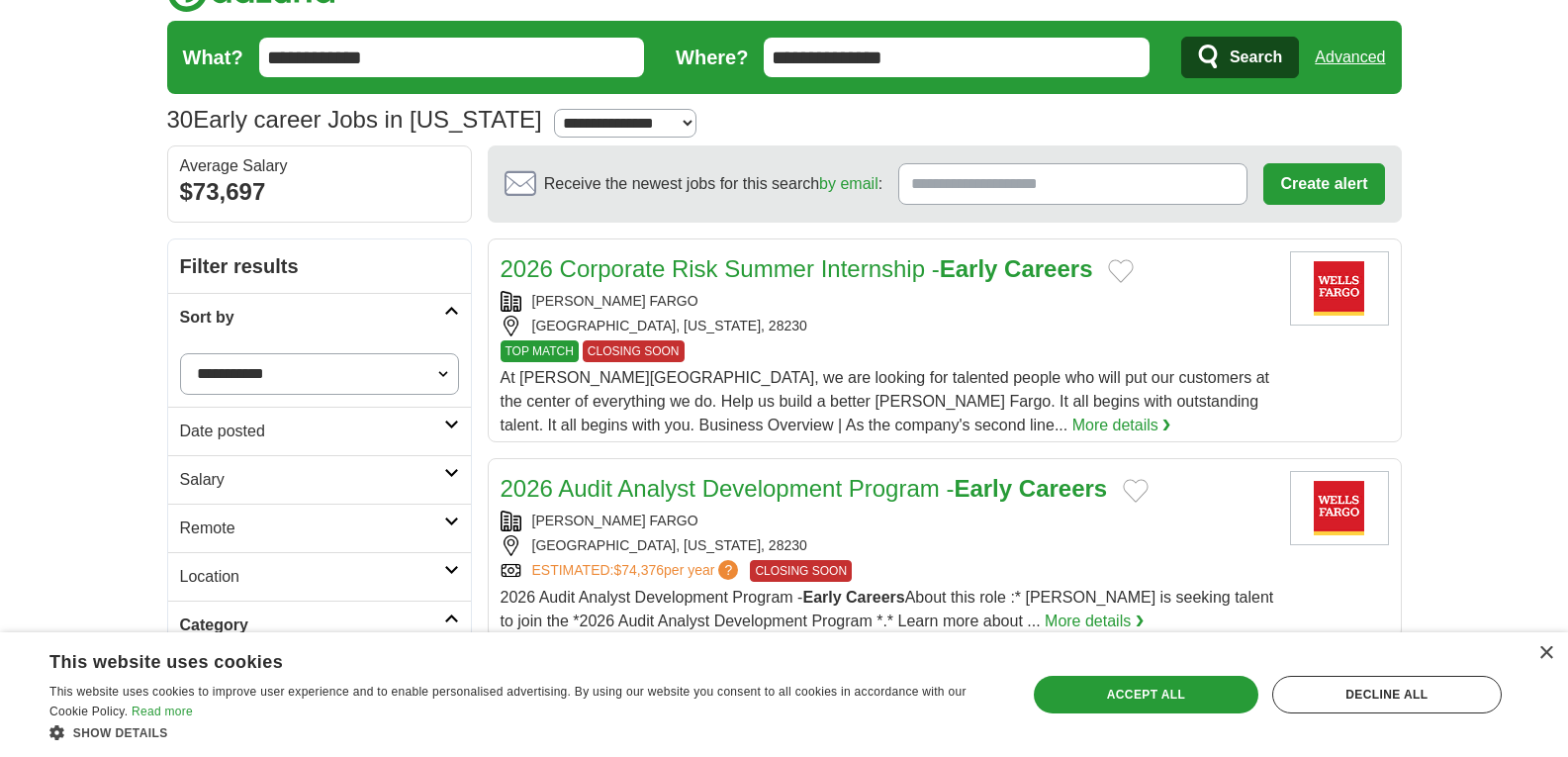 click on "2026 Corporate Risk Summer Internship -  Early   Careers" at bounding box center (796, 268) 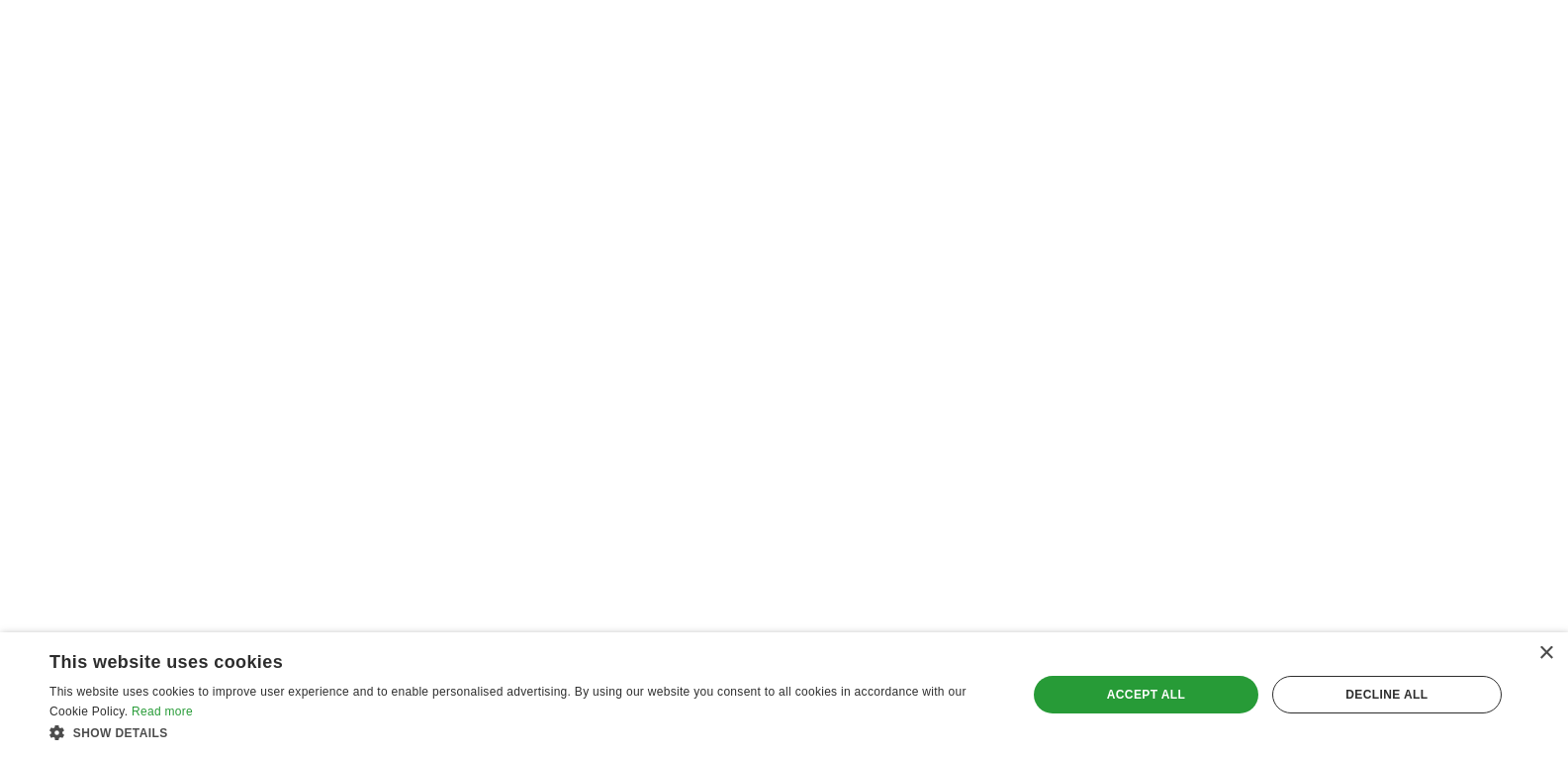 scroll, scrollTop: 3048, scrollLeft: 0, axis: vertical 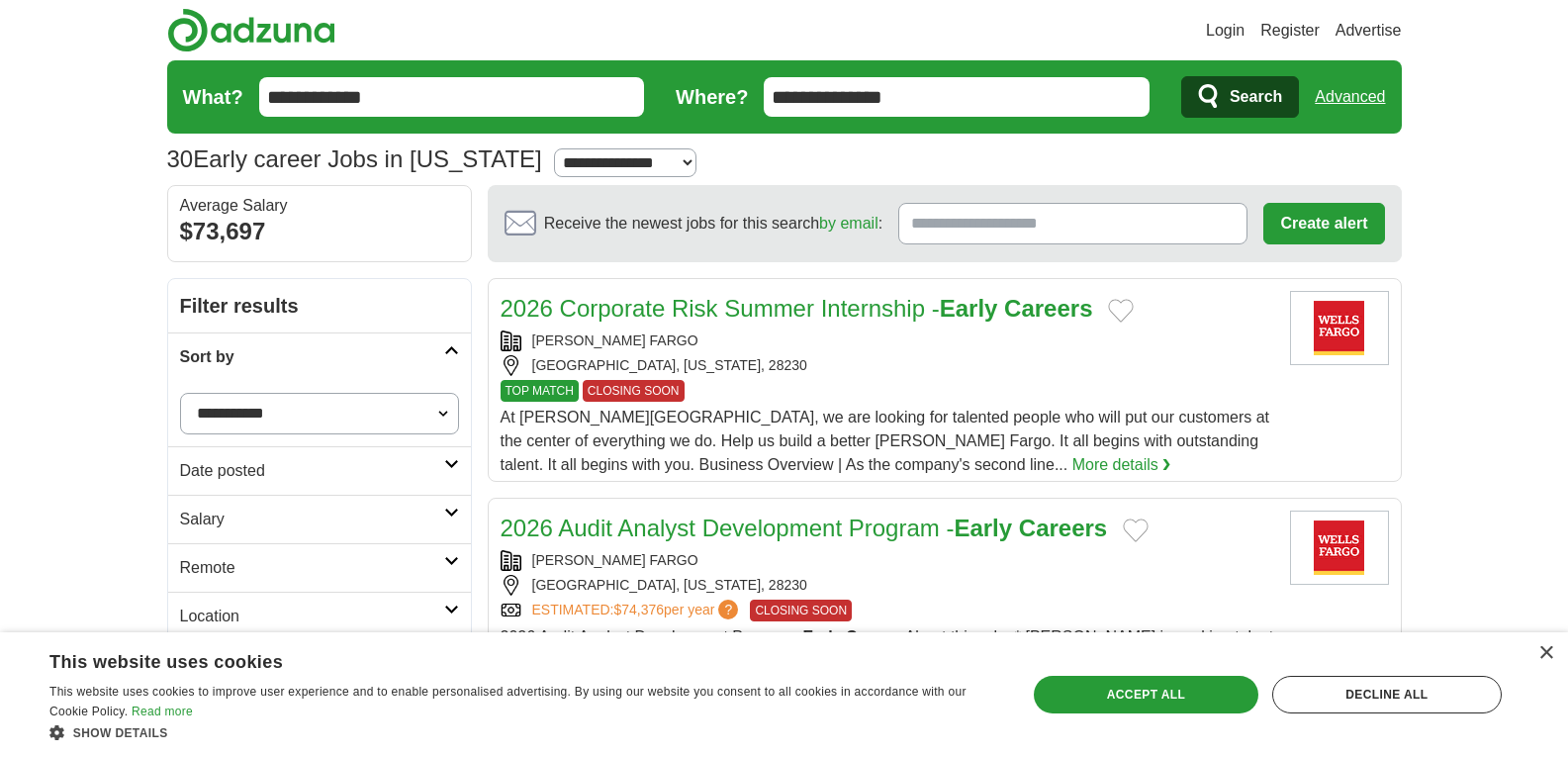 click on "**********" at bounding box center [452, 97] 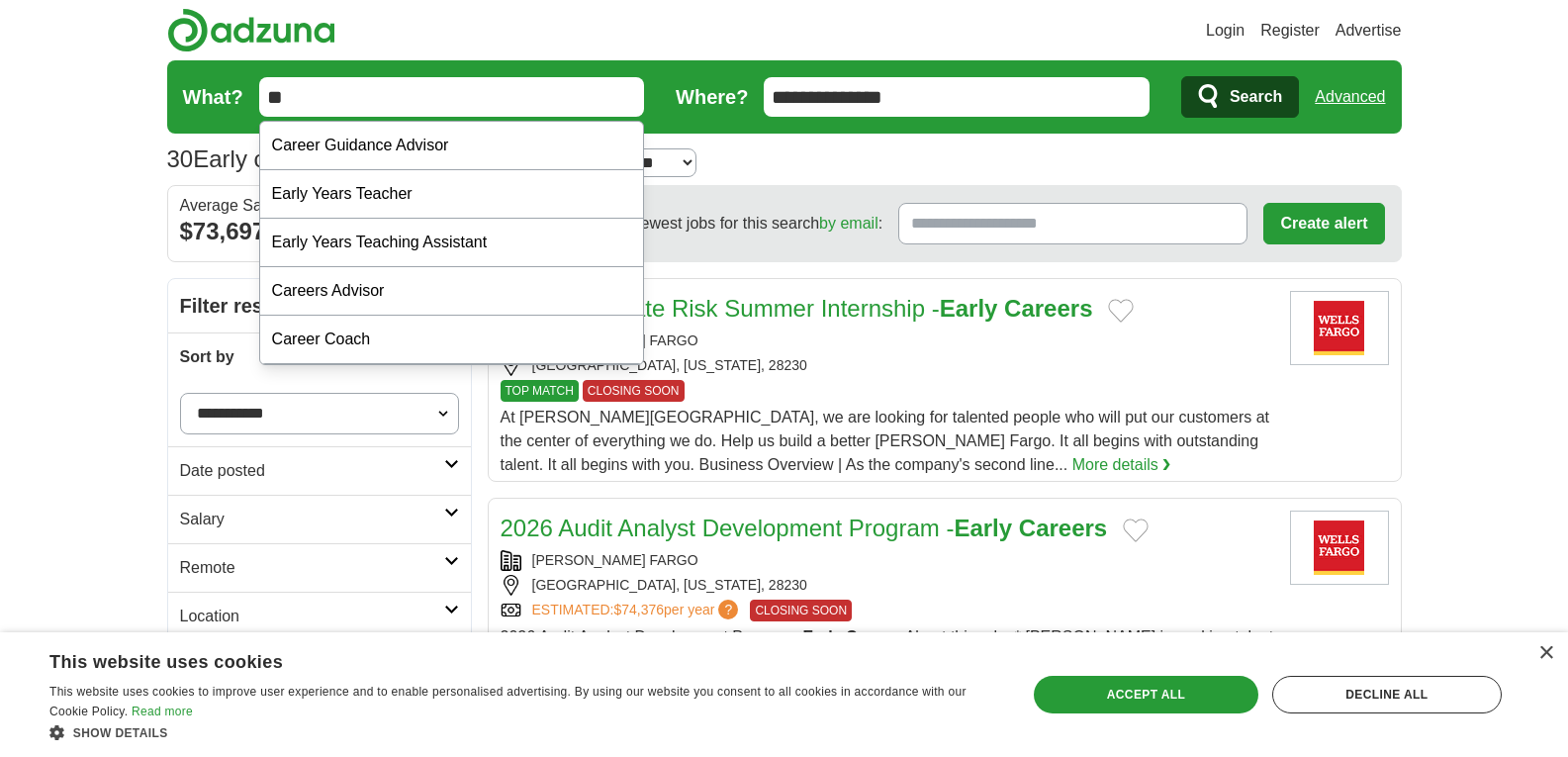 type on "*" 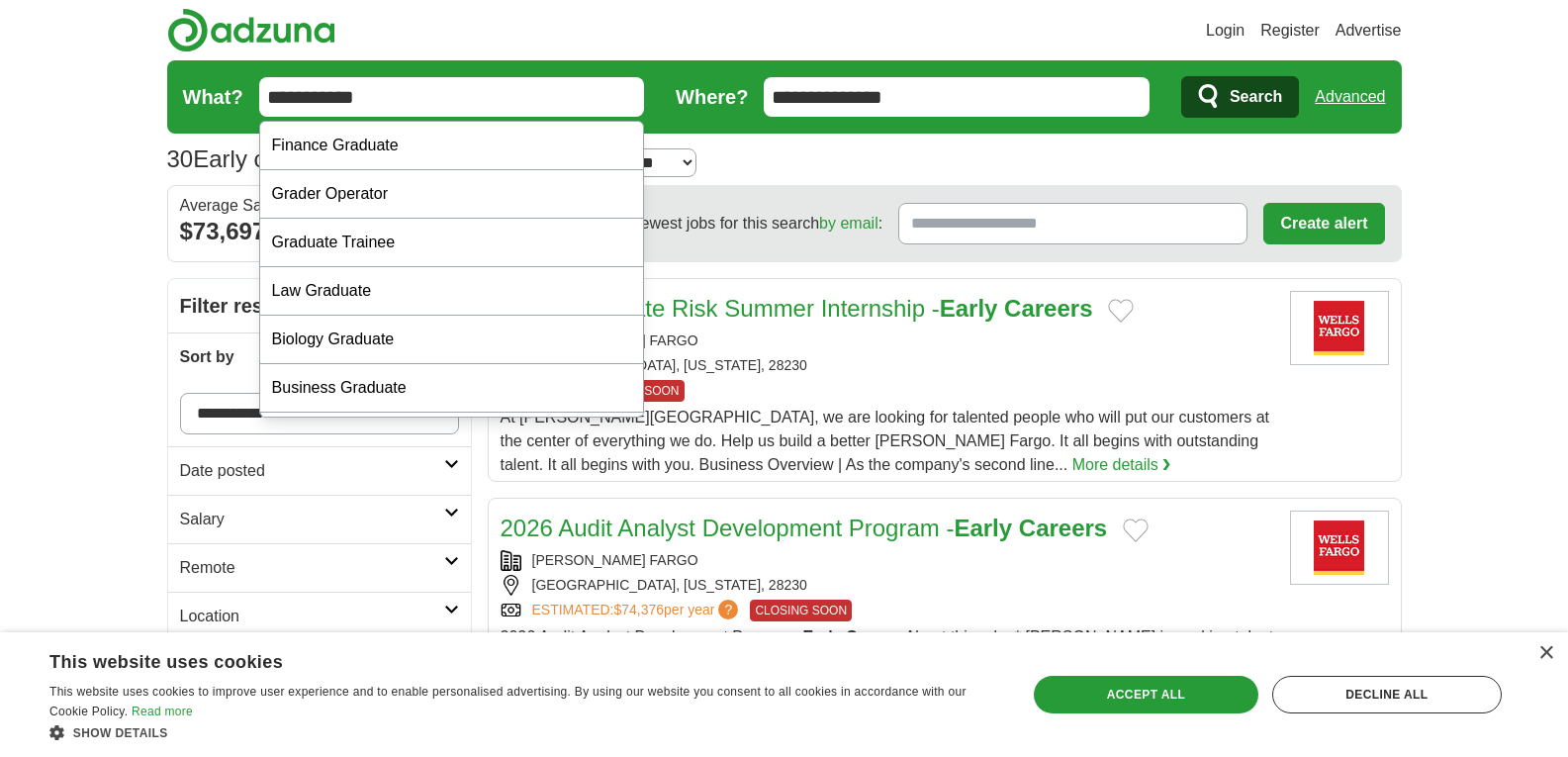 type on "**********" 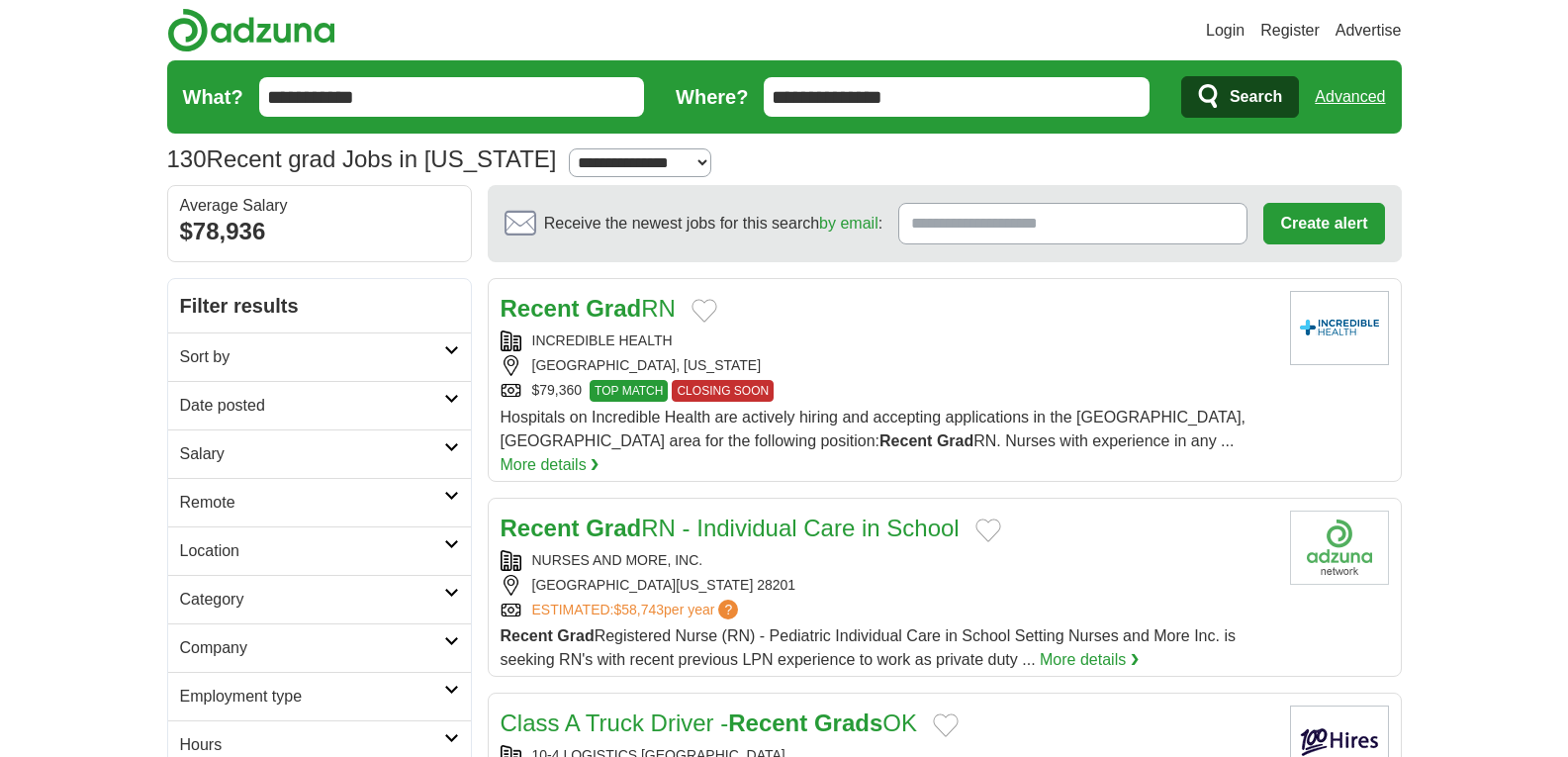 scroll, scrollTop: 0, scrollLeft: 0, axis: both 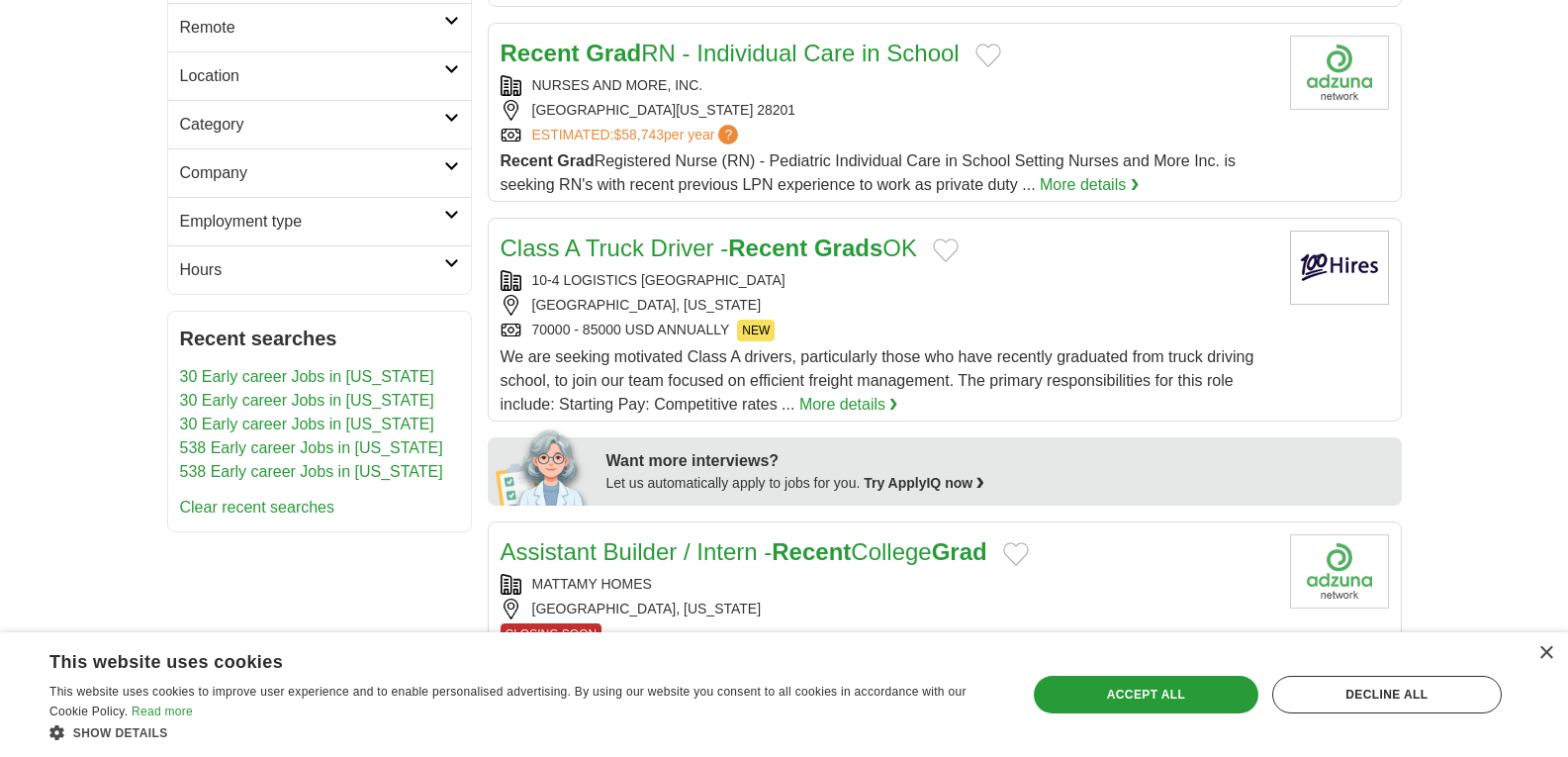 click on "Location" at bounding box center (312, 76) 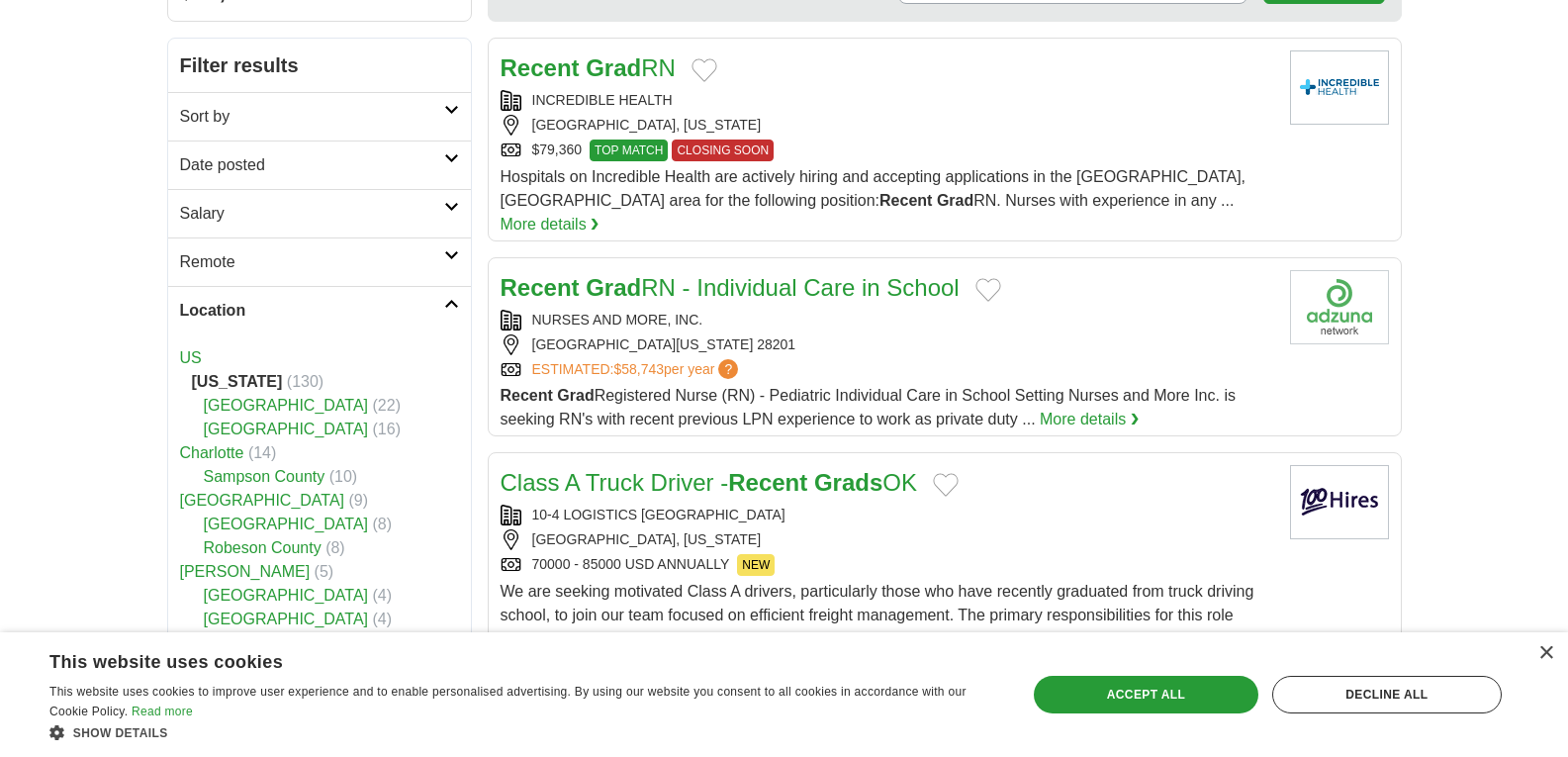 scroll, scrollTop: 158, scrollLeft: 0, axis: vertical 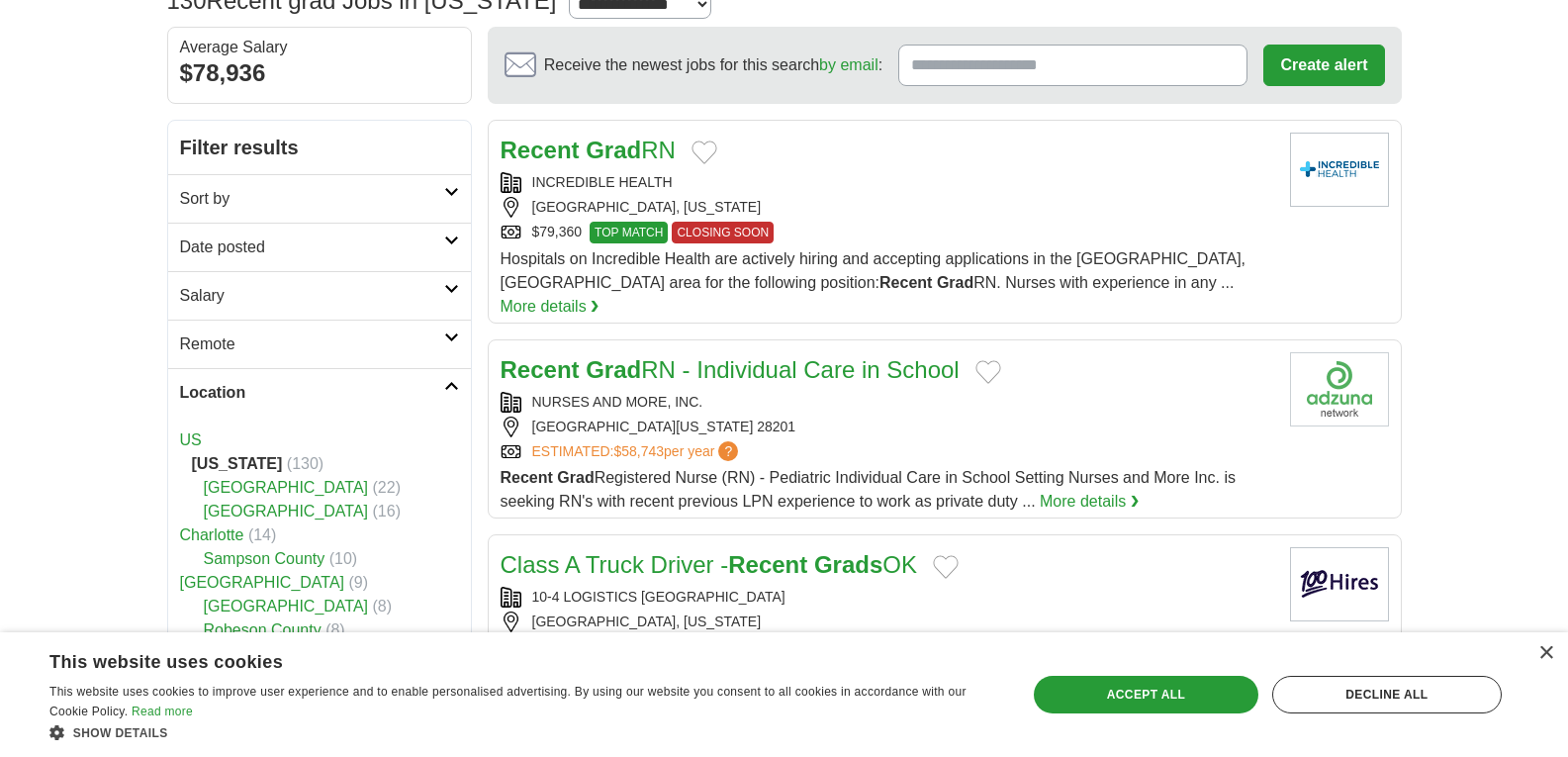 click on "Location" at bounding box center [312, 393] 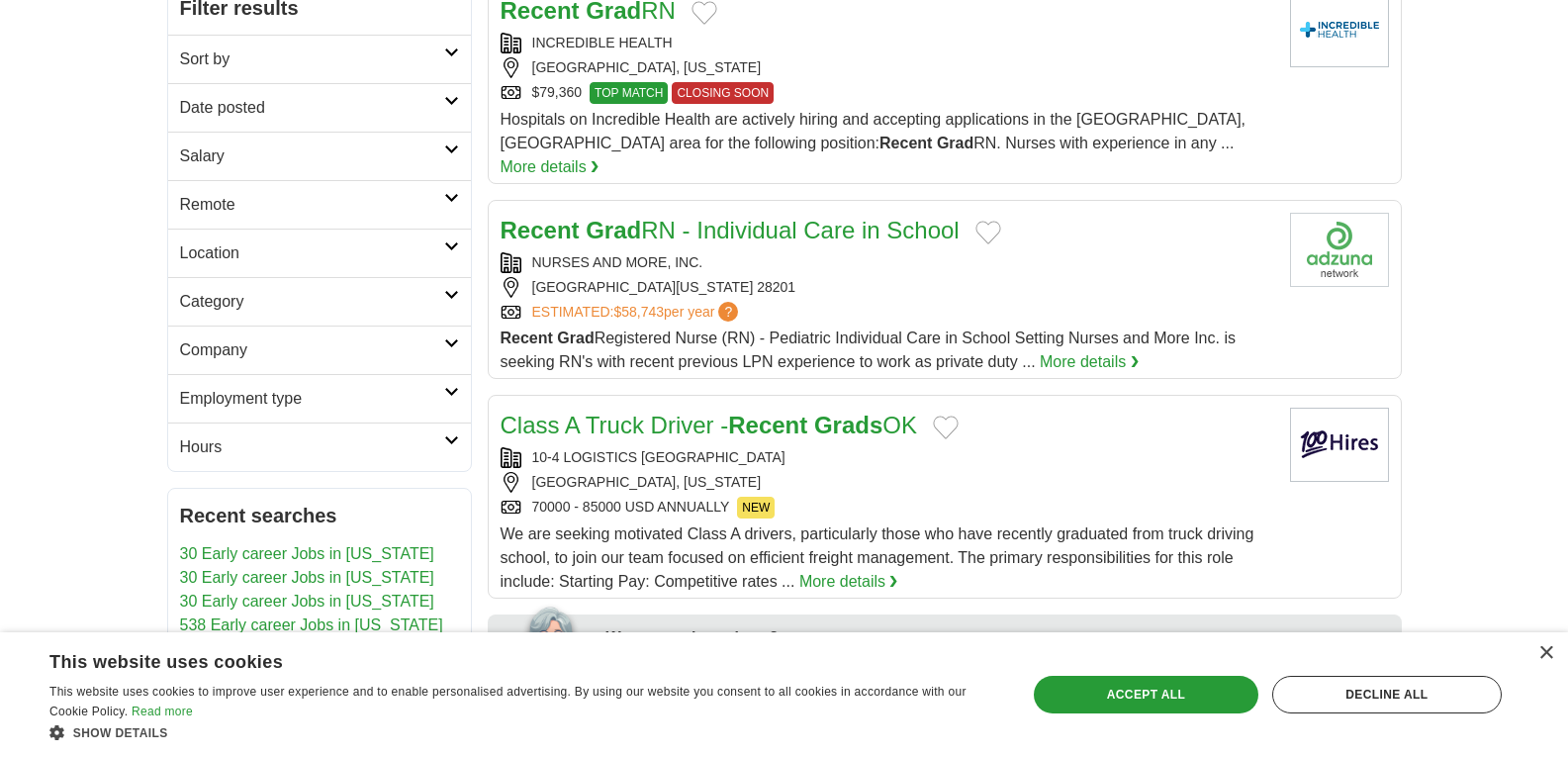 scroll, scrollTop: 259, scrollLeft: 0, axis: vertical 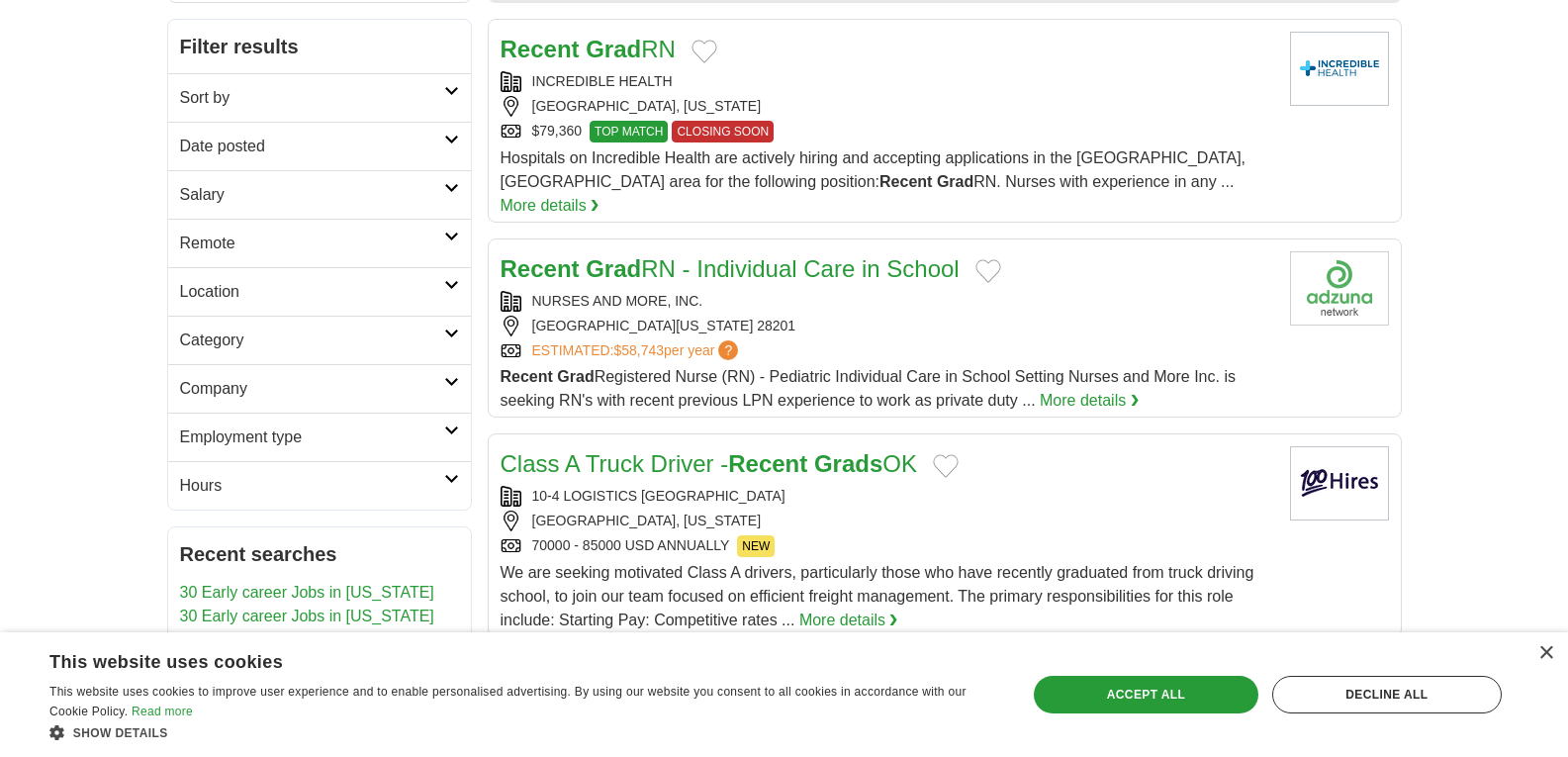 click on "Hours" at bounding box center [312, 486] 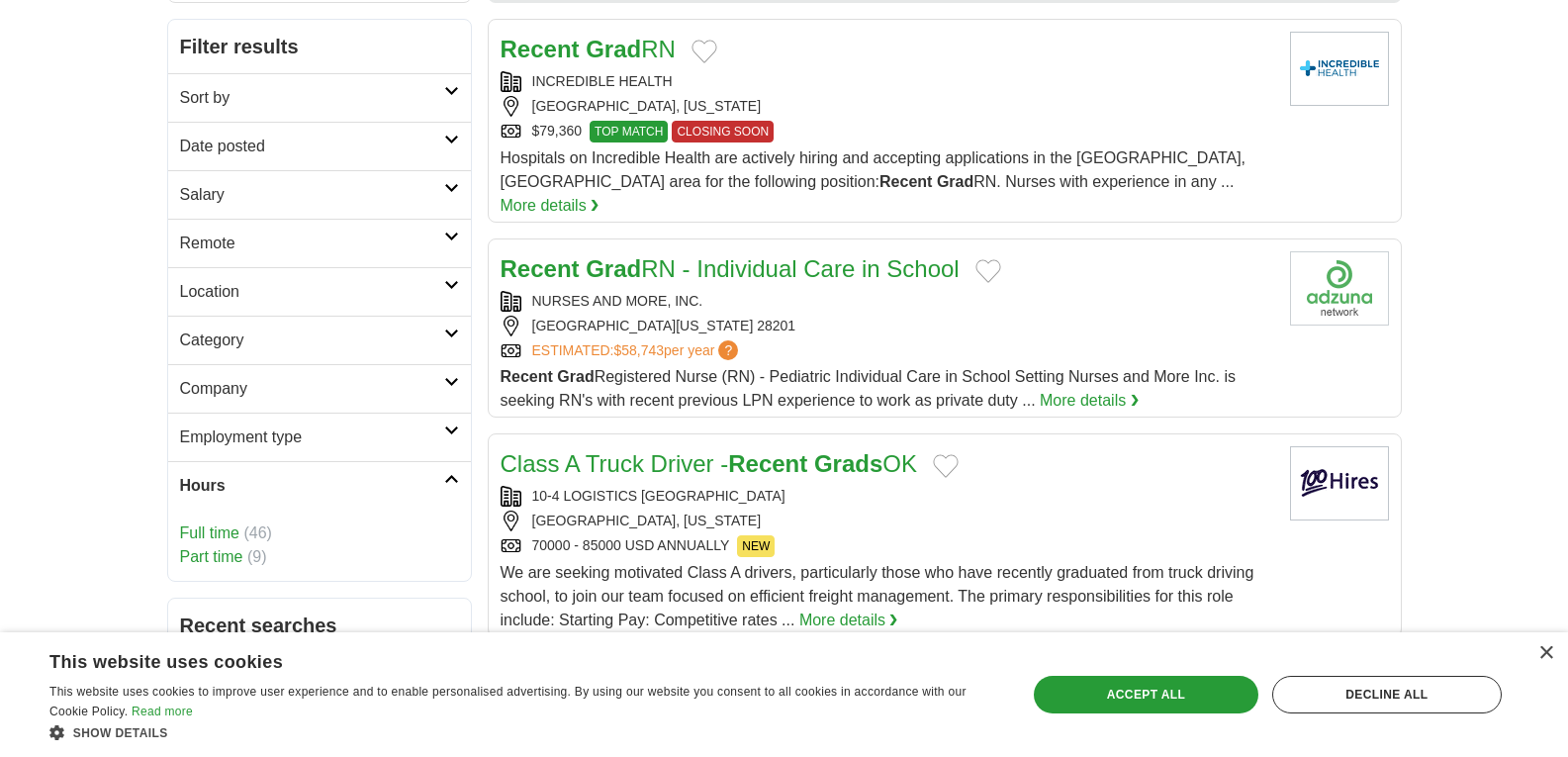 click on "Full time" at bounding box center (210, 532) 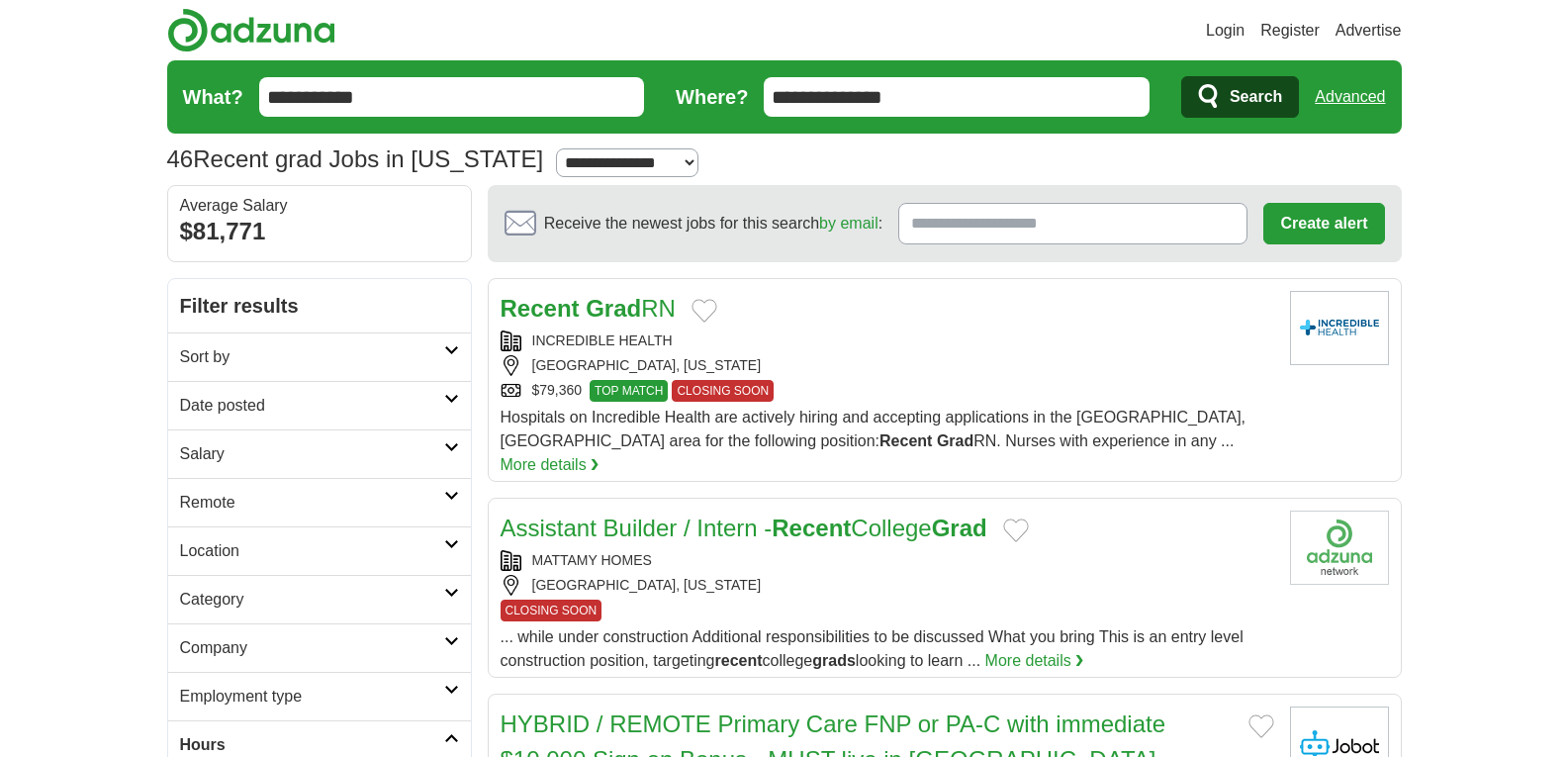 scroll, scrollTop: 0, scrollLeft: 0, axis: both 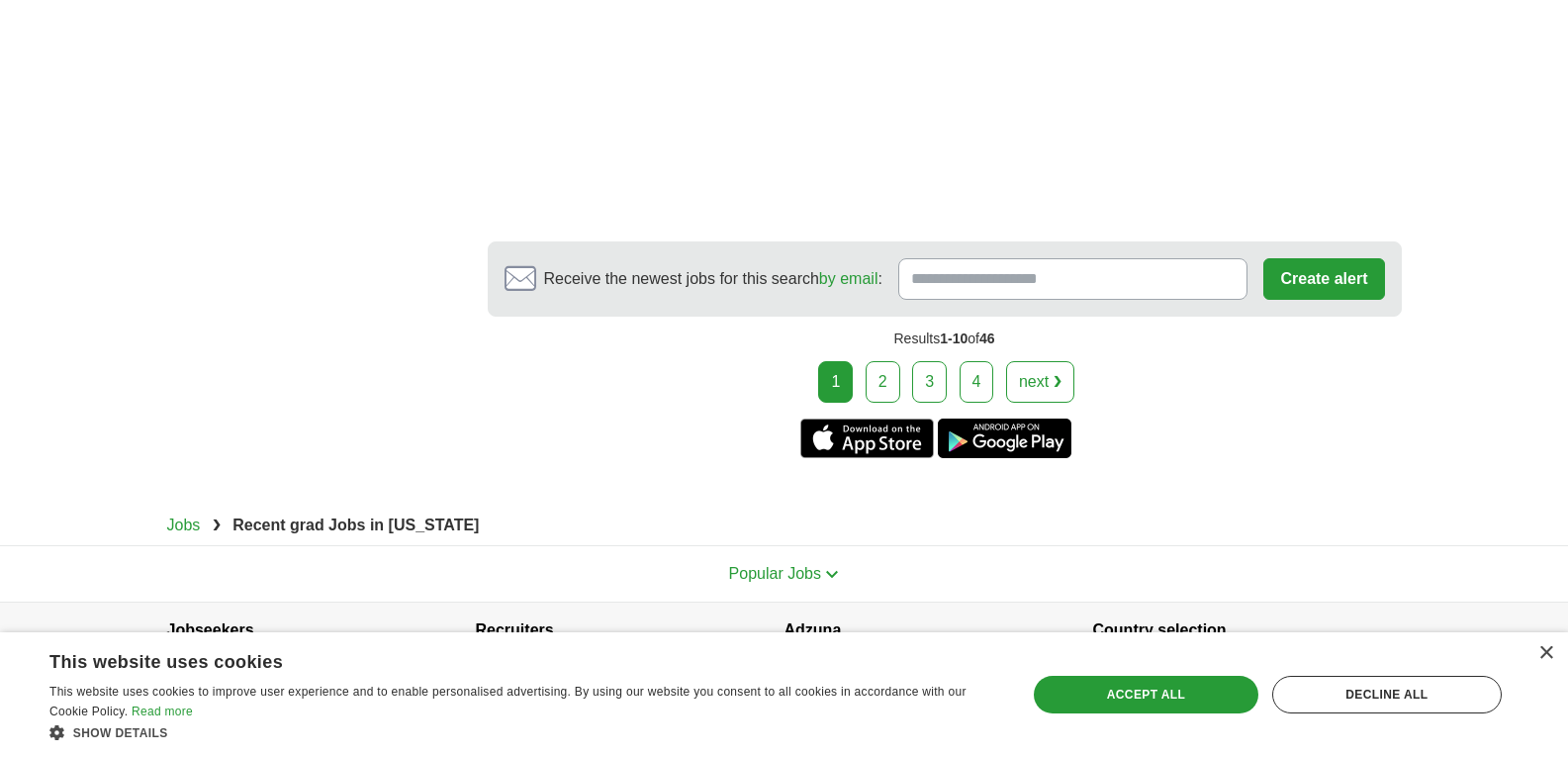 click on "2" at bounding box center [882, 382] 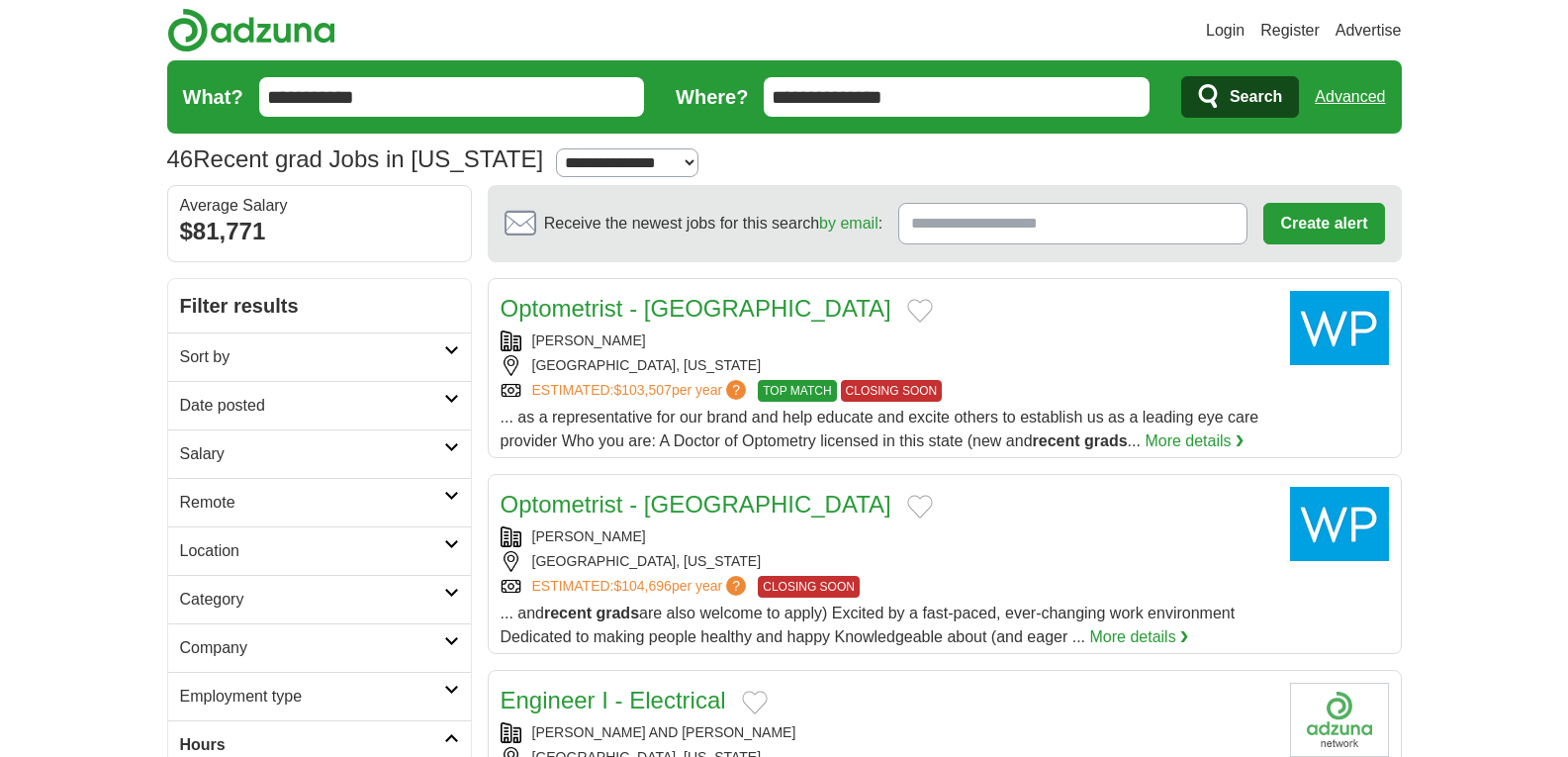 scroll, scrollTop: 435, scrollLeft: 0, axis: vertical 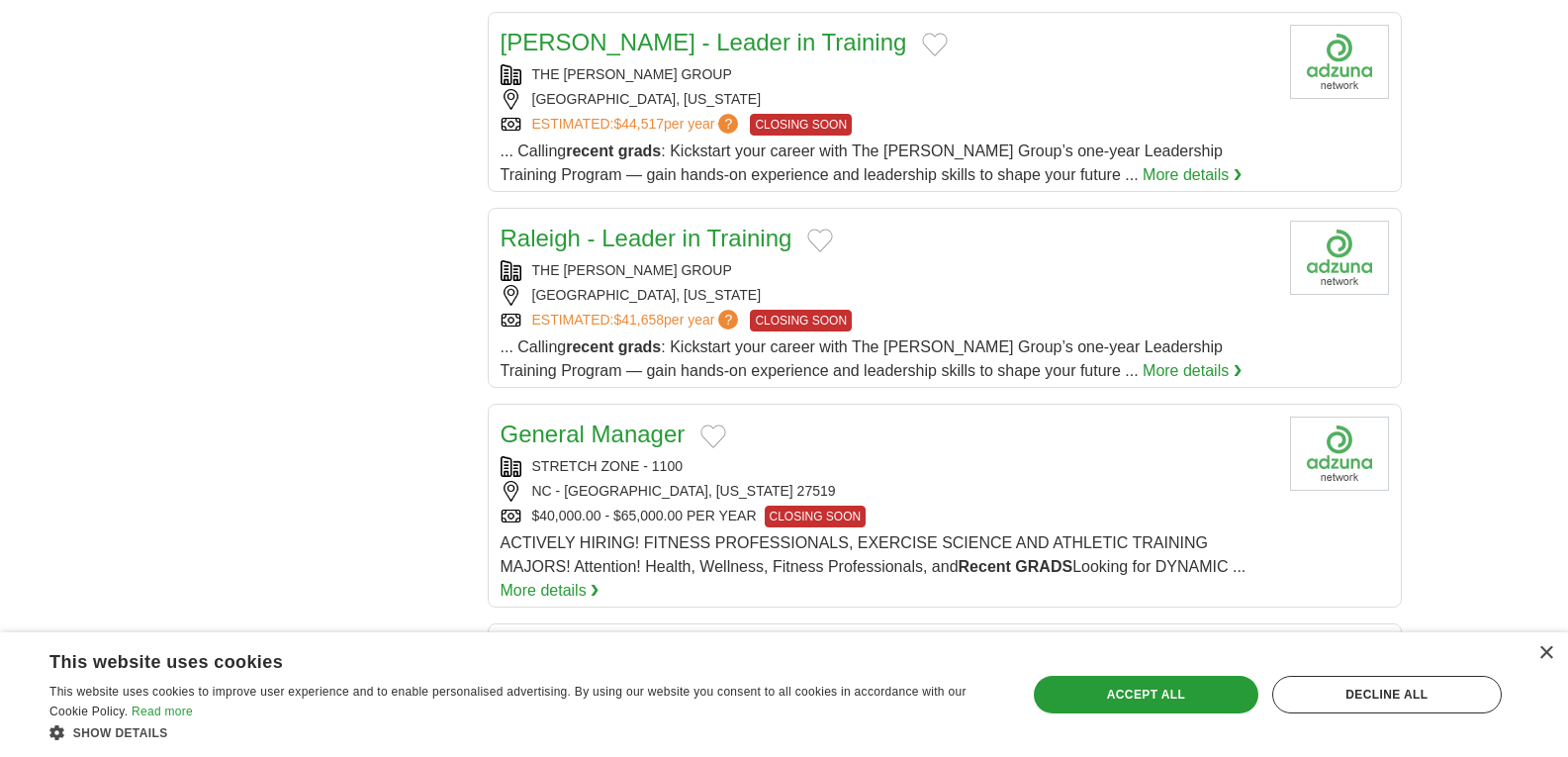 click on "ESTIMATED:
$44,517
per year
?
CLOSING SOON" at bounding box center [887, 125] 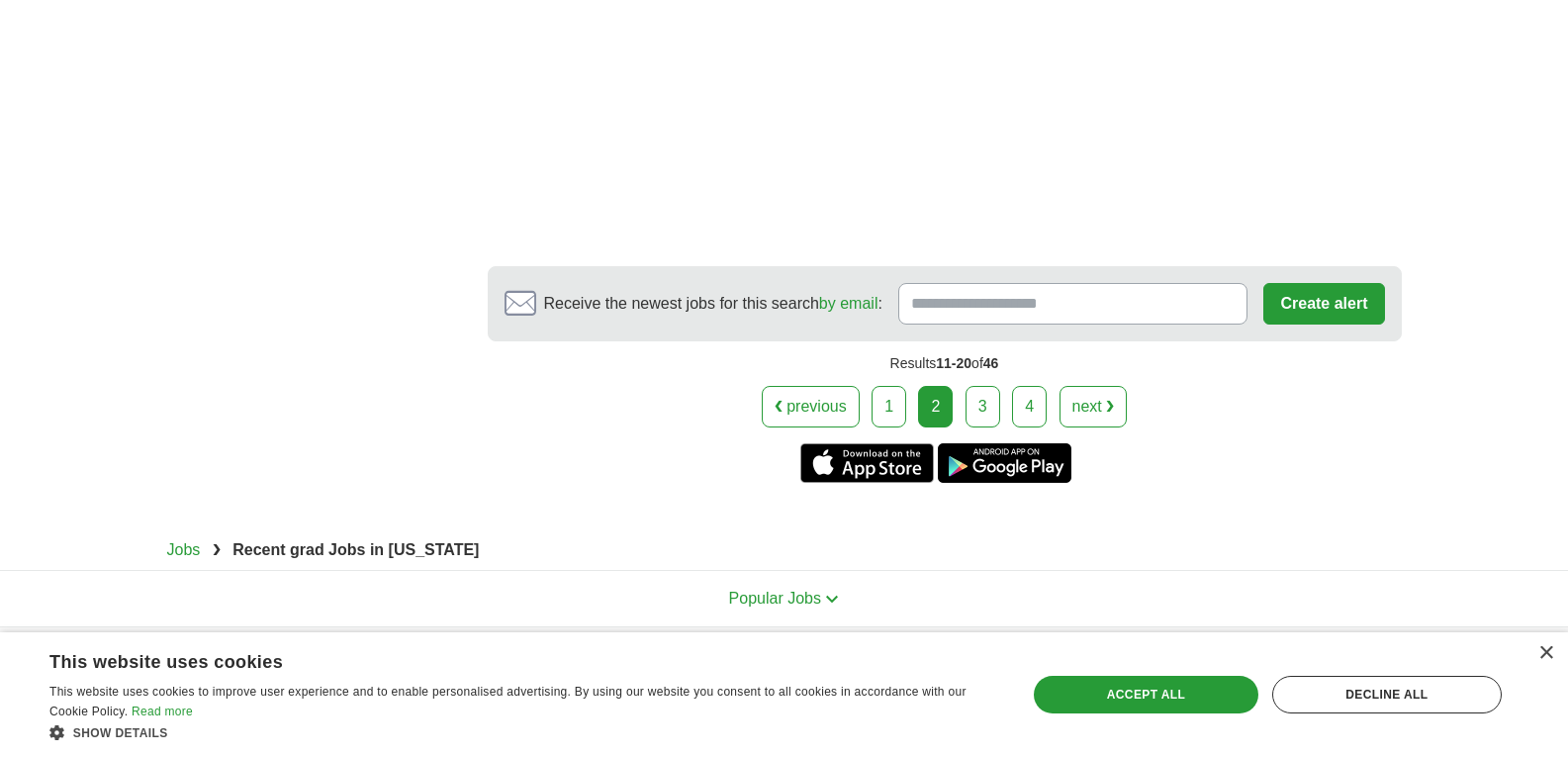 scroll, scrollTop: 3285, scrollLeft: 0, axis: vertical 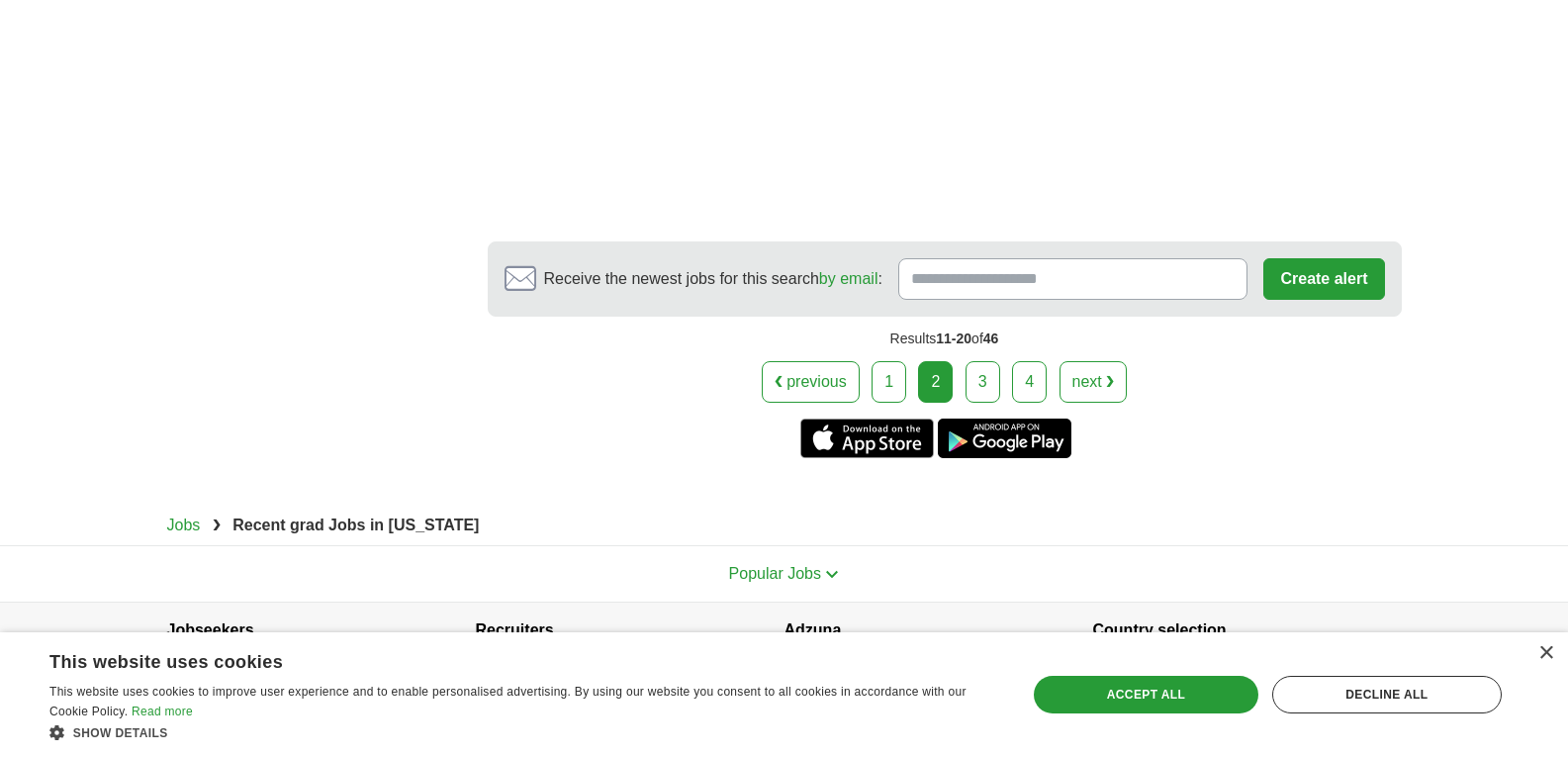 click on "3" at bounding box center [982, 382] 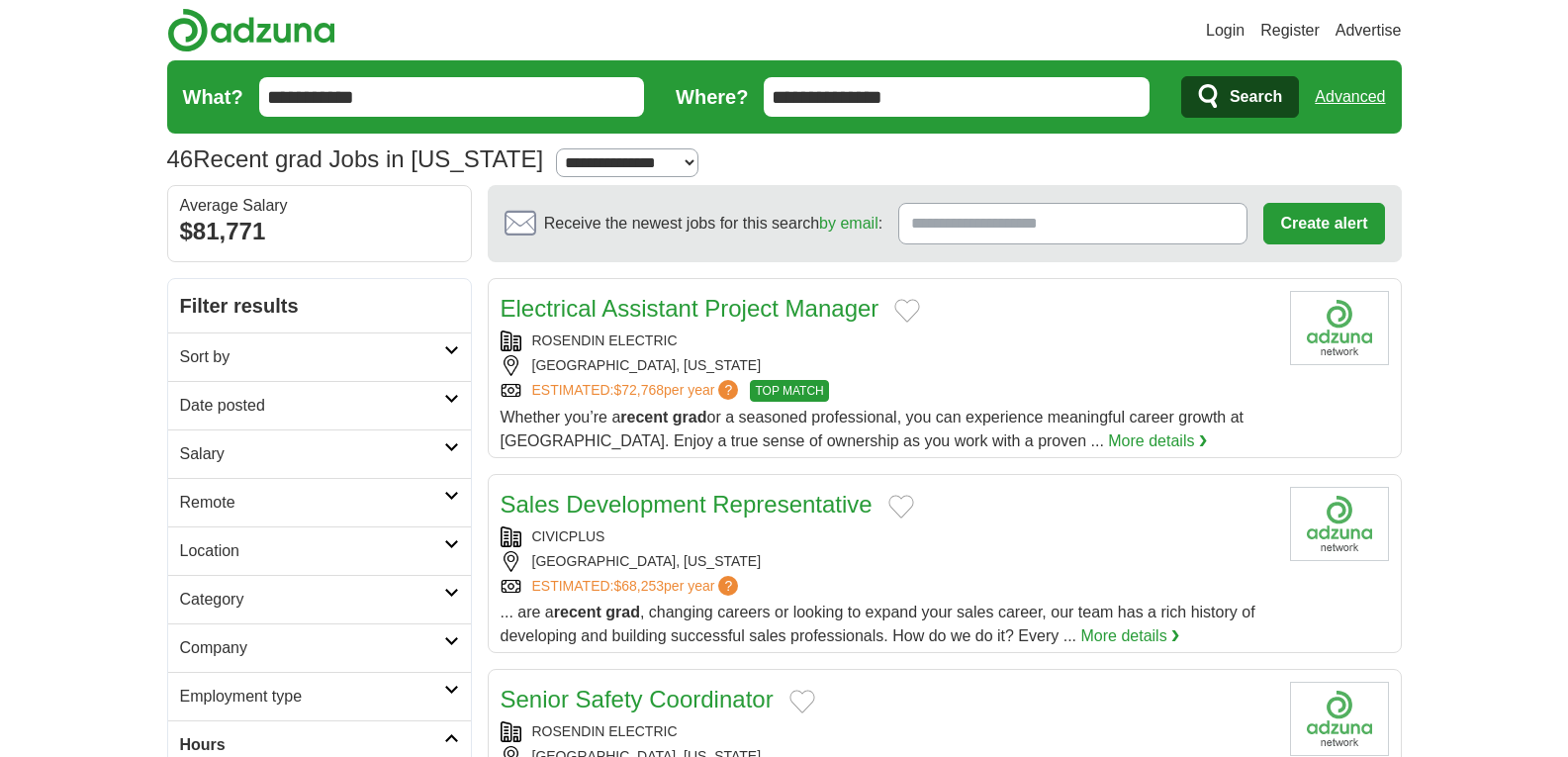 scroll, scrollTop: 40, scrollLeft: 0, axis: vertical 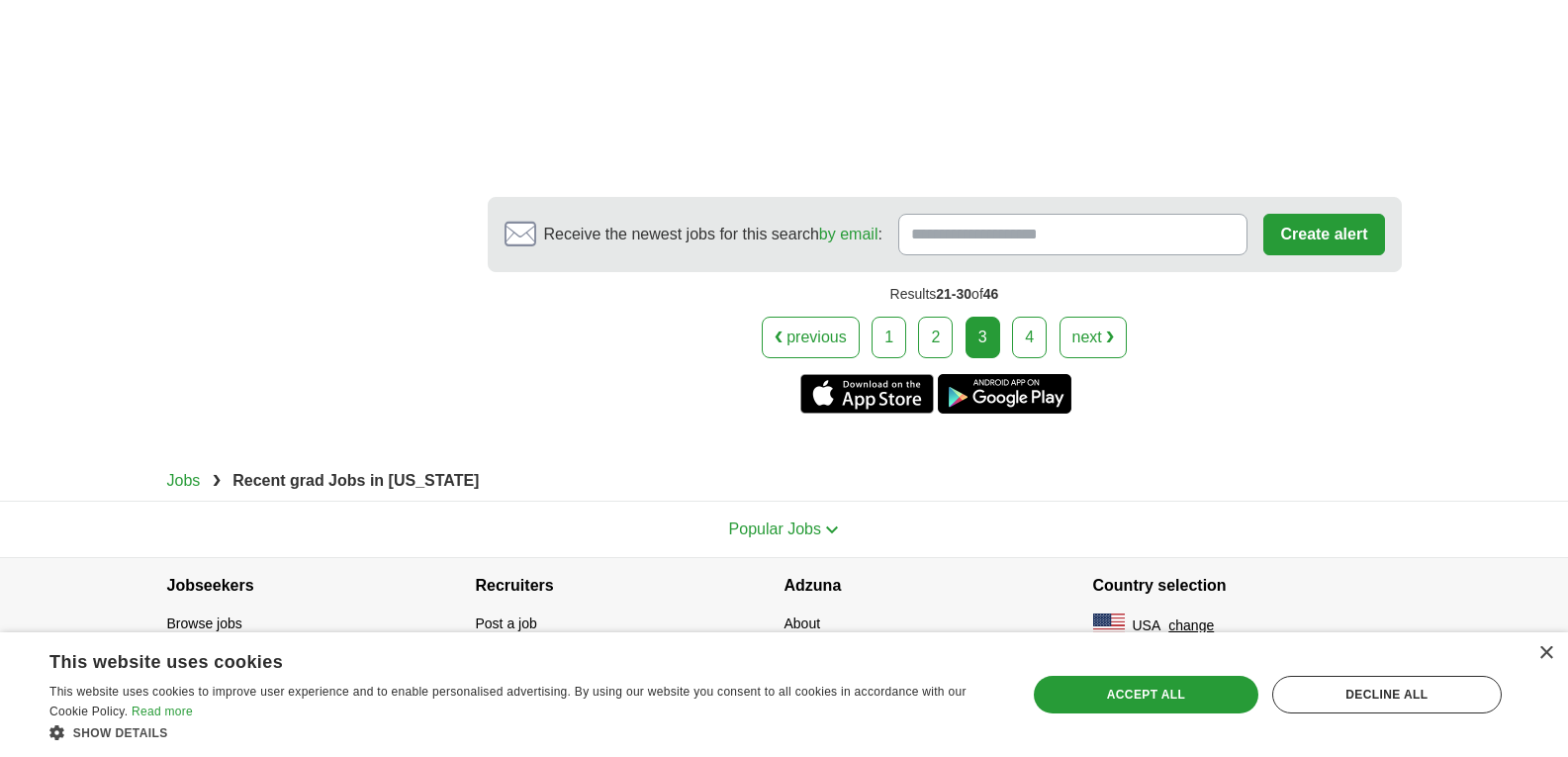 click on "4" at bounding box center (1029, 337) 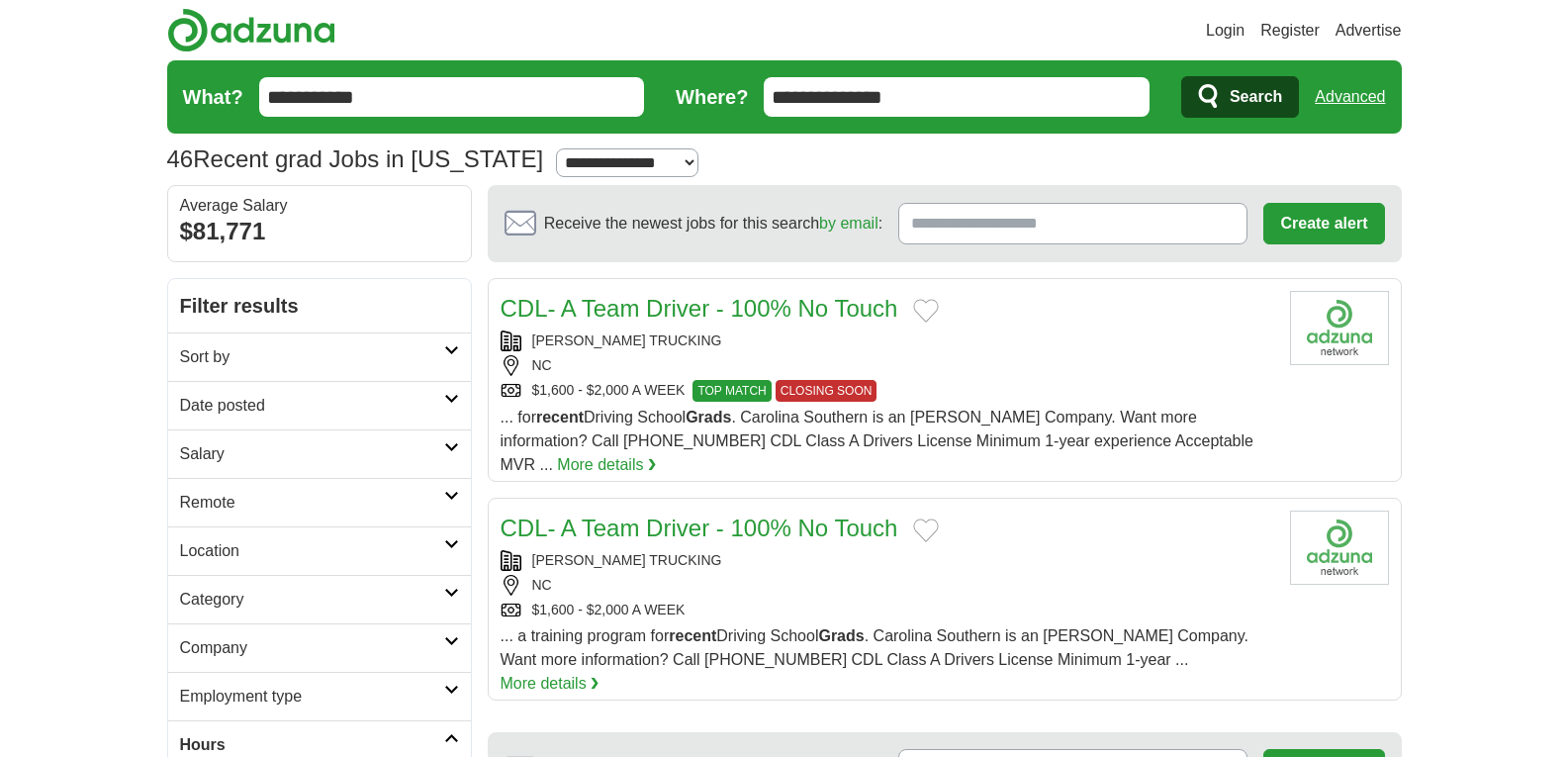 scroll, scrollTop: 0, scrollLeft: 0, axis: both 